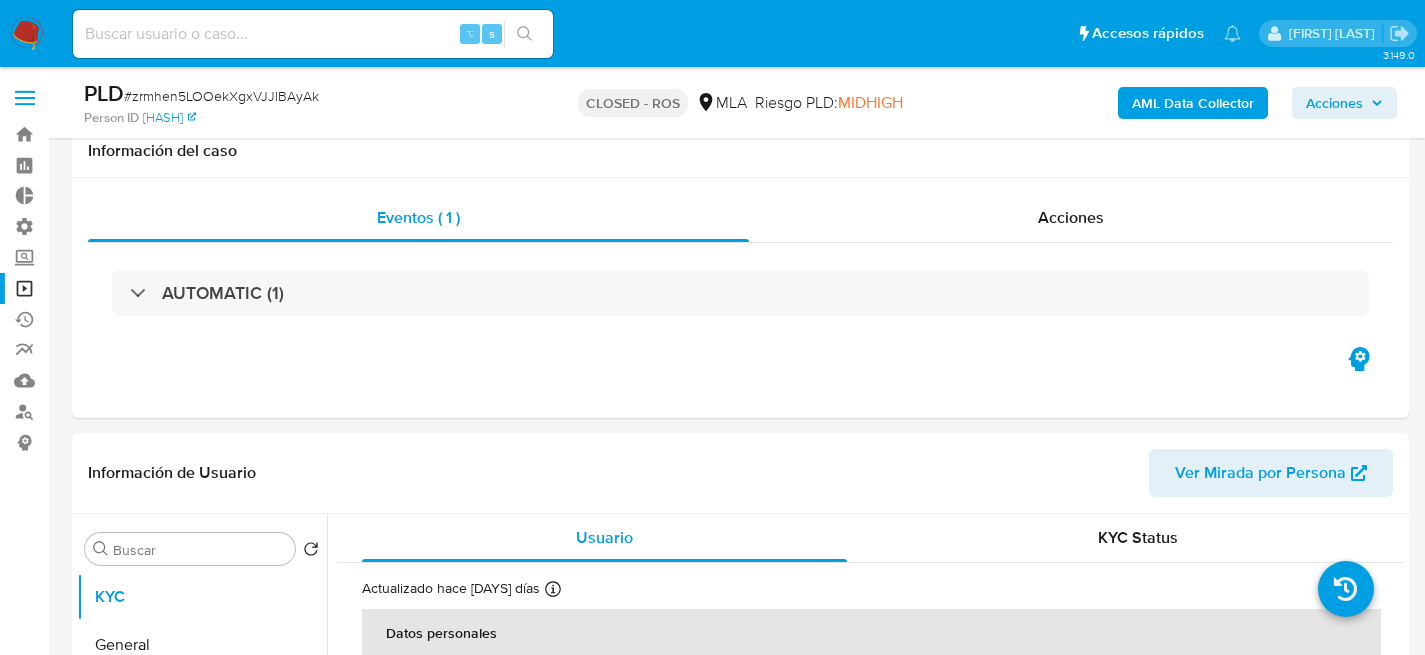 select on "10" 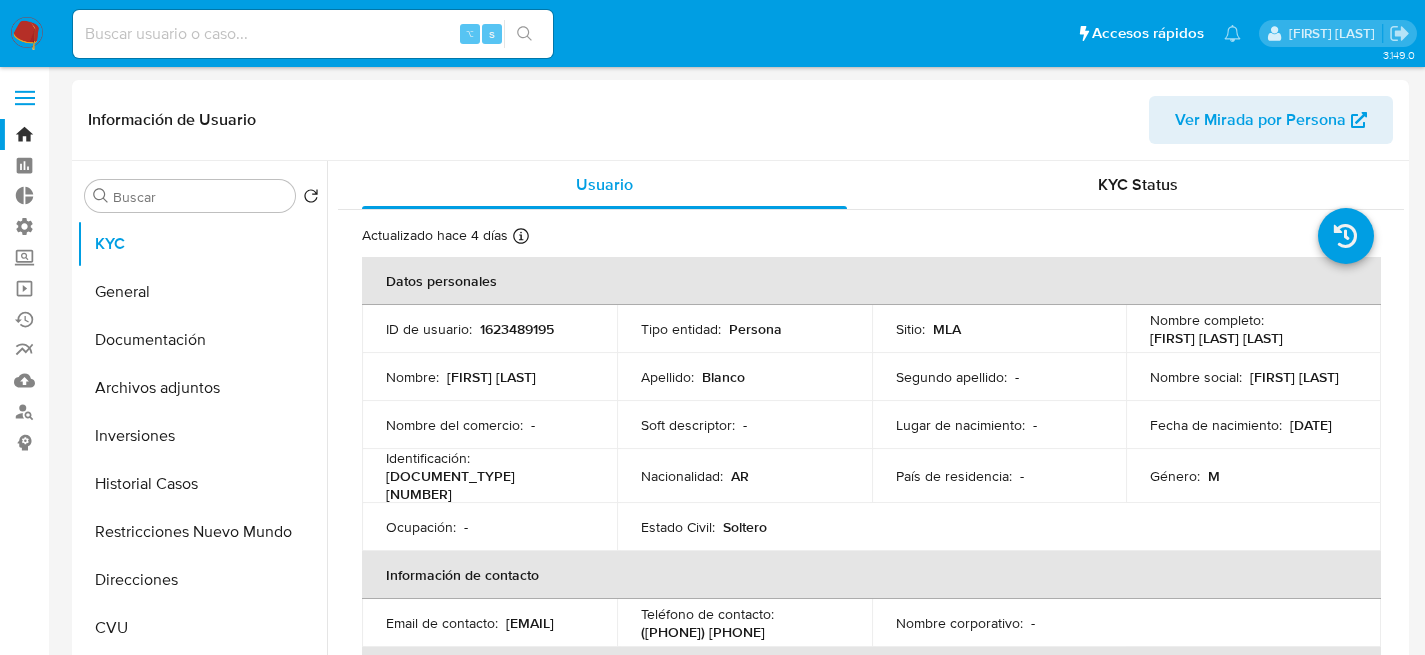 select on "10" 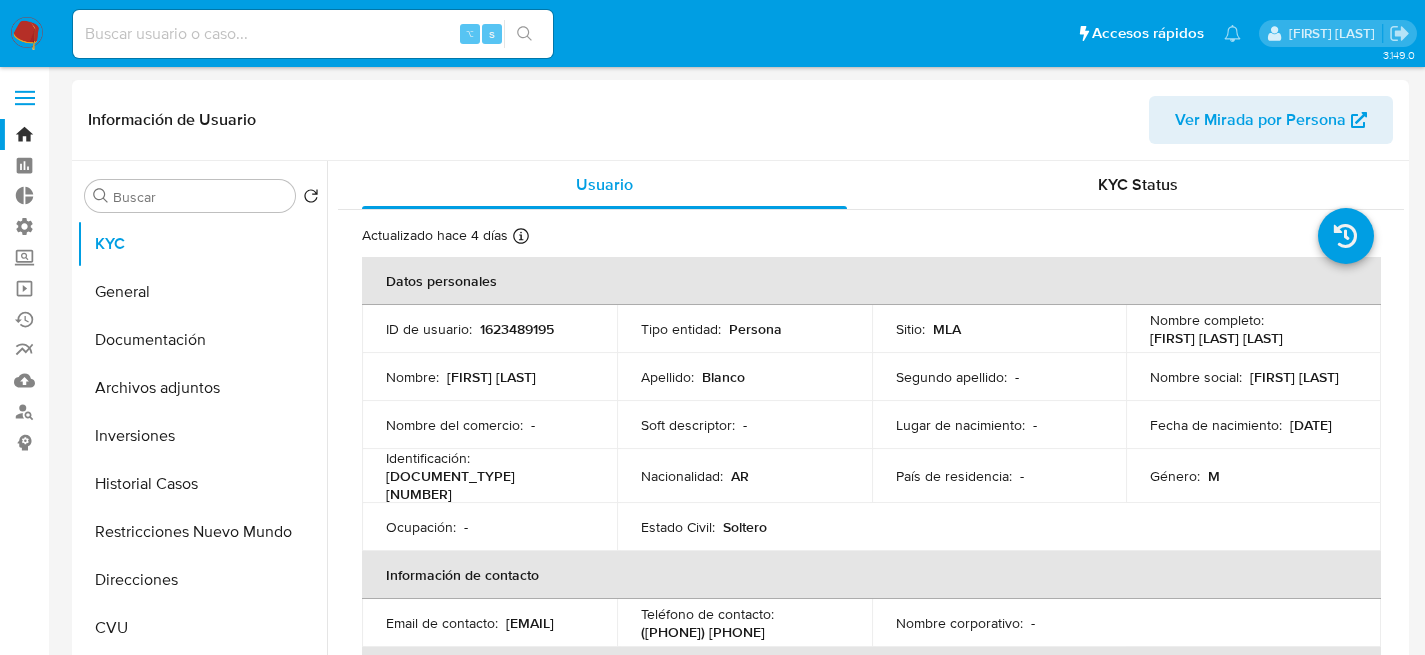 scroll, scrollTop: 0, scrollLeft: 0, axis: both 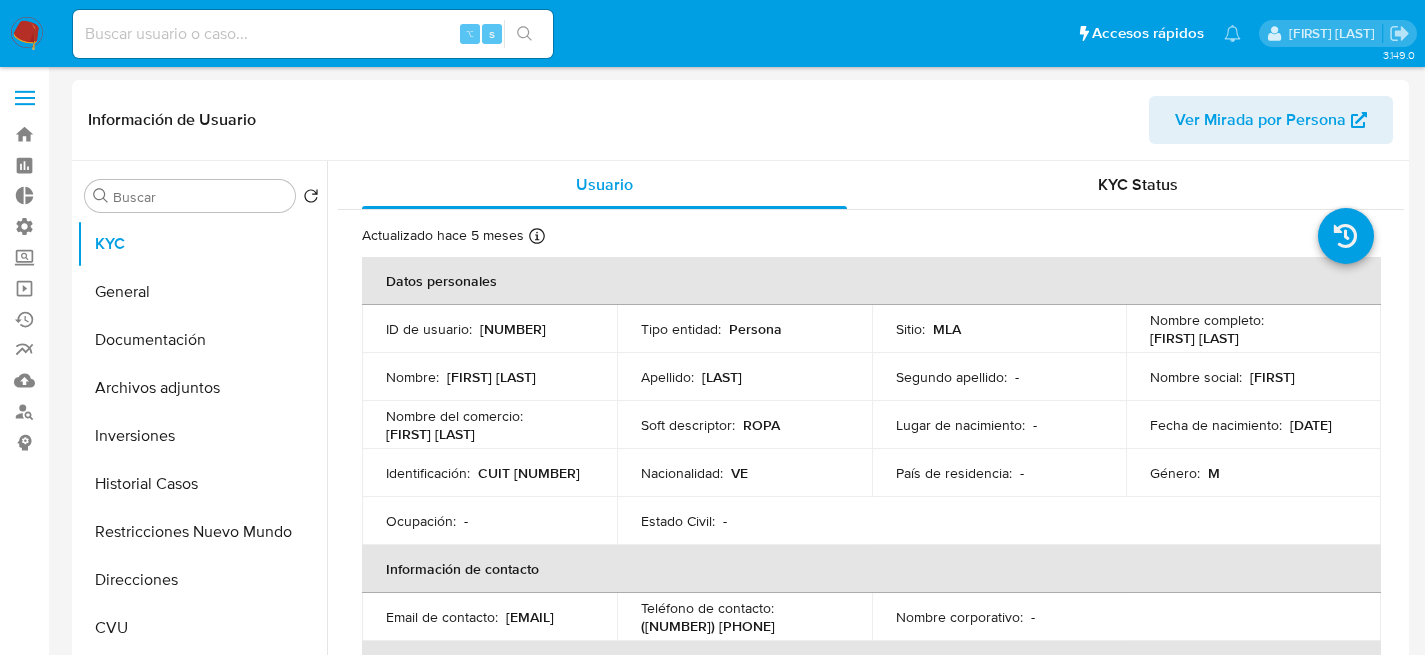 select on "10" 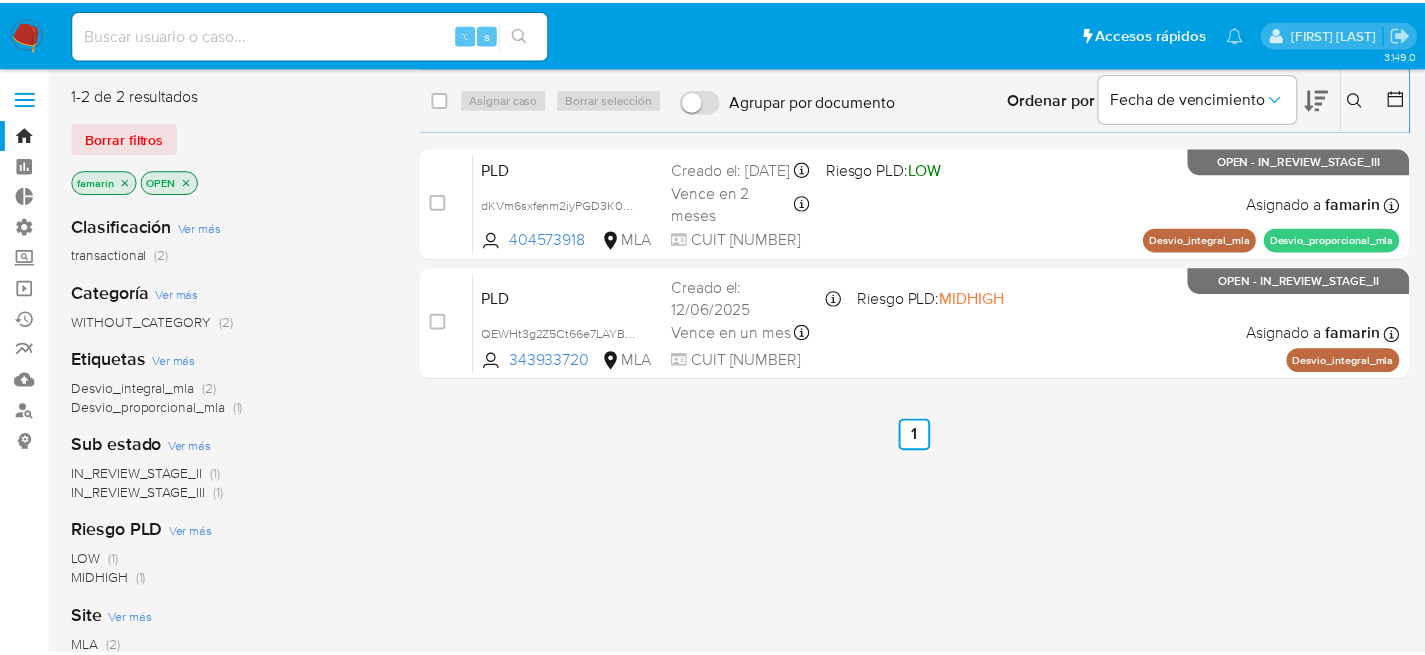 scroll, scrollTop: 0, scrollLeft: 0, axis: both 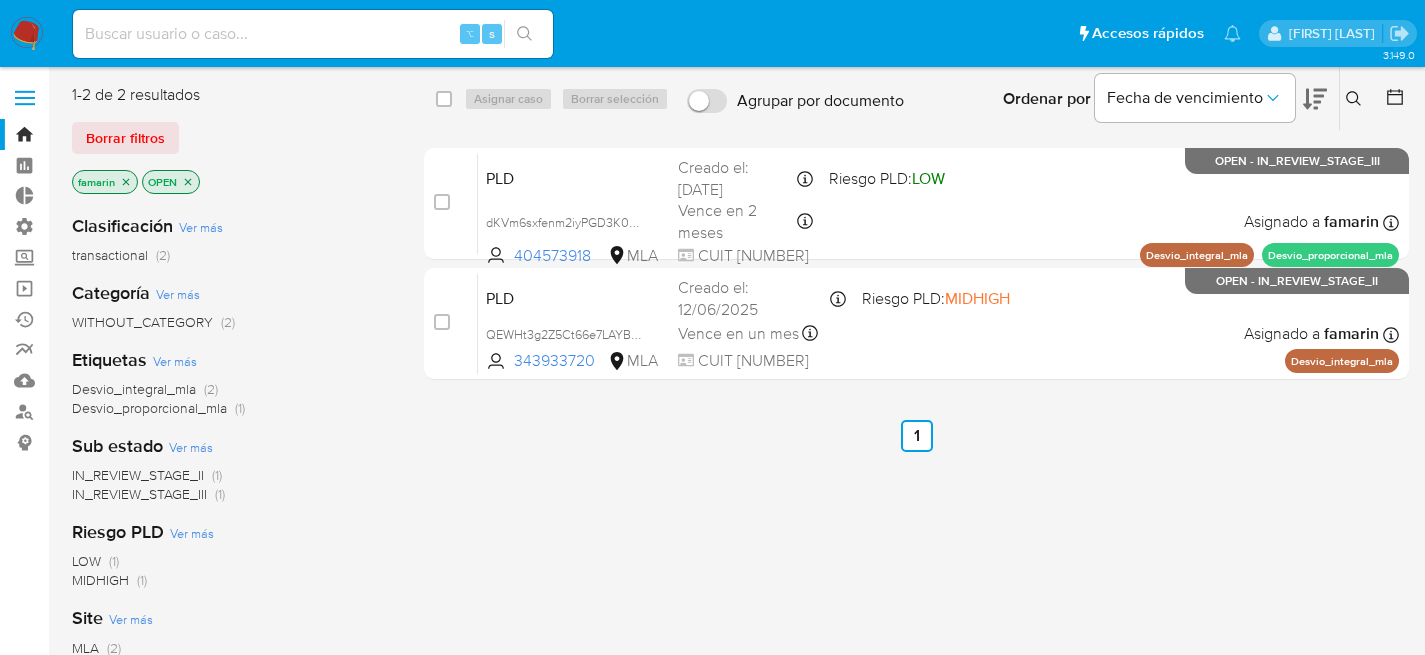 click at bounding box center [25, 98] 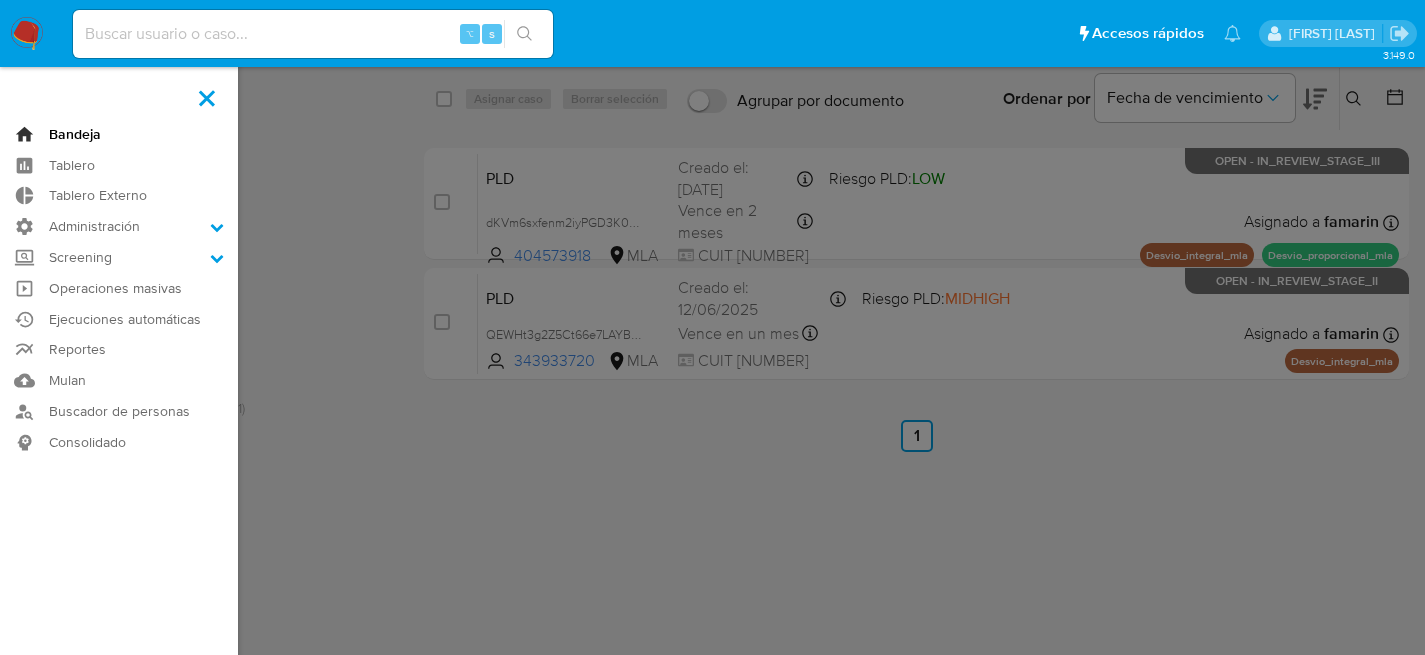 click on "Bandeja" at bounding box center [119, 134] 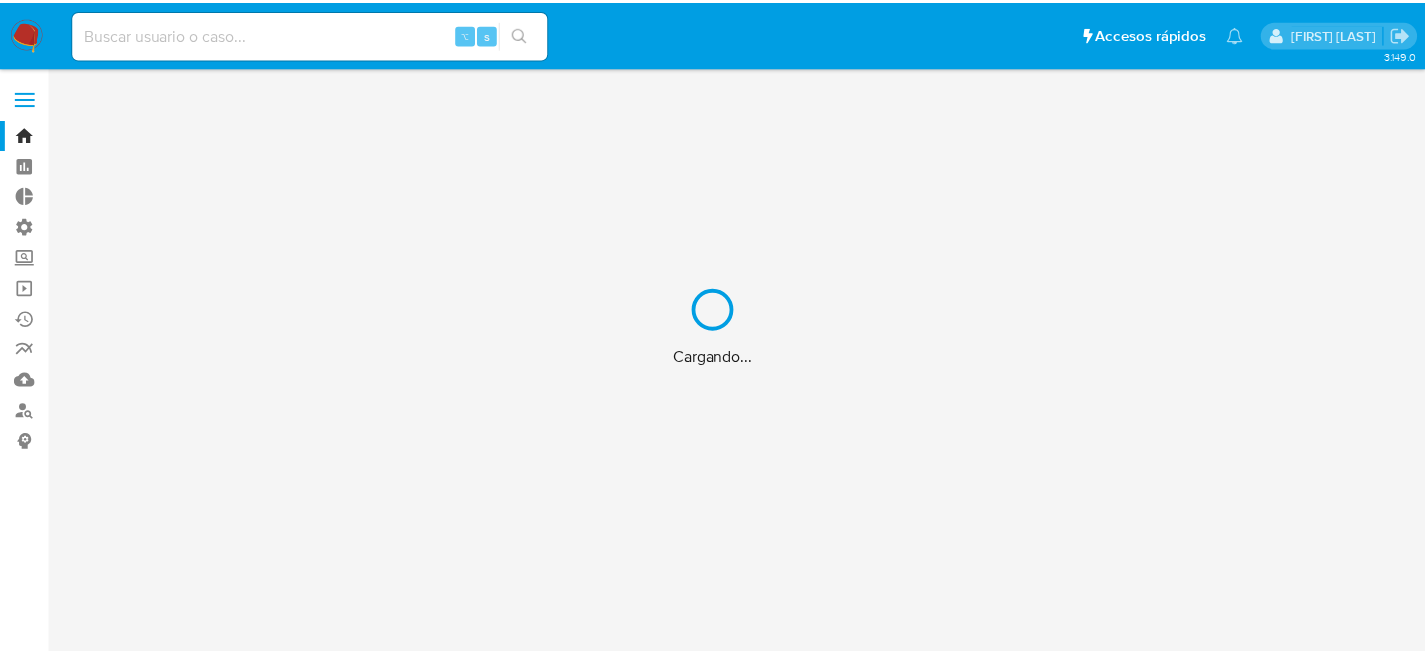 scroll, scrollTop: 0, scrollLeft: 0, axis: both 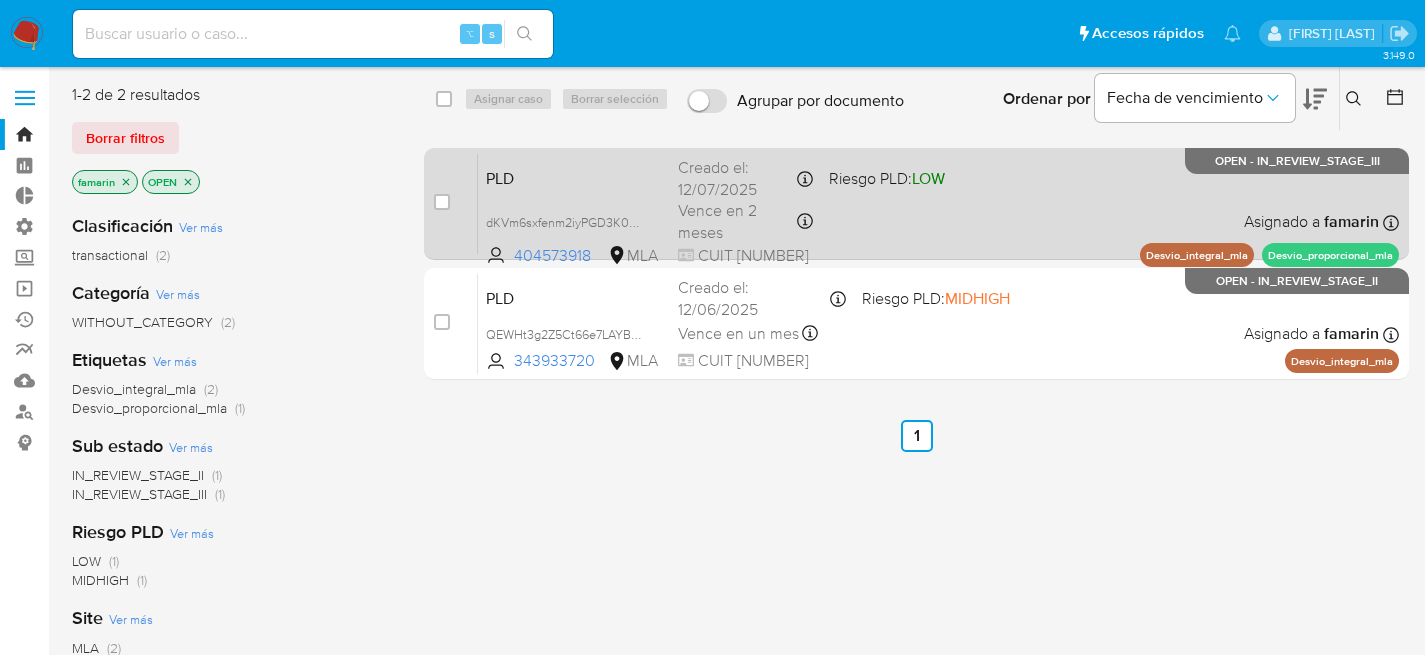 click on "Vence en 2 meses" at bounding box center (736, 221) 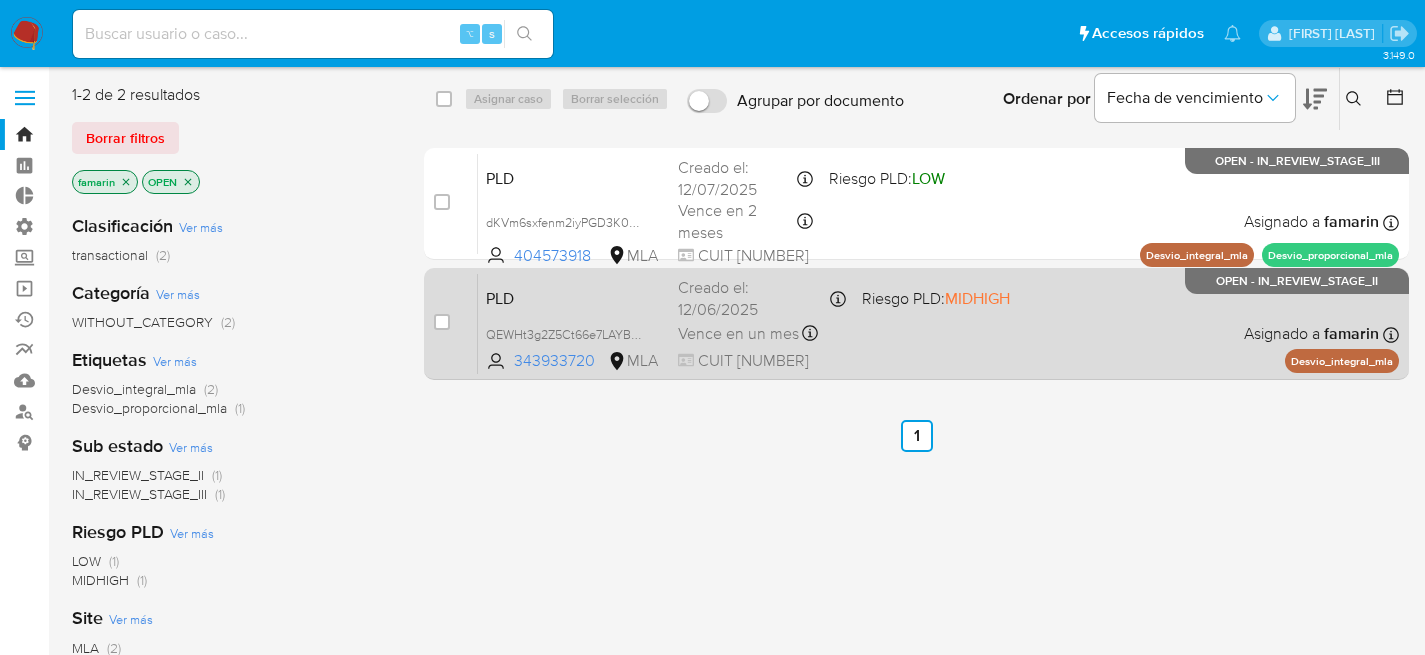 click on "PLD QEWHt3g2Z5Ct66e7LAYBGk13 [NUMBER] MLA Riesgo PLD:  MIDHIGH Creado el: [DATE]   Creado el: [DATE] [TIME] Vence en un mes   Vence el [DATE] [TIME] CUIT   [NUMBER] Asignado a   famarin   Asignado el: [DATE] [TIME] Desvio_integral_mla OPEN - IN_REVIEW_STAGE_II" at bounding box center (938, 323) 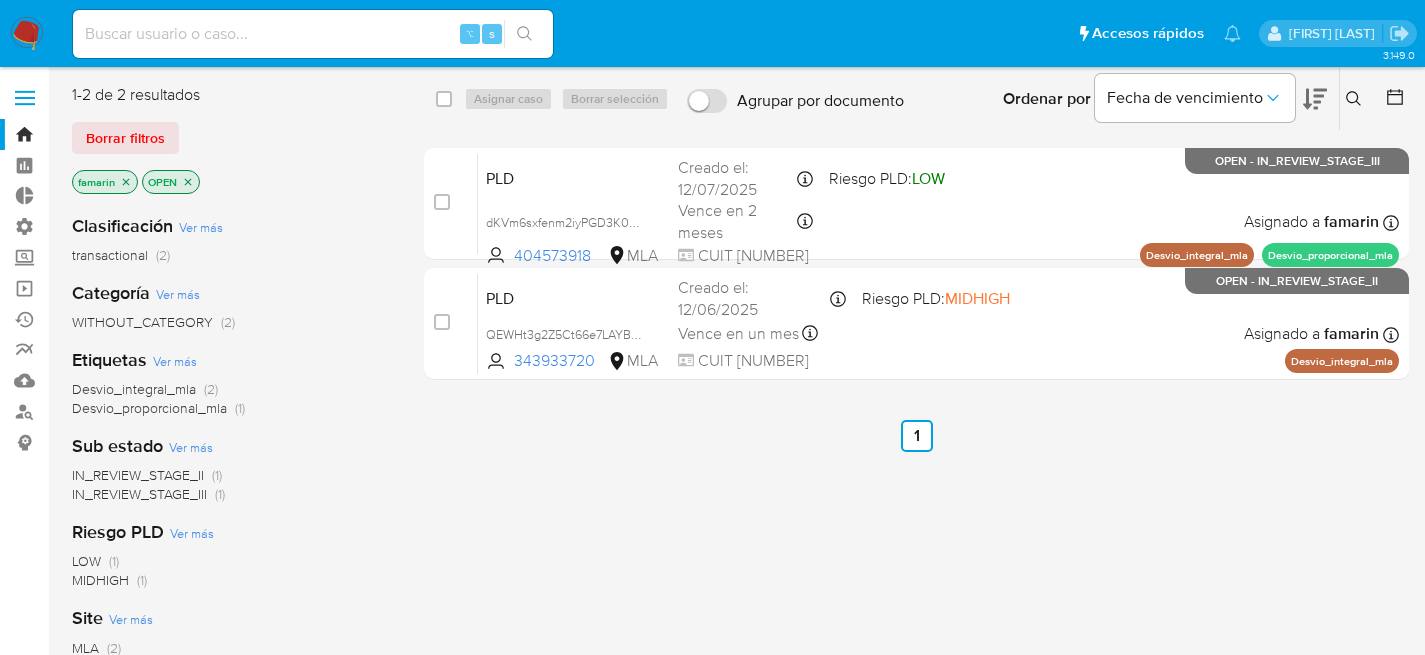 drag, startPoint x: 333, startPoint y: 16, endPoint x: 329, endPoint y: 30, distance: 14.56022 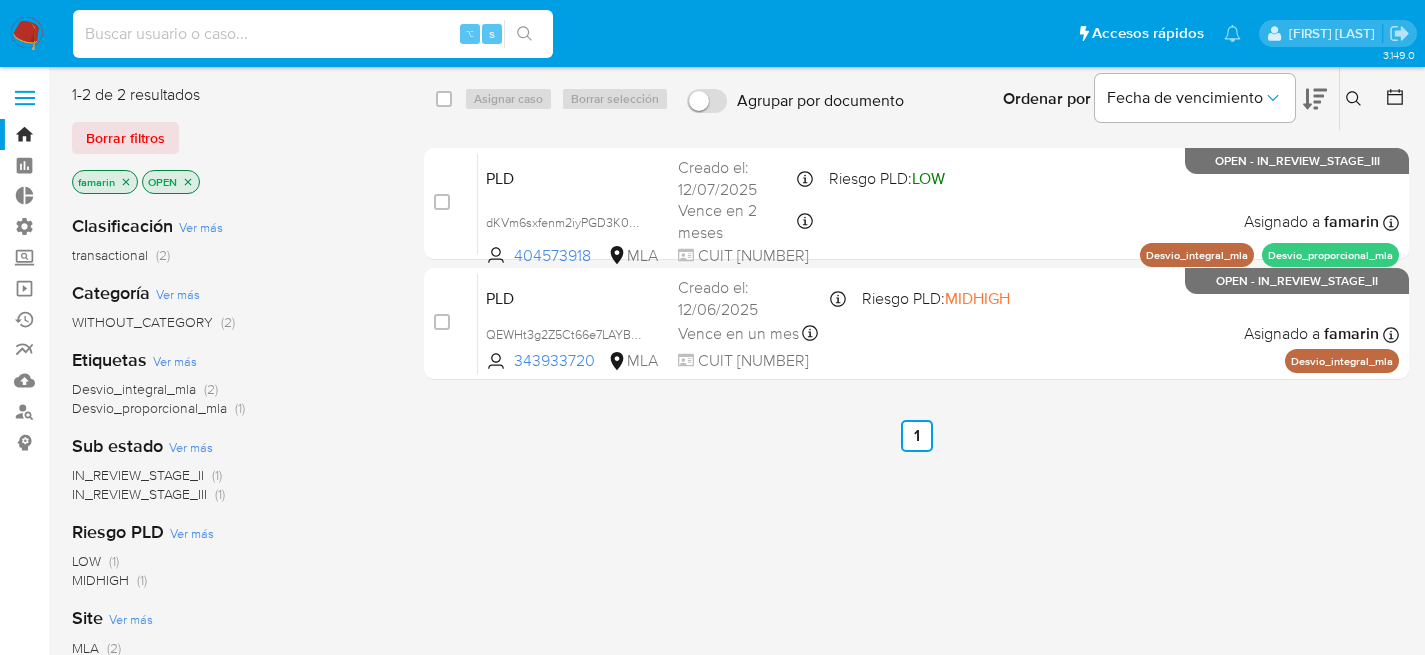 paste on "5erfTkBnJnNSIHA1dCKms5p7" 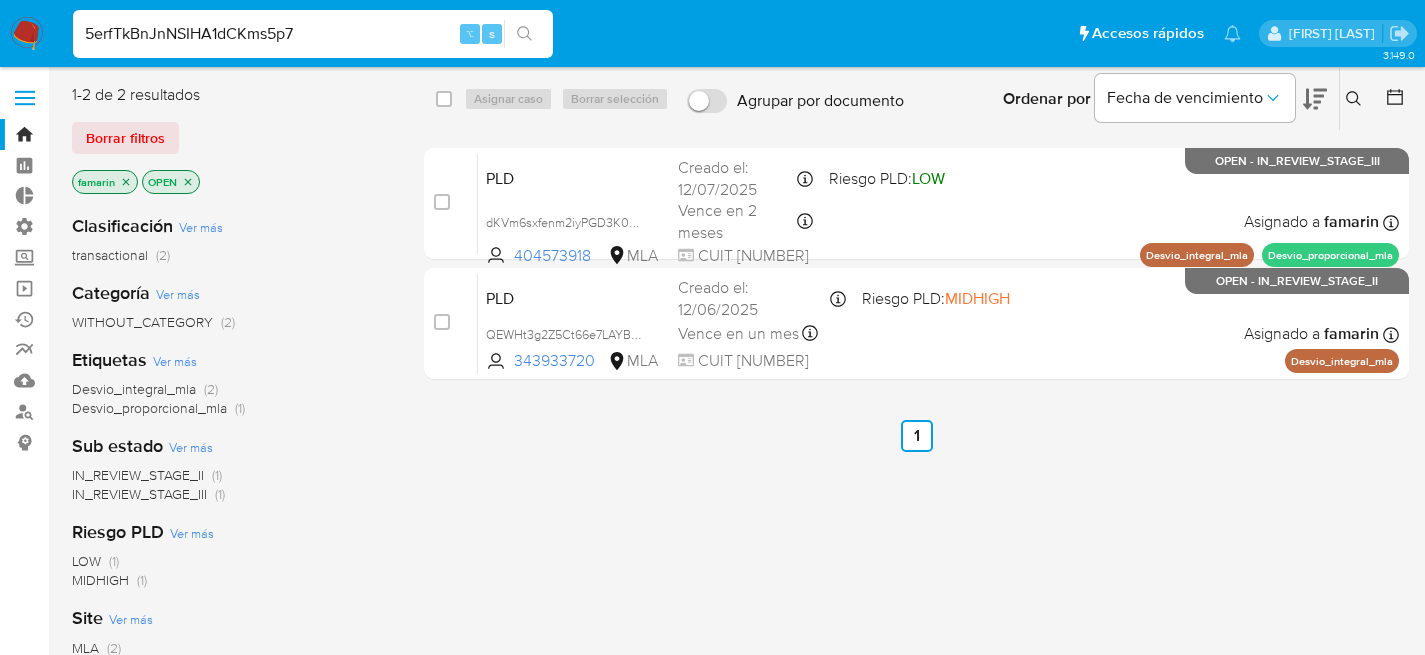 type on "5erfTkBnJnNSIHA1dCKms5p7" 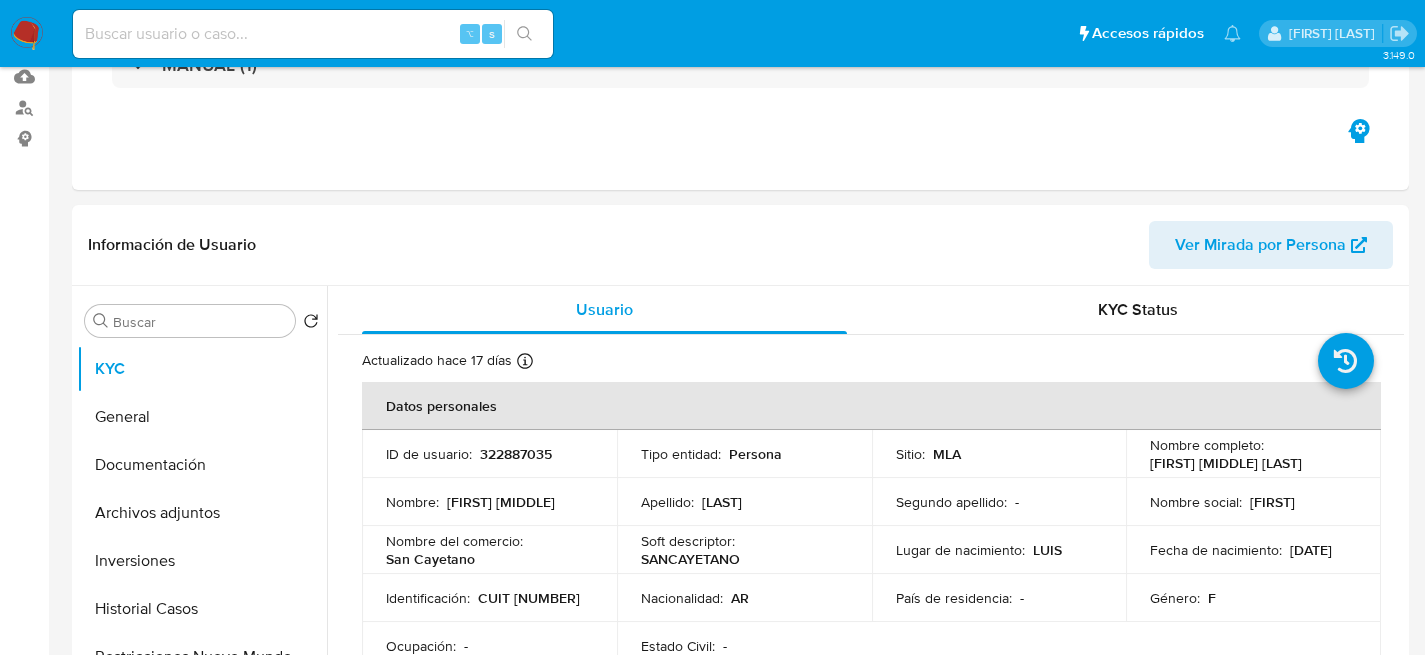 select on "10" 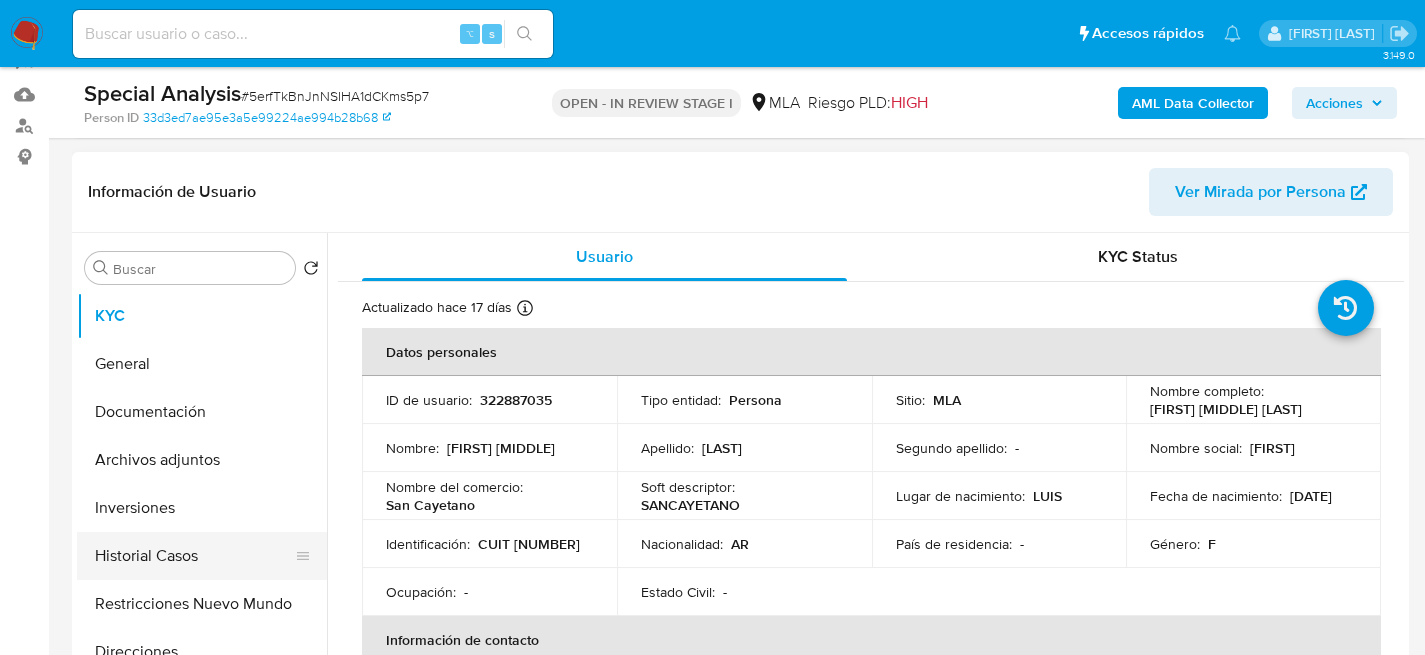 scroll, scrollTop: 404, scrollLeft: 0, axis: vertical 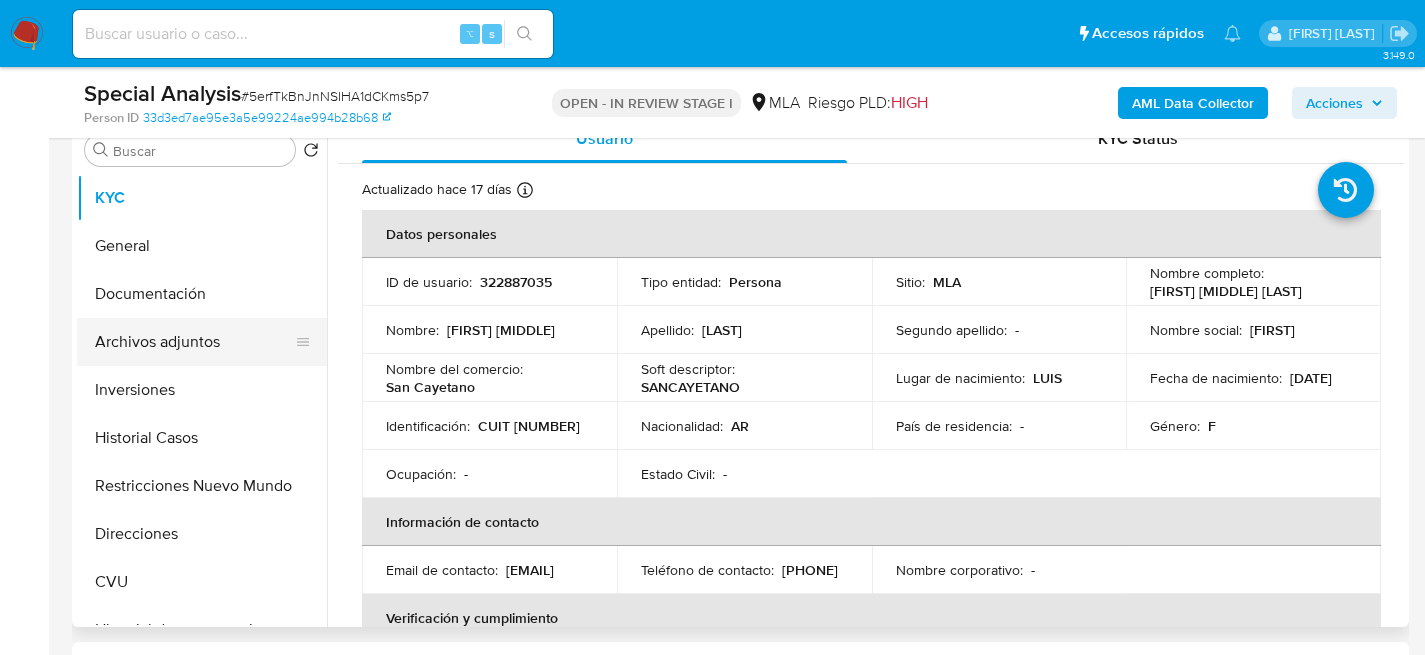 click on "Archivos adjuntos" at bounding box center [194, 342] 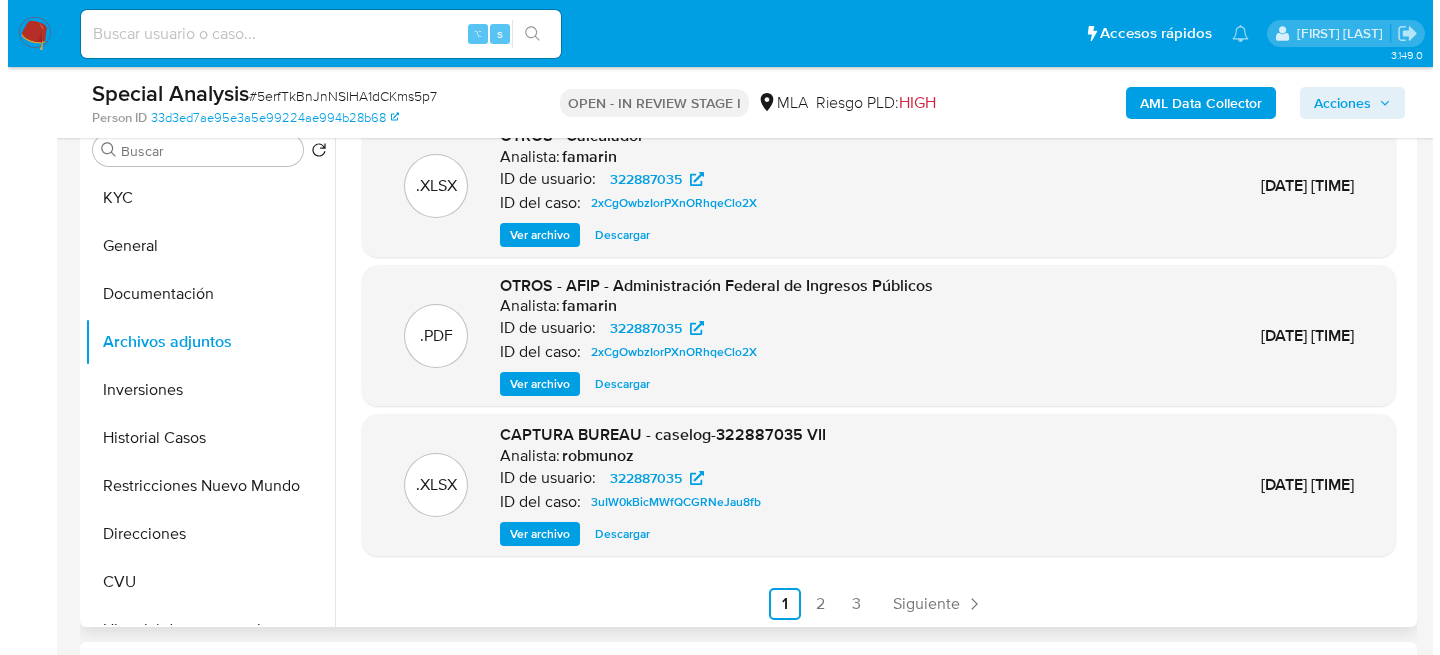 scroll, scrollTop: 168, scrollLeft: 0, axis: vertical 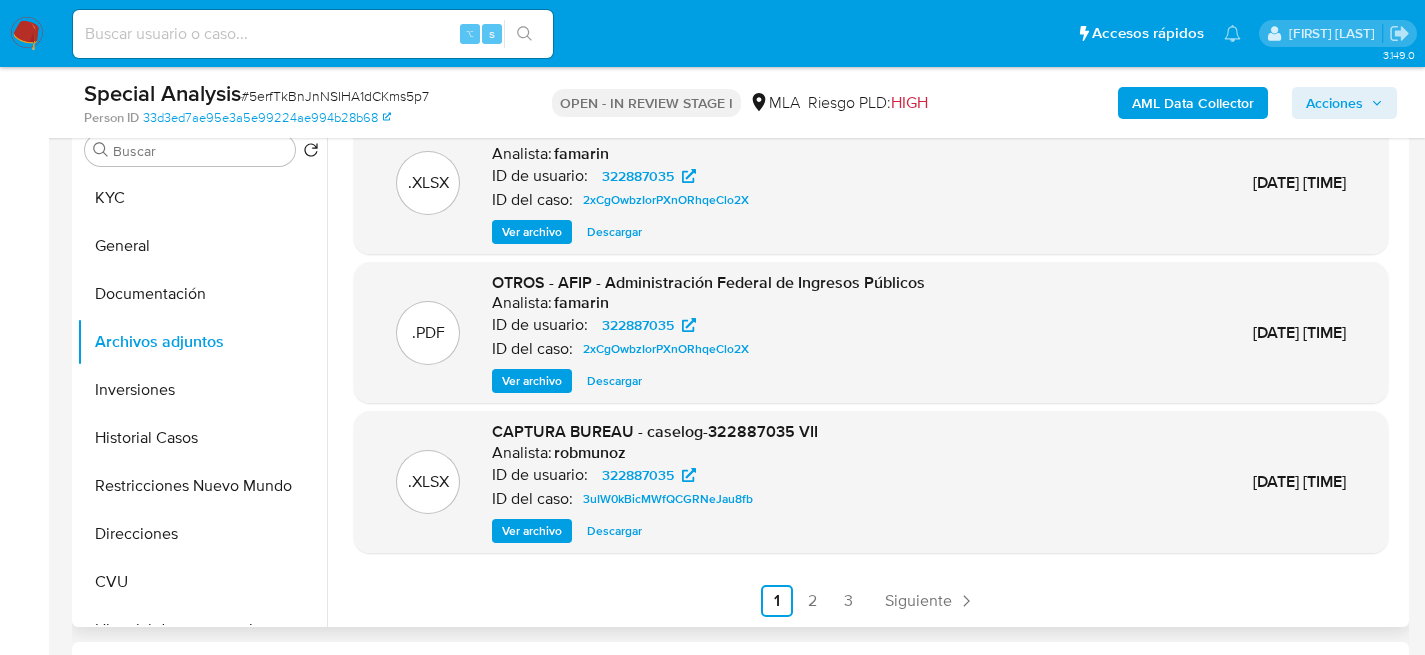 click on "Ver archivo" at bounding box center (532, 531) 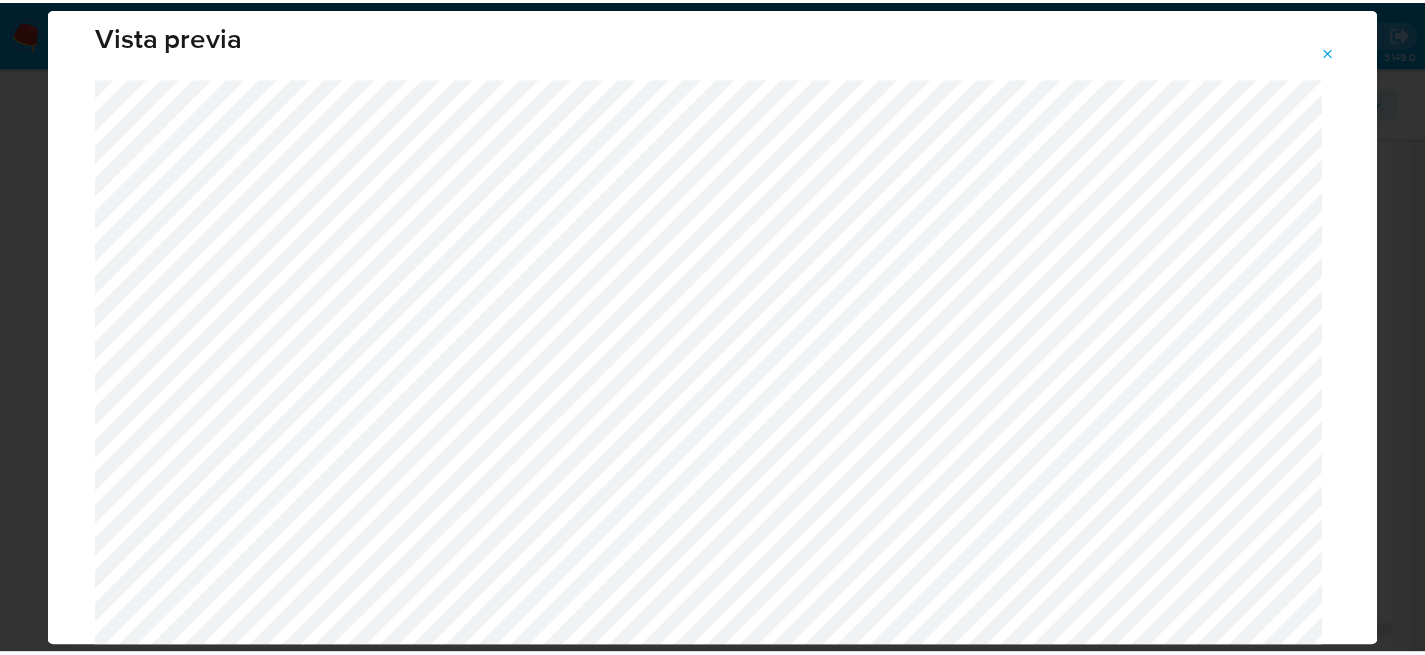 scroll, scrollTop: 0, scrollLeft: 0, axis: both 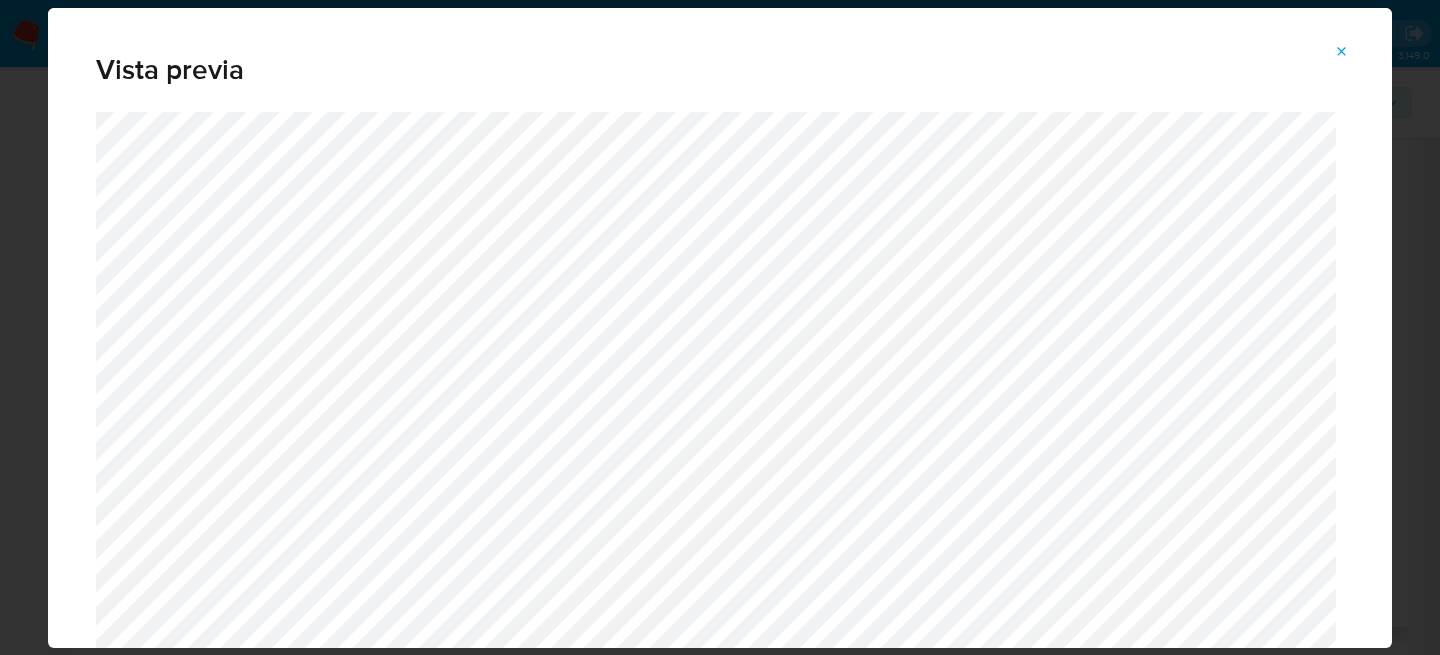 click on "Vista previa" at bounding box center [720, 327] 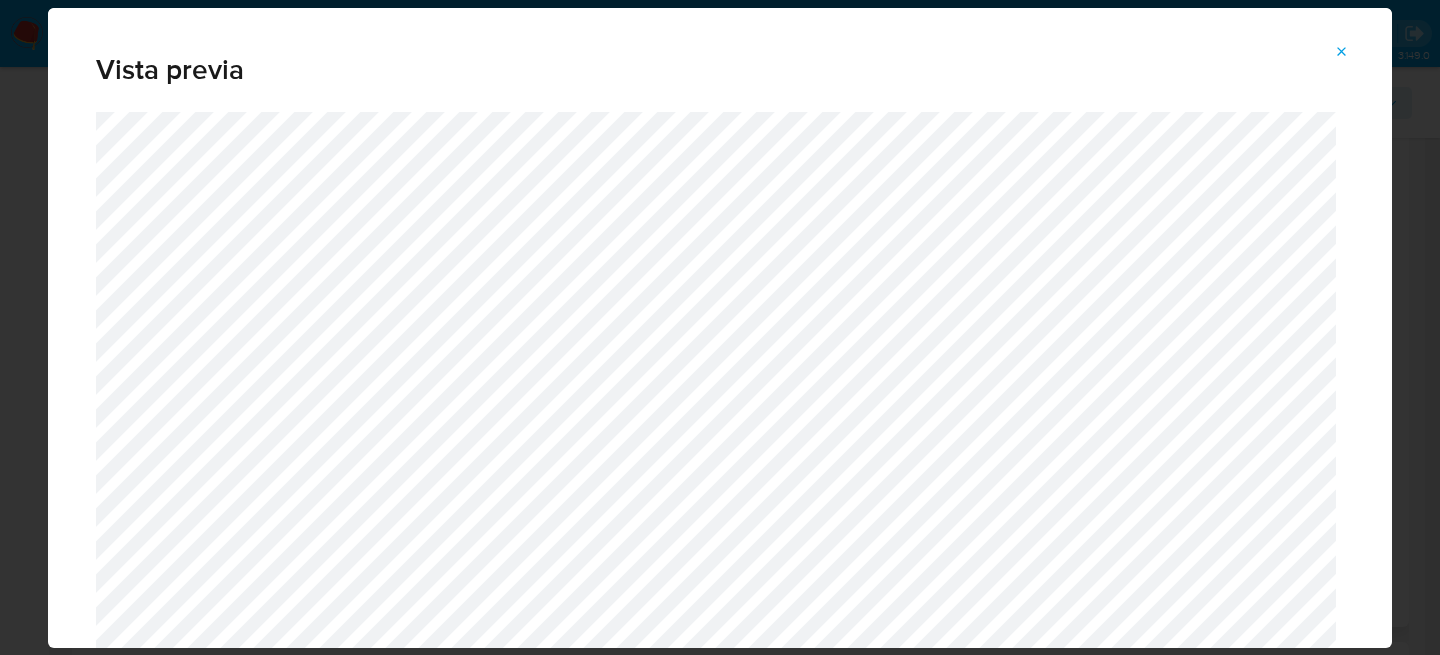 click at bounding box center (1342, 52) 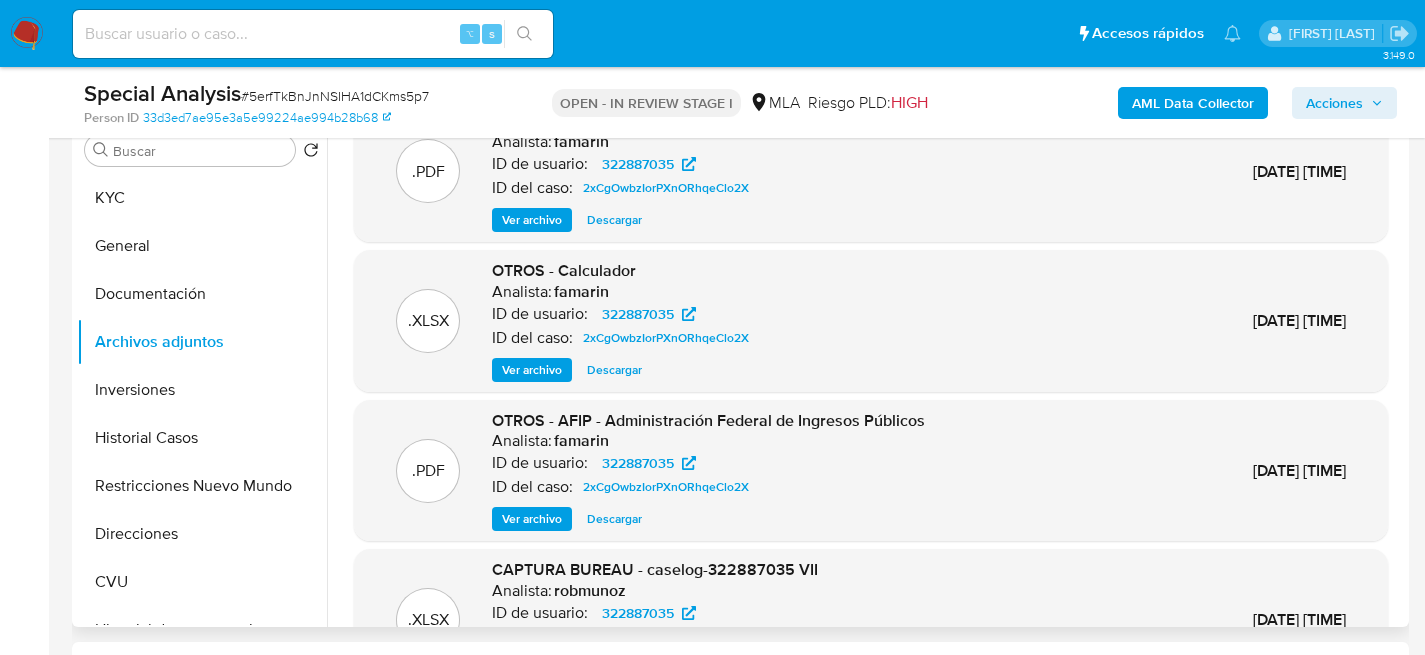 scroll, scrollTop: 0, scrollLeft: 0, axis: both 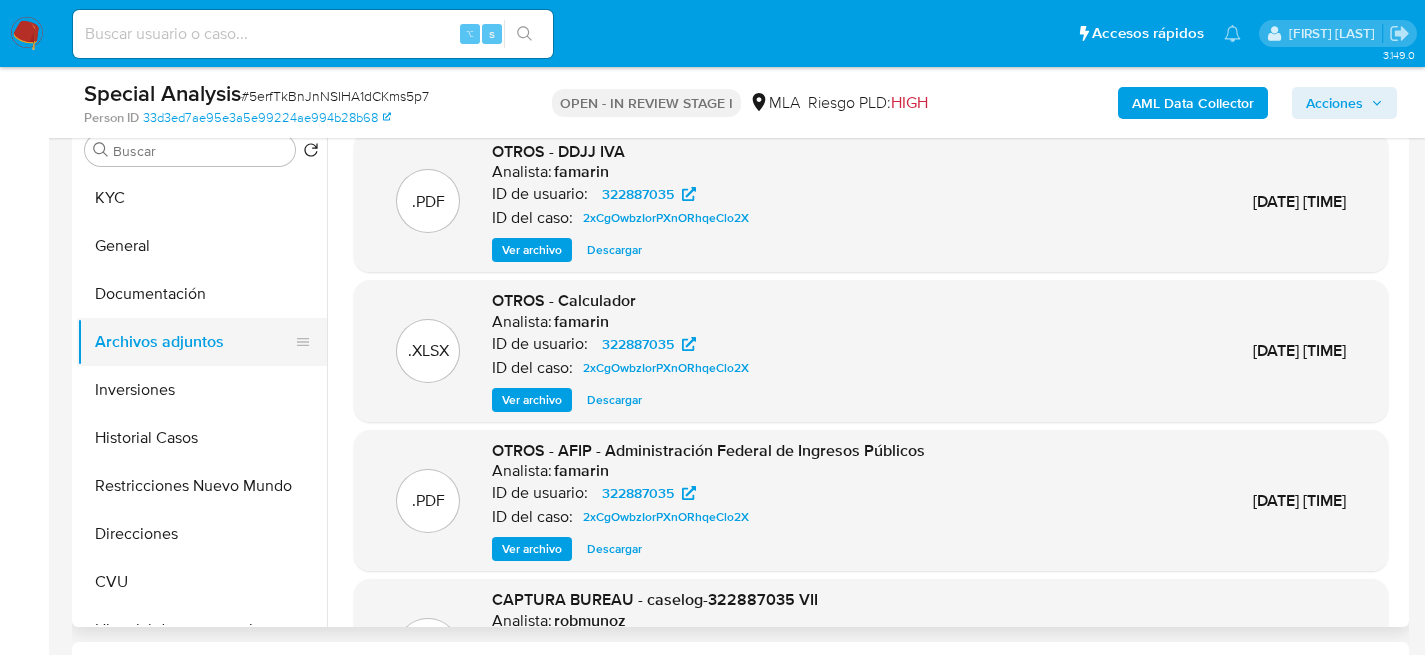 click on "Archivos adjuntos" at bounding box center [194, 342] 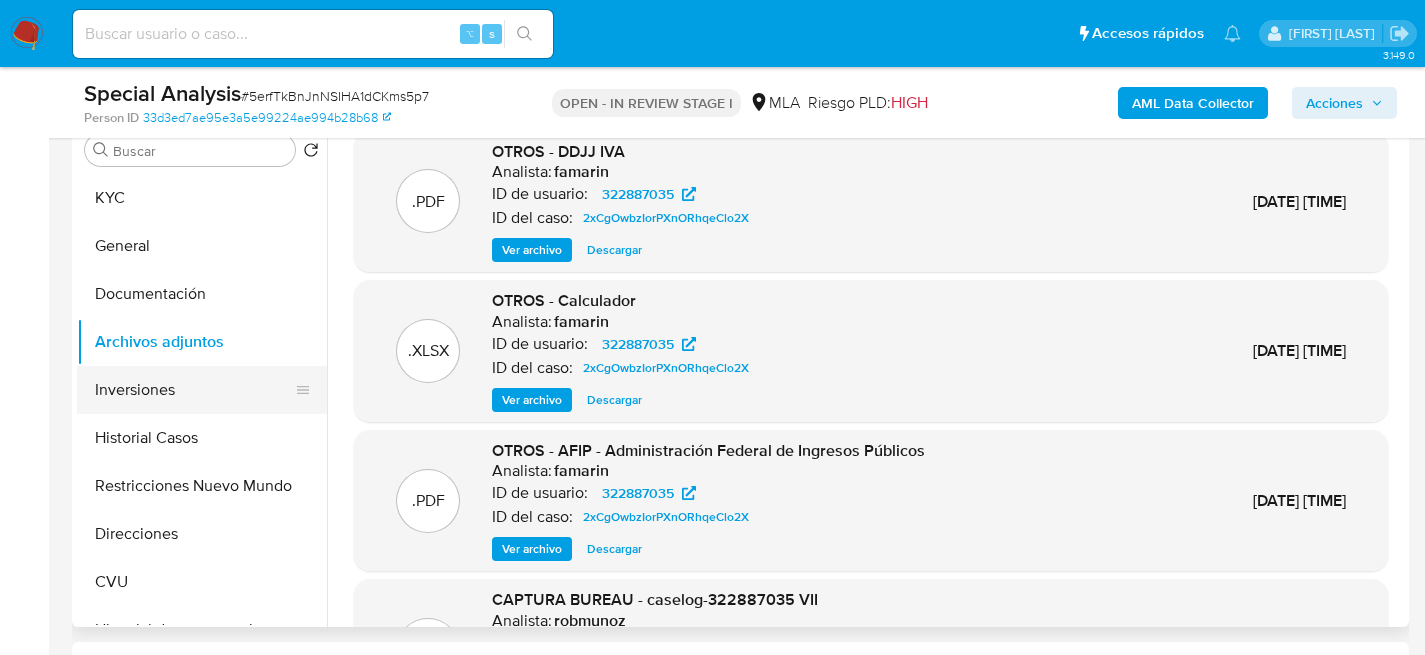 click on "Inversiones" at bounding box center [194, 390] 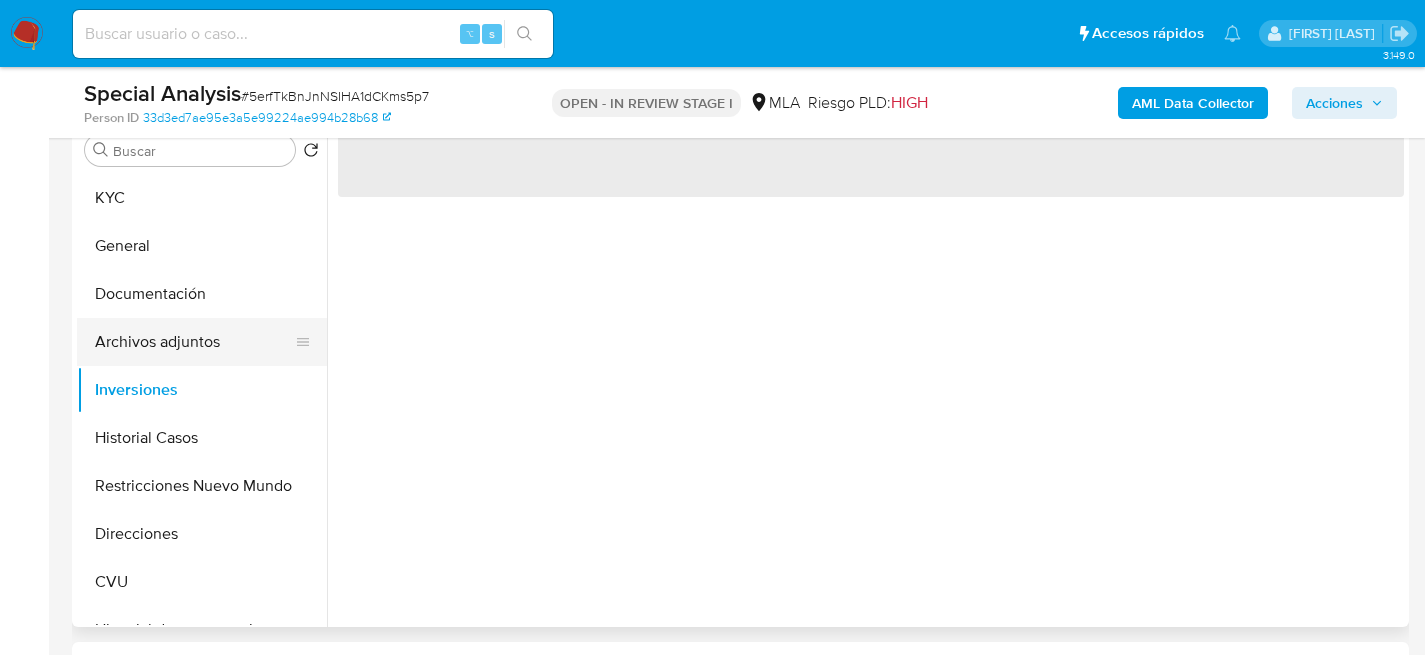 click on "Archivos adjuntos" at bounding box center [194, 342] 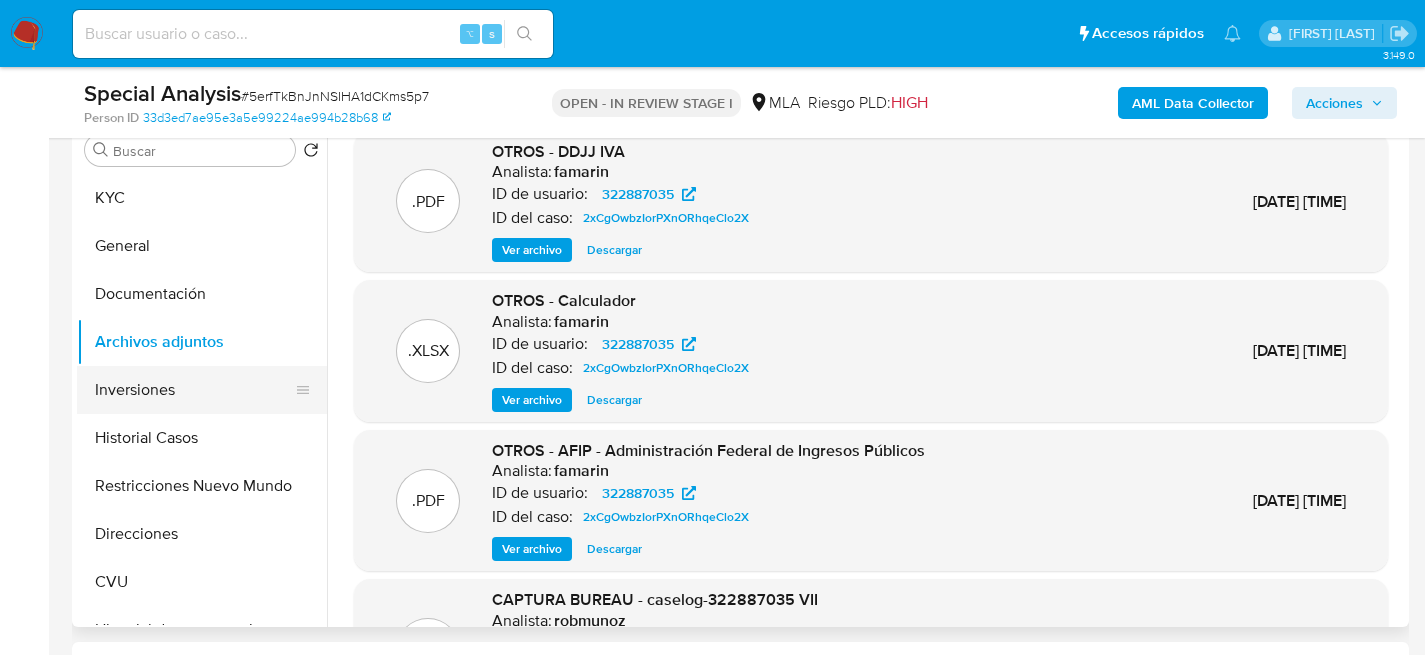 click on "Inversiones" at bounding box center (194, 390) 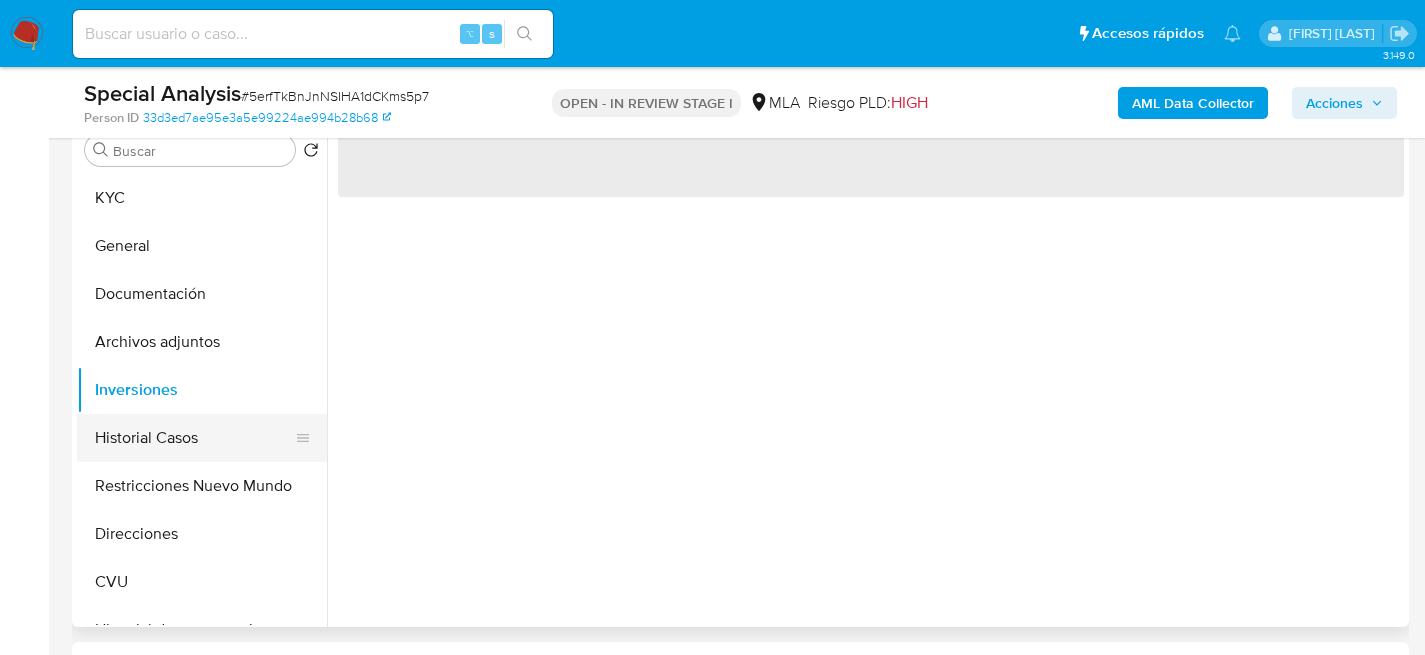 click on "Historial Casos" at bounding box center (194, 438) 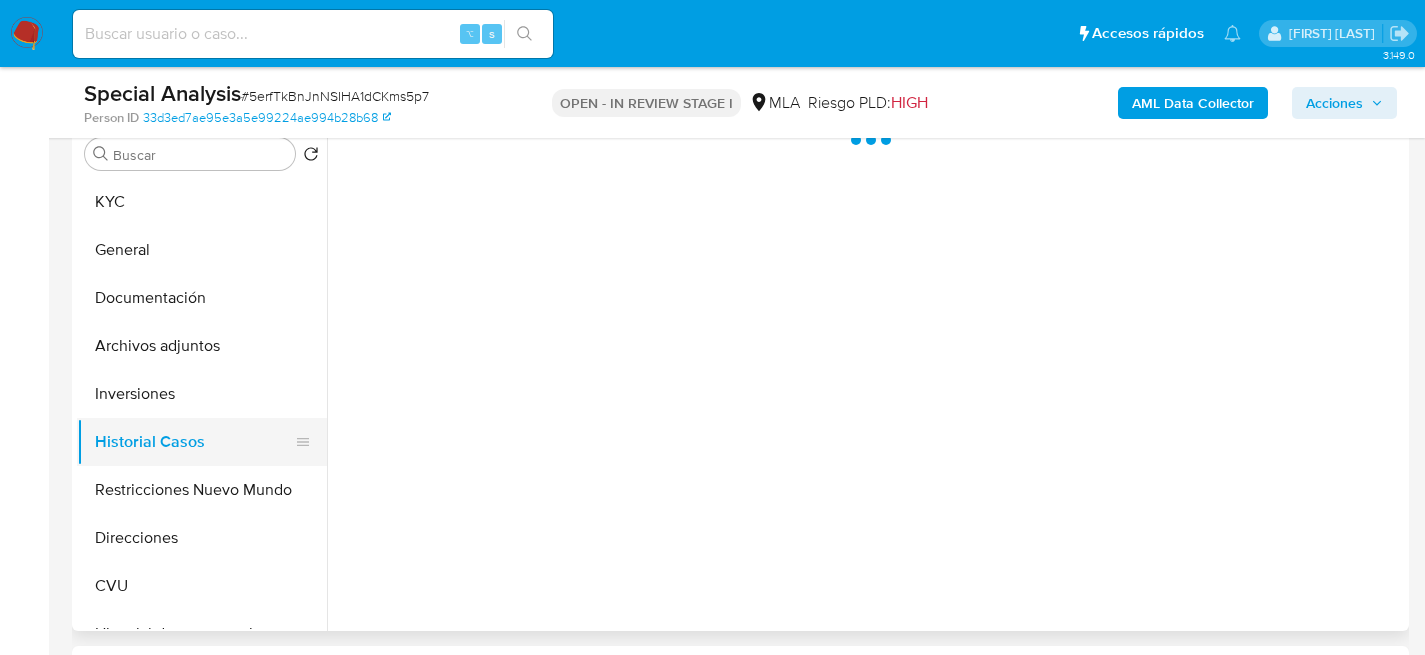 scroll, scrollTop: 400, scrollLeft: 0, axis: vertical 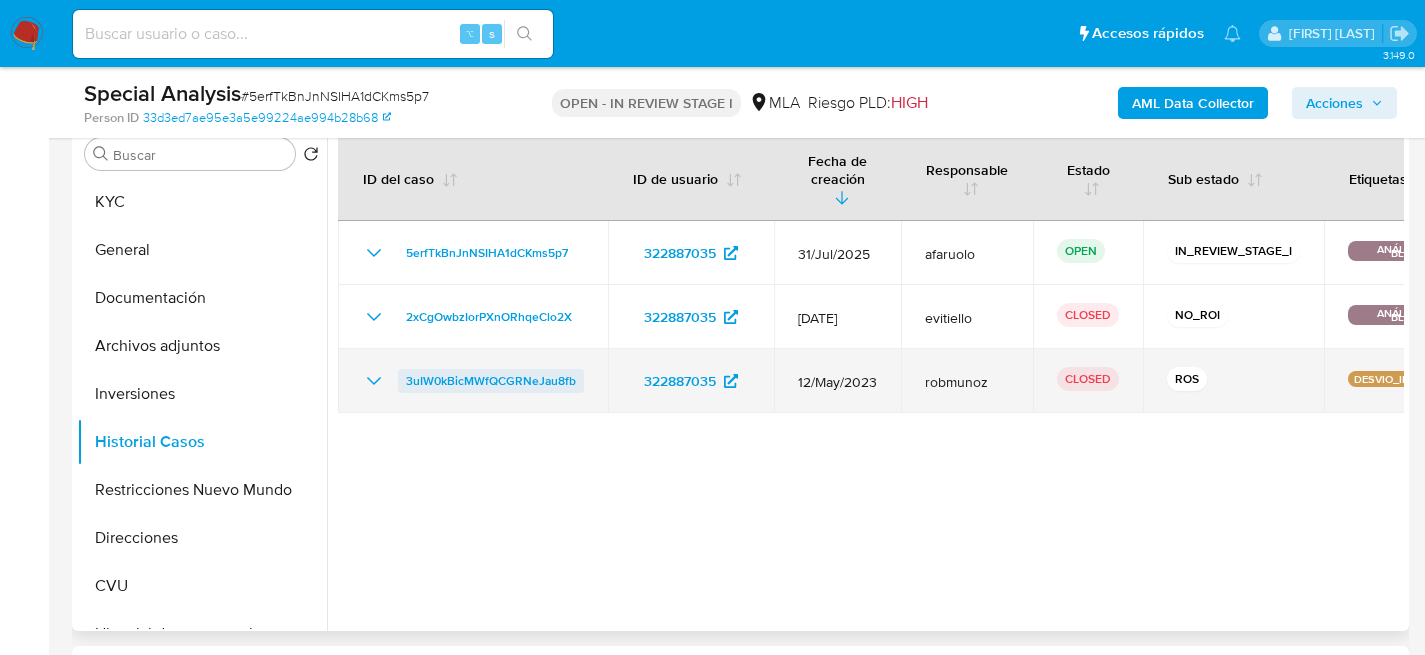 click on "3uIW0kBicMWfQCGRNeJau8fb" at bounding box center [491, 381] 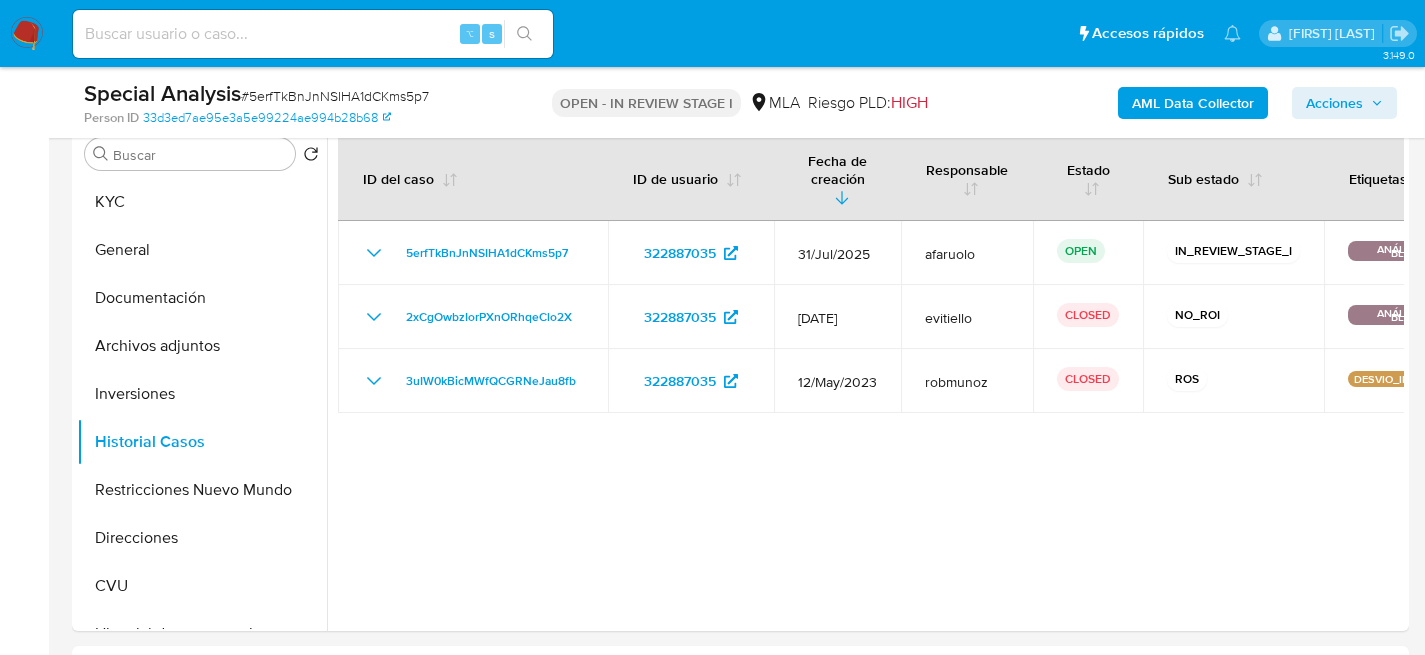 drag, startPoint x: 543, startPoint y: 644, endPoint x: 616, endPoint y: 633, distance: 73.82411 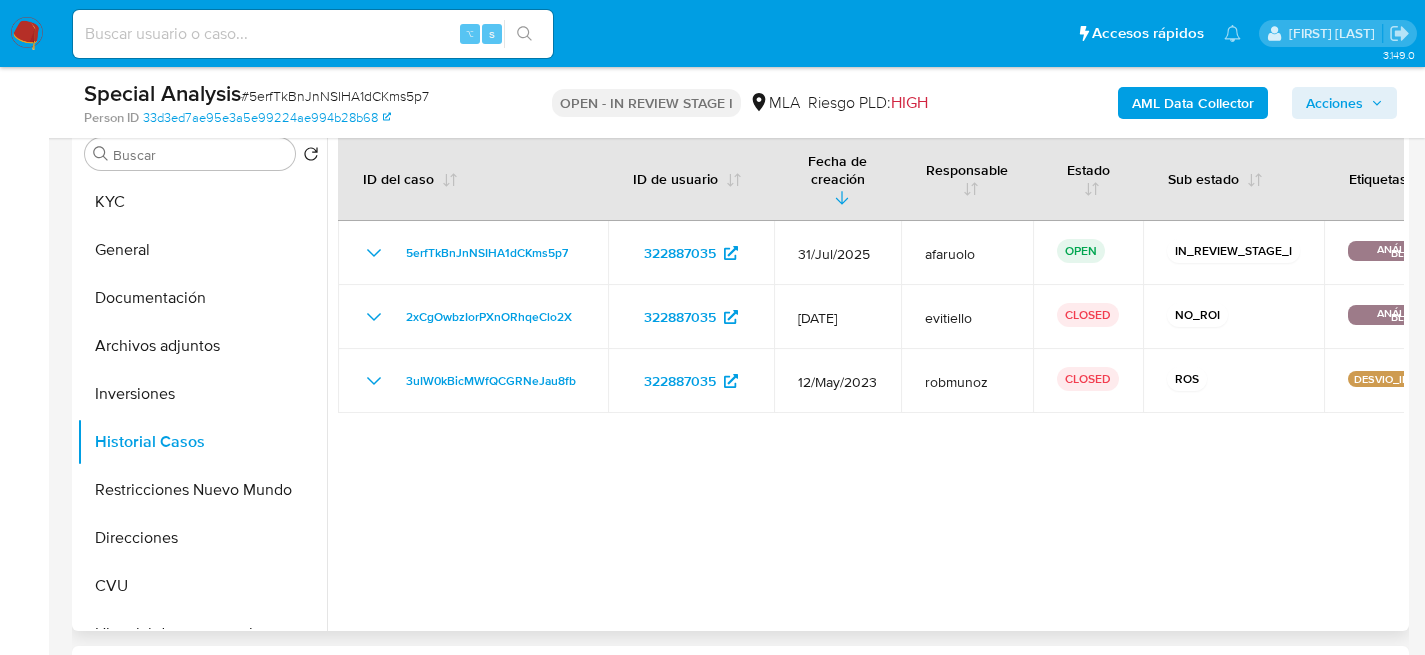 drag, startPoint x: 723, startPoint y: 463, endPoint x: 1136, endPoint y: 485, distance: 413.58554 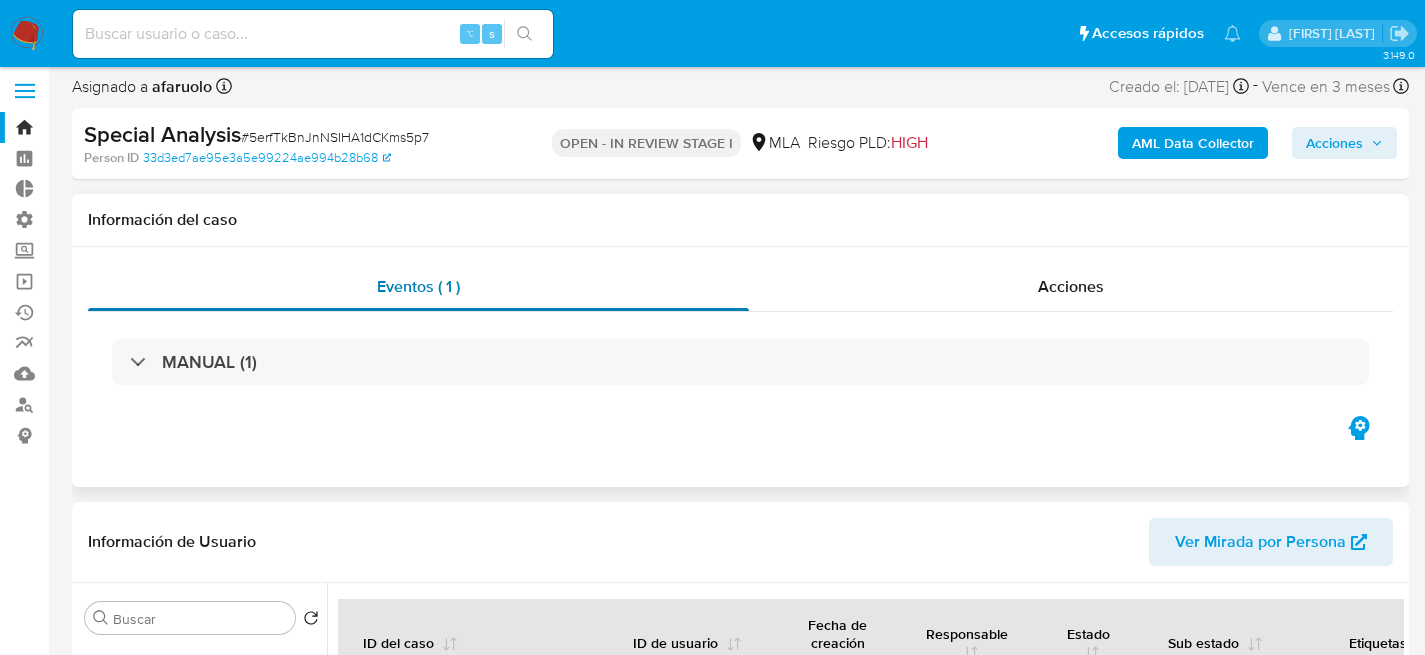 scroll, scrollTop: 8, scrollLeft: 0, axis: vertical 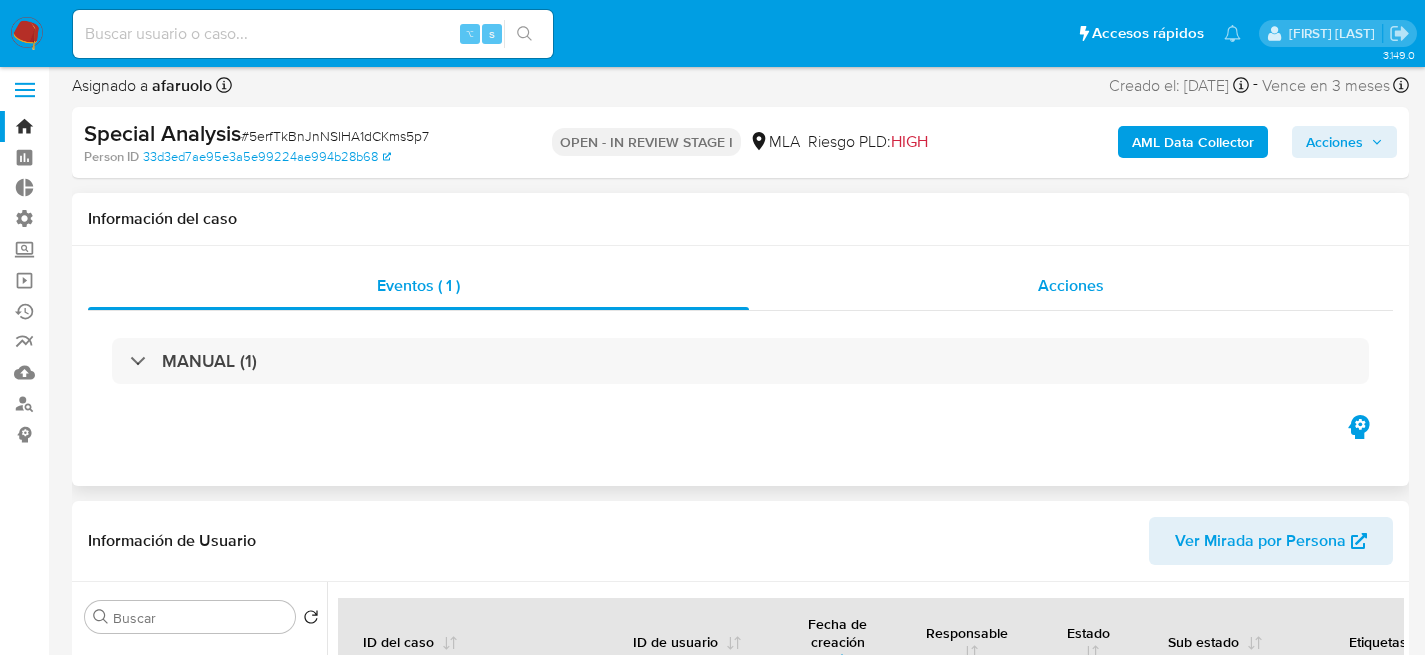 click on "Acciones" at bounding box center (1071, 286) 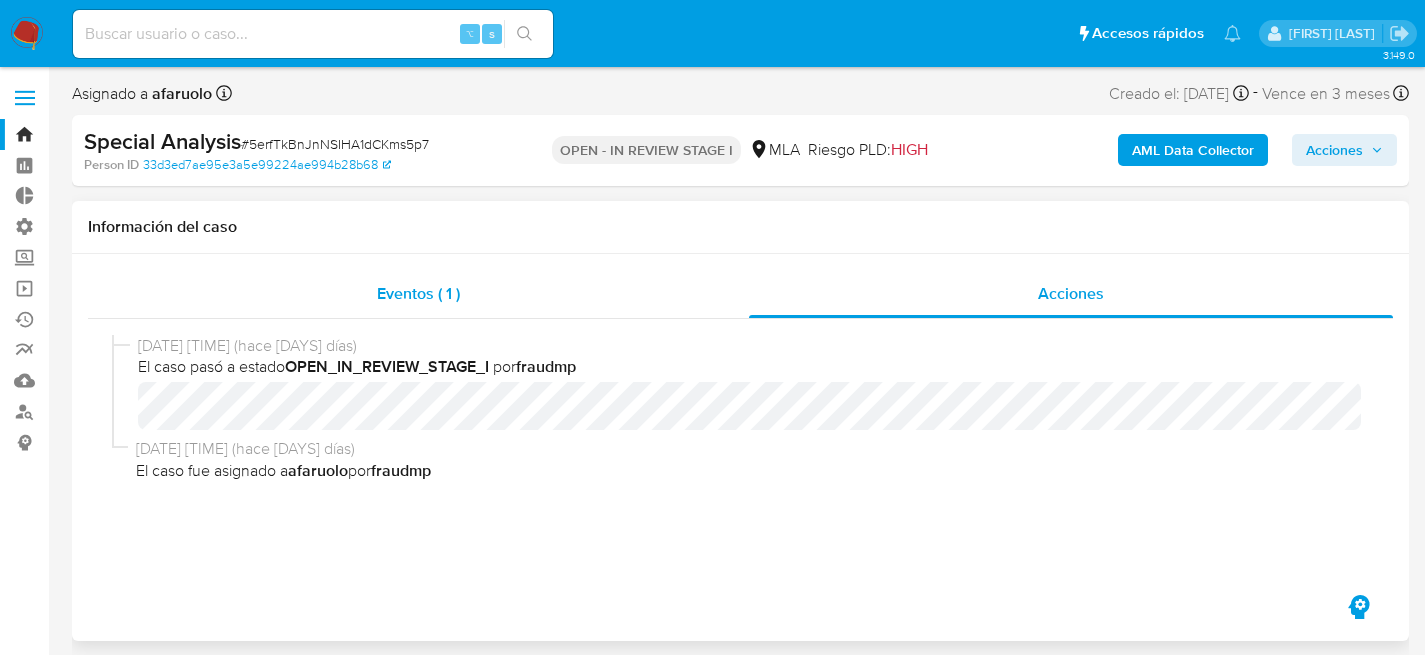 scroll, scrollTop: 333, scrollLeft: 0, axis: vertical 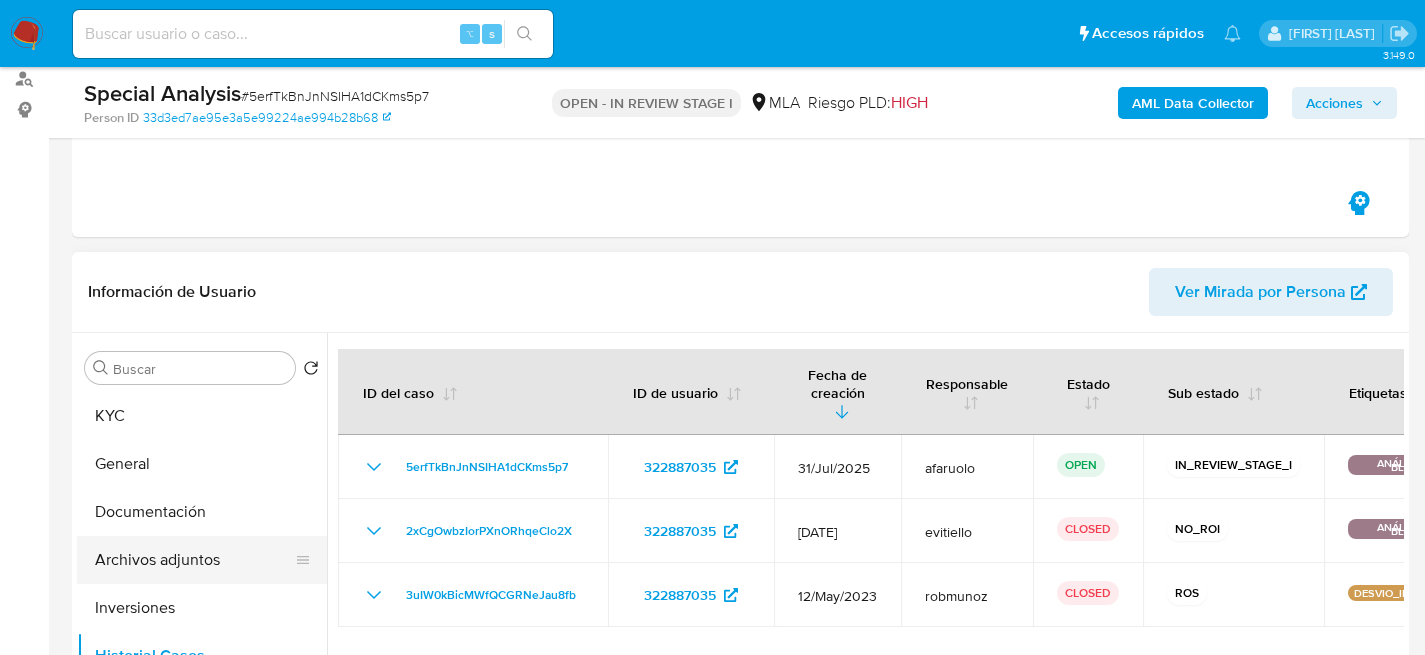 click on "Archivos adjuntos" at bounding box center [194, 560] 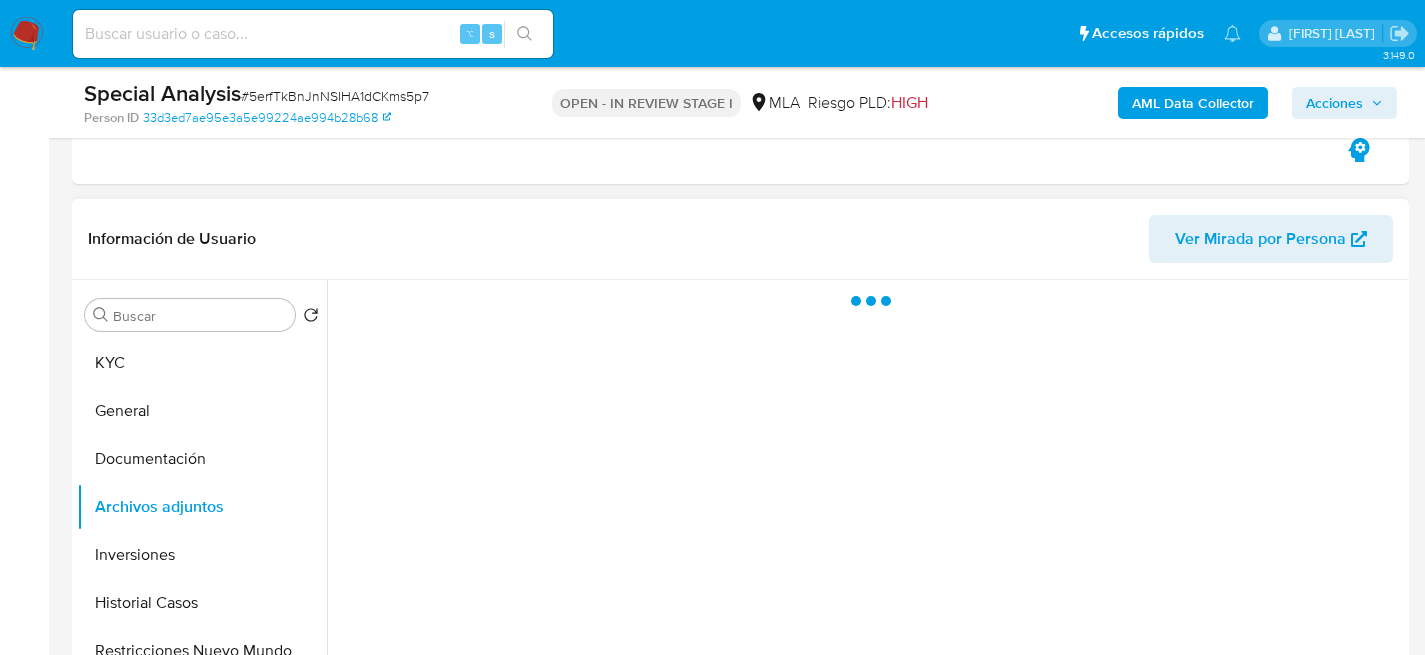 scroll, scrollTop: 472, scrollLeft: 0, axis: vertical 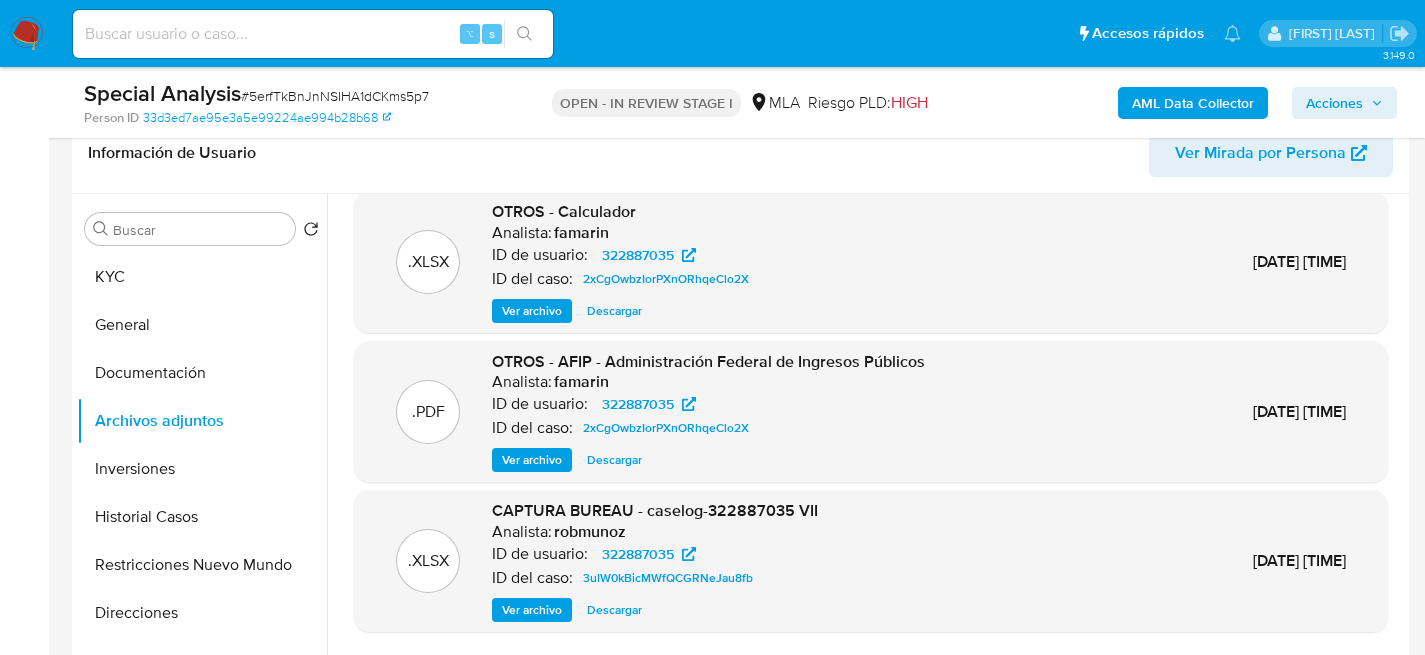 click on "Ver archivo" at bounding box center (532, 610) 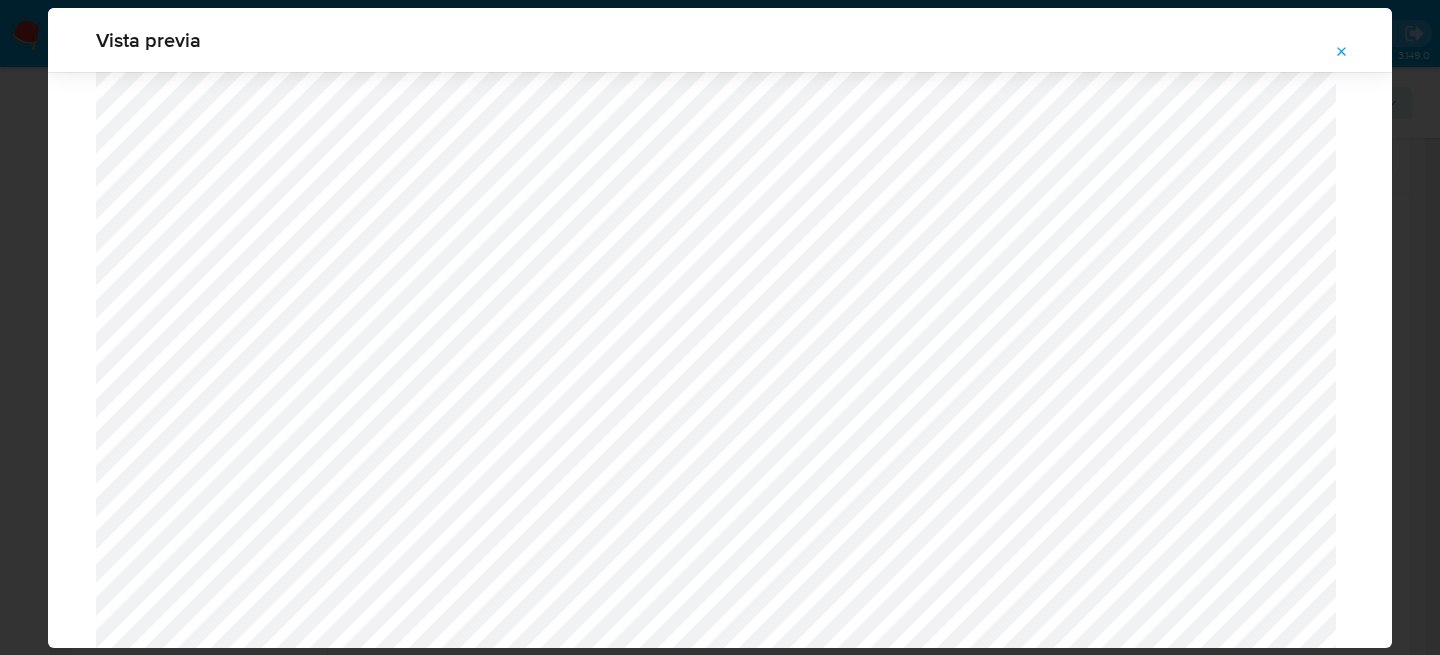 scroll, scrollTop: 1912, scrollLeft: 0, axis: vertical 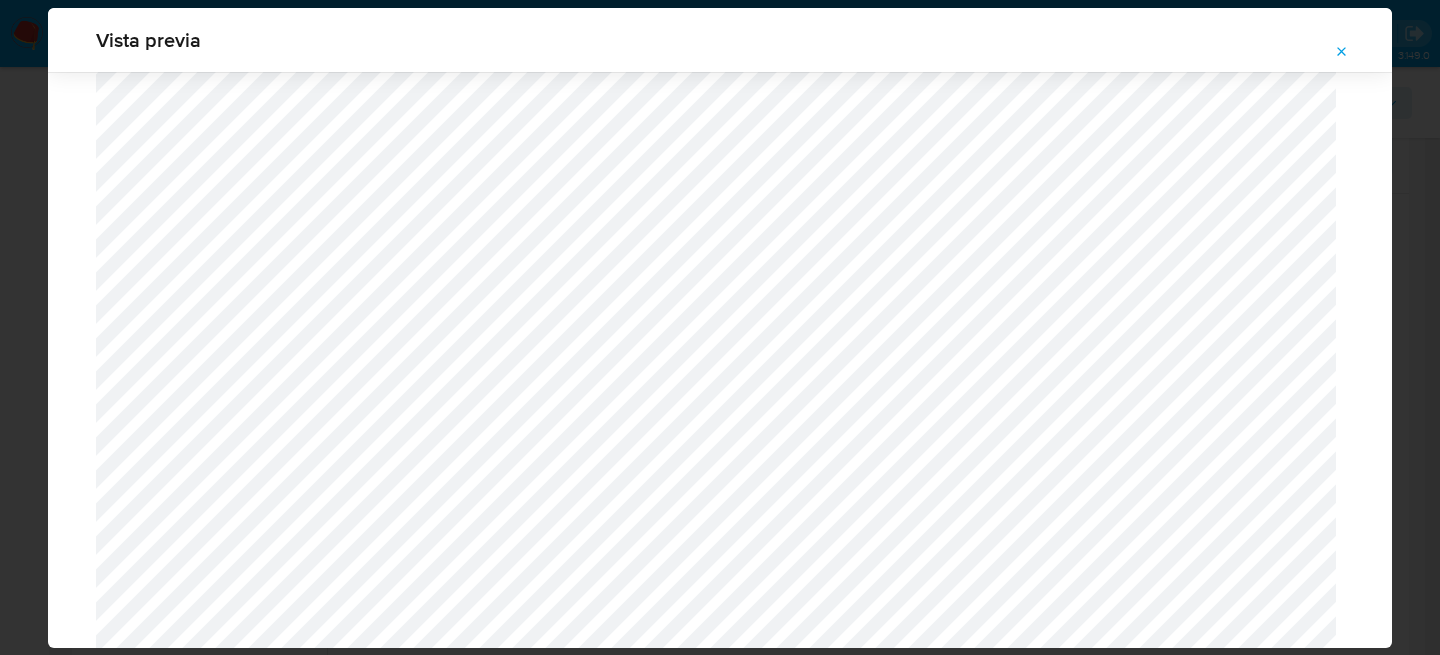 click on "Vista previa" at bounding box center (720, 327) 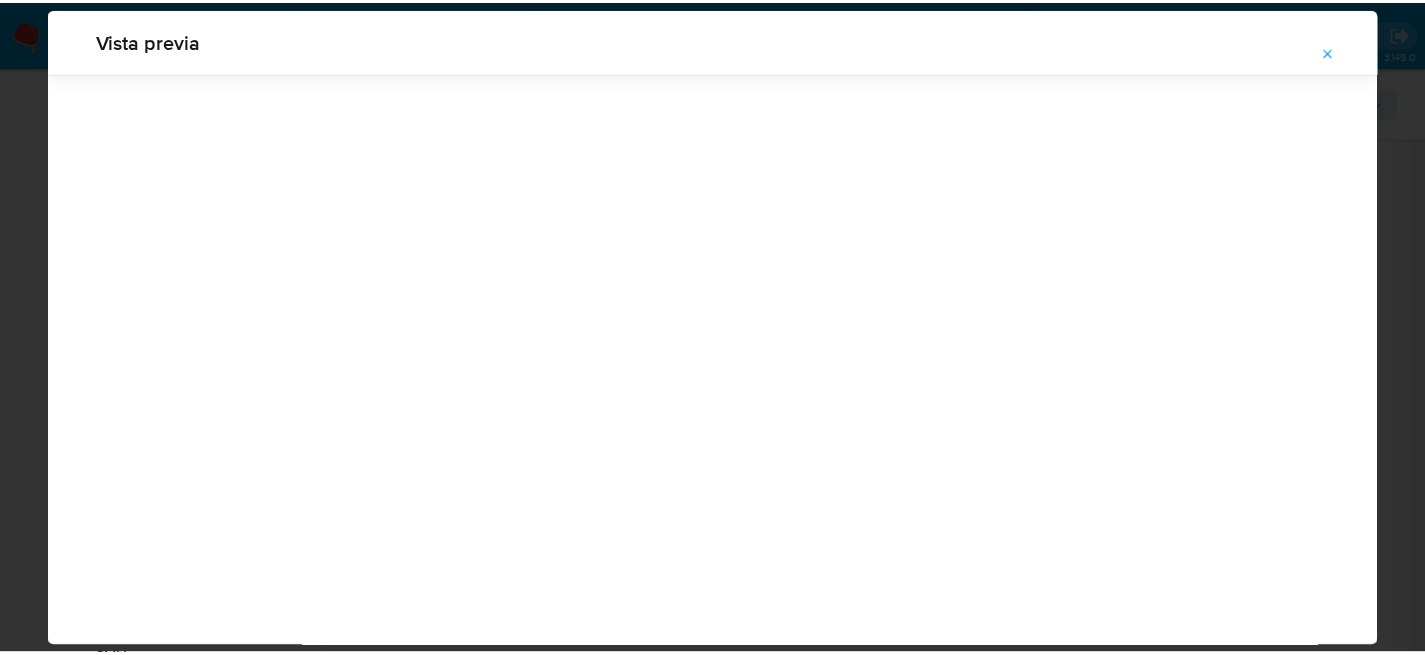 scroll, scrollTop: 64, scrollLeft: 0, axis: vertical 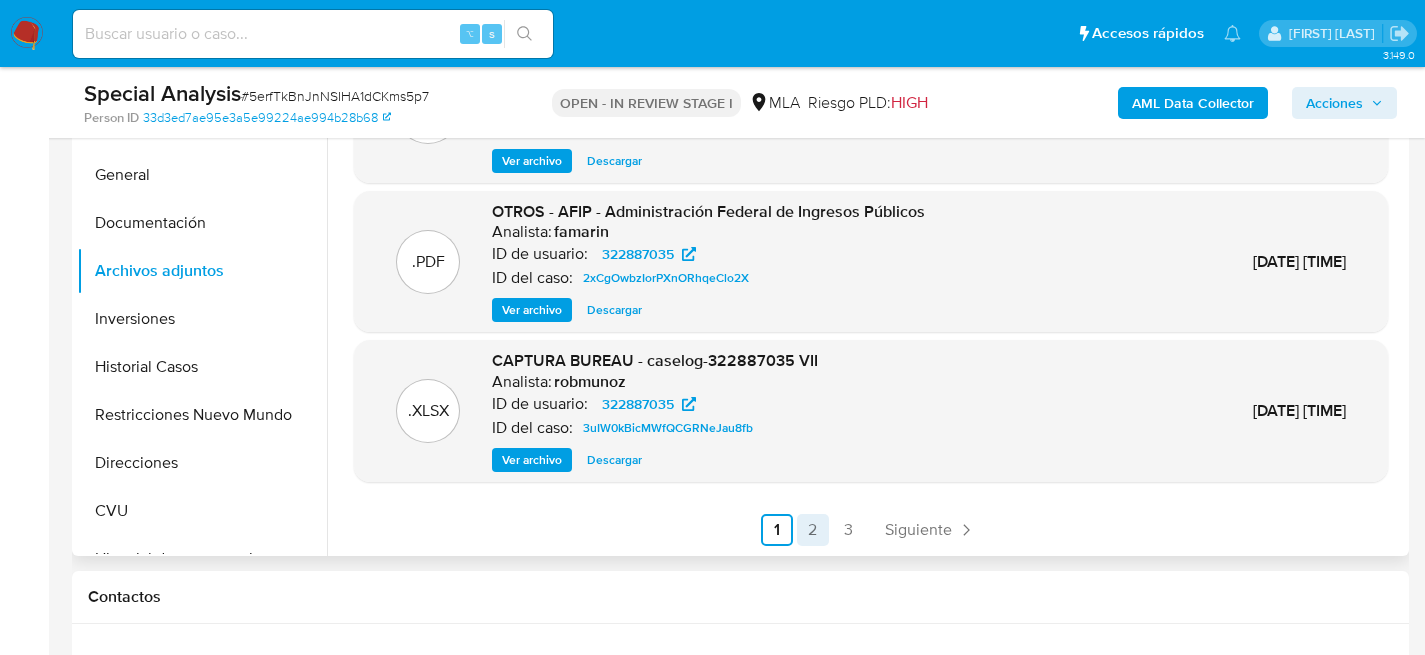click on "2" at bounding box center [813, 530] 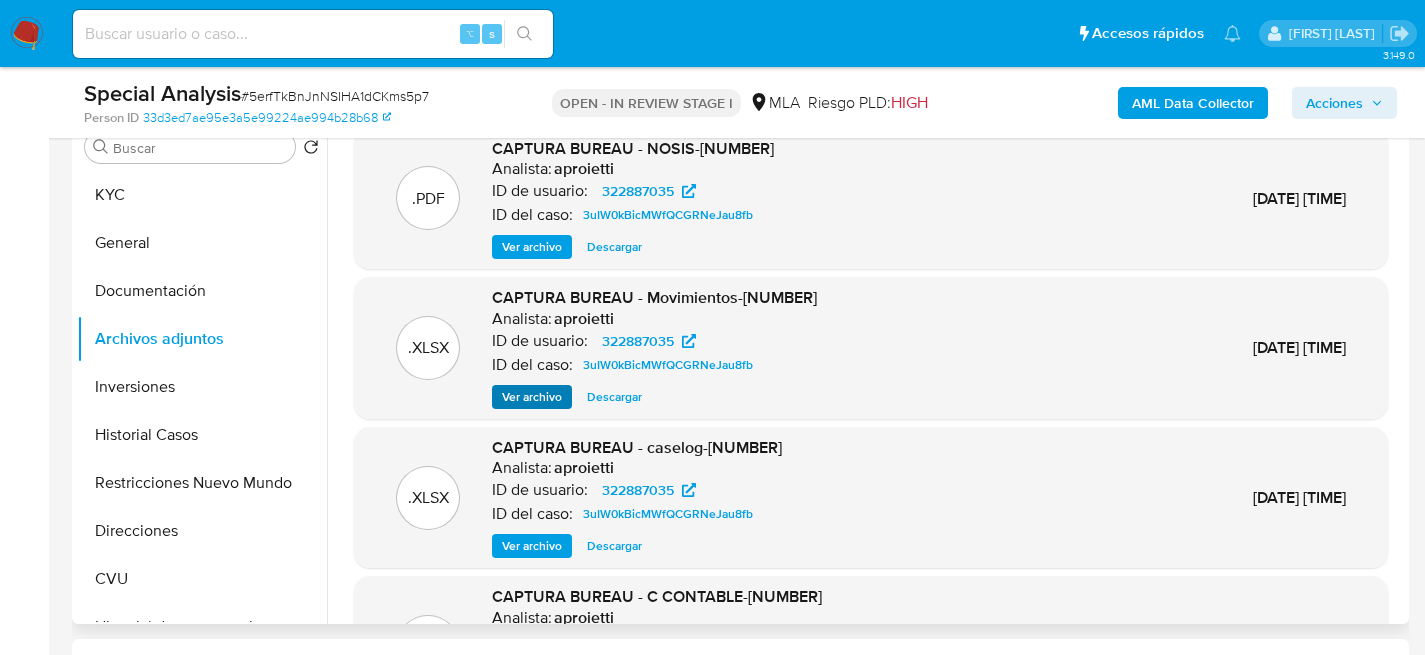 scroll, scrollTop: 512, scrollLeft: 0, axis: vertical 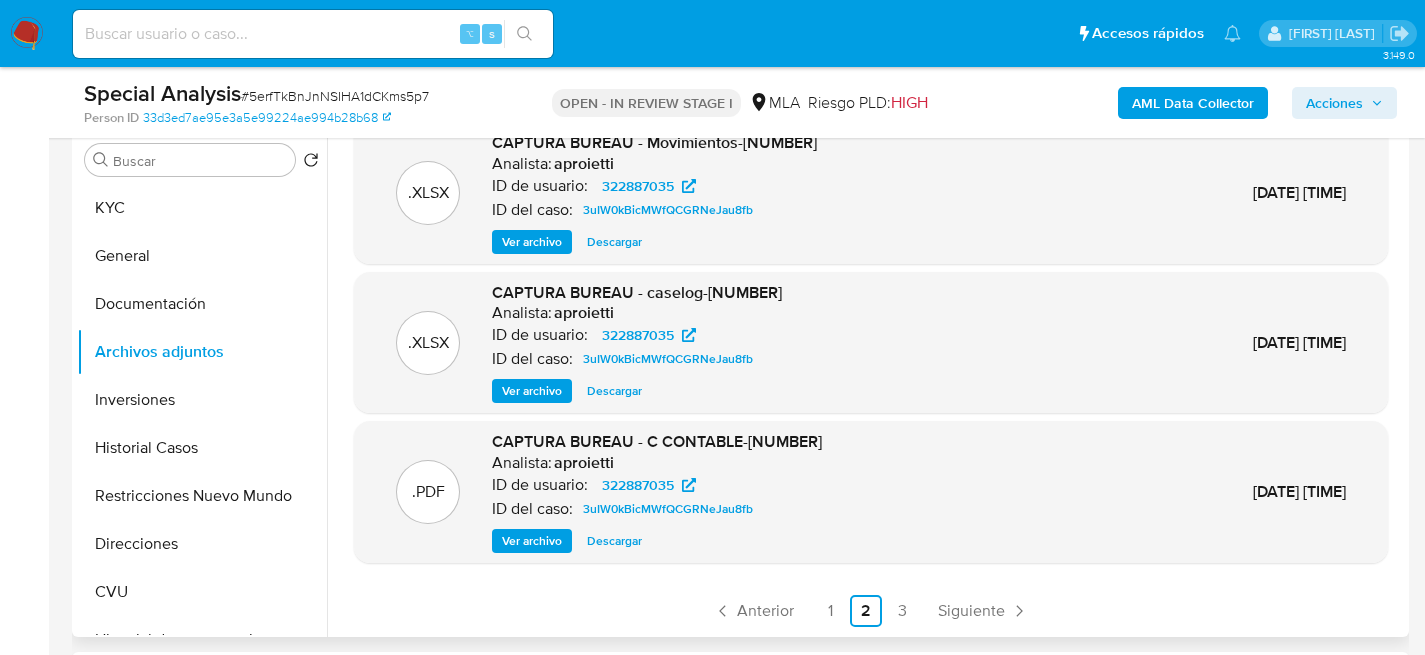 click on "Ver archivo" at bounding box center (532, 541) 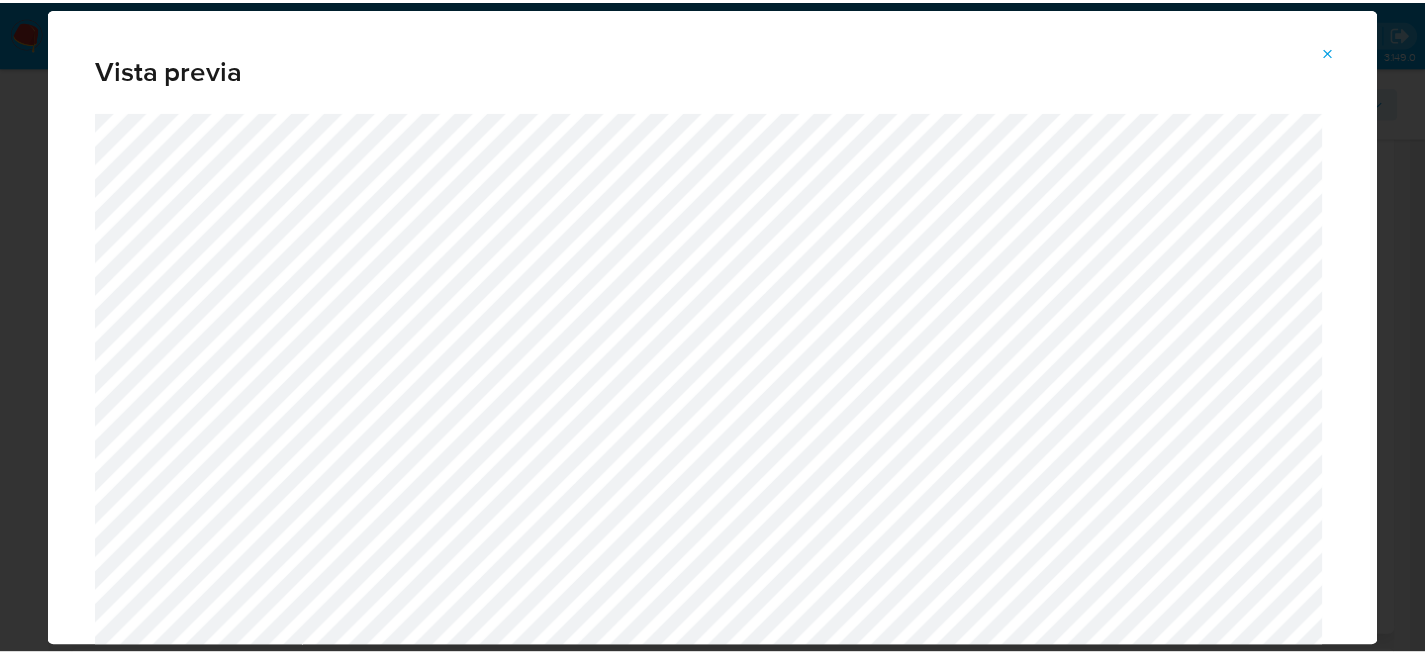 scroll, scrollTop: 0, scrollLeft: 0, axis: both 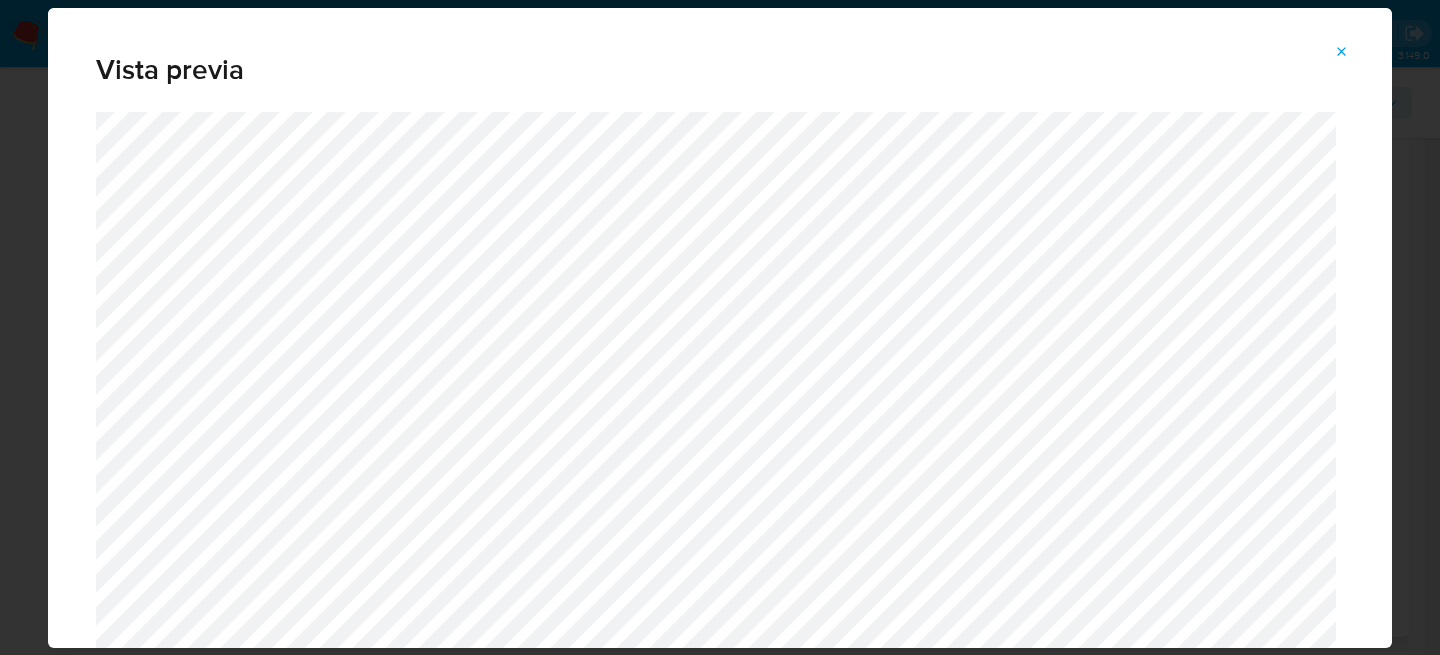 click at bounding box center [1342, 52] 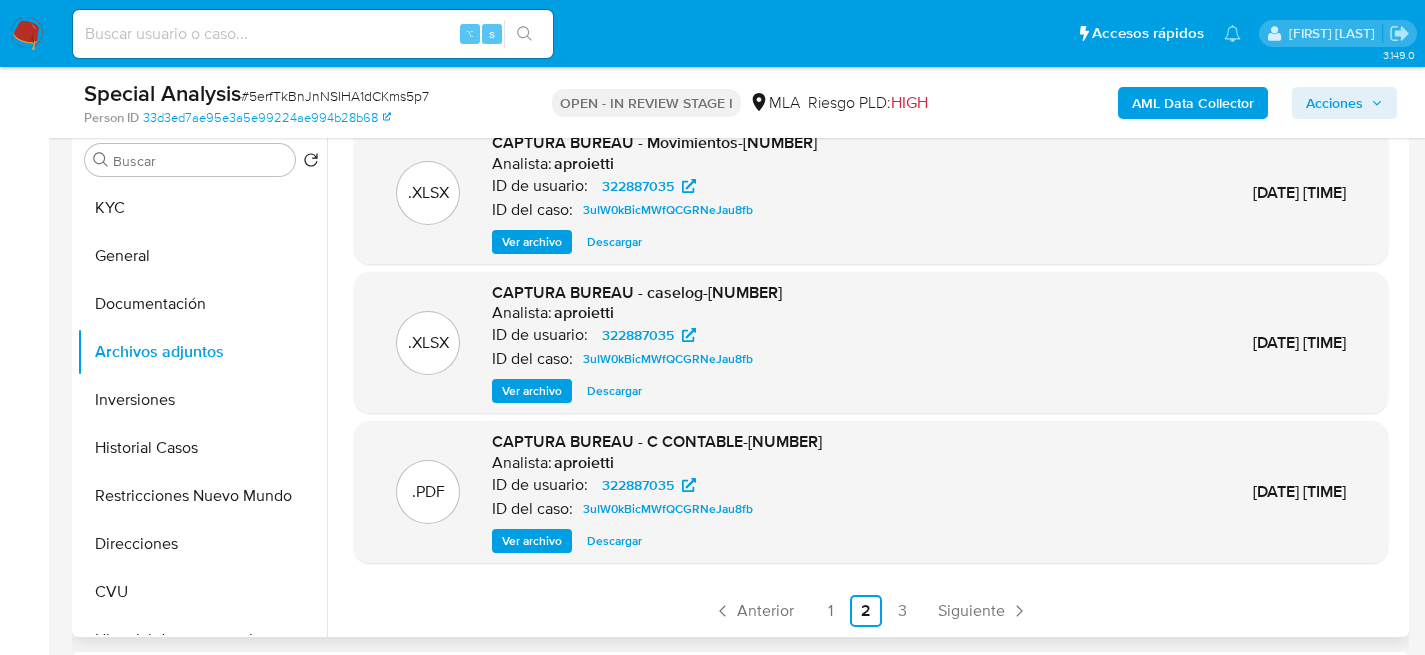 click on "3.149.0 Asignado a   afaruolo   Asignado el: 31/07/2025 15:46:00 Creado el: 31/07/2025   Creado el: 31/07/2025 15:46:00 - Vence en 3 meses   Vence el 29/10/2025 15:46:01 Special Analysis # 5erfTkBnJnNSIHA1dCKms5p7 Person ID 33d3ed7ae95e3a5e99224ae994b28b68 OPEN - IN REVIEW STAGE I  MLA Riesgo PLD:  HIGH AML Data Collector Acciones Información del caso Eventos ( 1 ) Acciones 31/07/2025 15:46:00 (hace 5 días) El caso pasó a estado  OPEN_IN_REVIEW_STAGE_I      por  fraudmp 31/07/2025 15:46:00 (hace 5 días) El caso fue asignado a  afaruolo  por  fraudmp Información de Usuario Ver Mirada por Persona Buscar   Volver al orden por defecto KYC General Documentación Archivos adjuntos Inversiones Historial Casos Restricciones Nuevo Mundo Direcciones CVU Historial de conversaciones Anticipos de dinero Cruces y Relaciones Créditos Cuentas Bancarias Datos Modificados Devices Geolocation Dispositivos Point Fecha Compliant Historial Riesgo PLD IV Challenges Información de accesos Insurtech Items Lista Interna .PDF 1" at bounding box center [712, 1170] 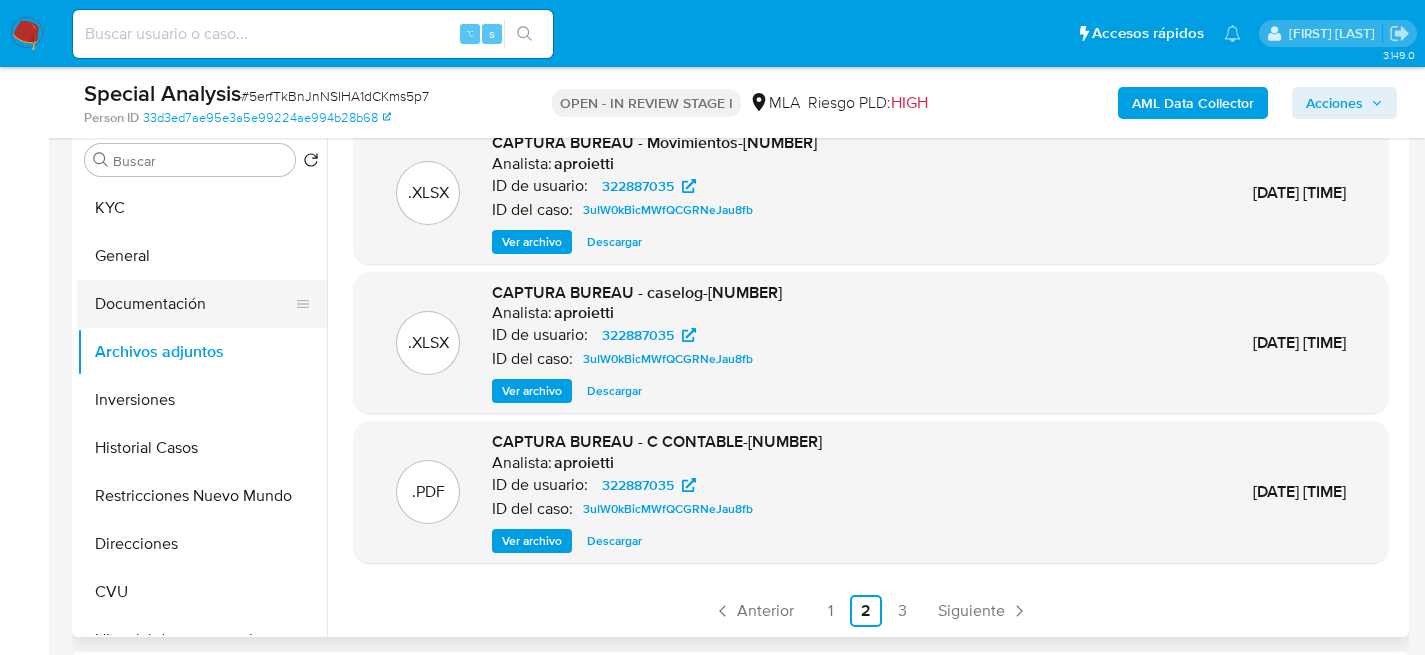 drag, startPoint x: 121, startPoint y: 341, endPoint x: 140, endPoint y: 317, distance: 30.610456 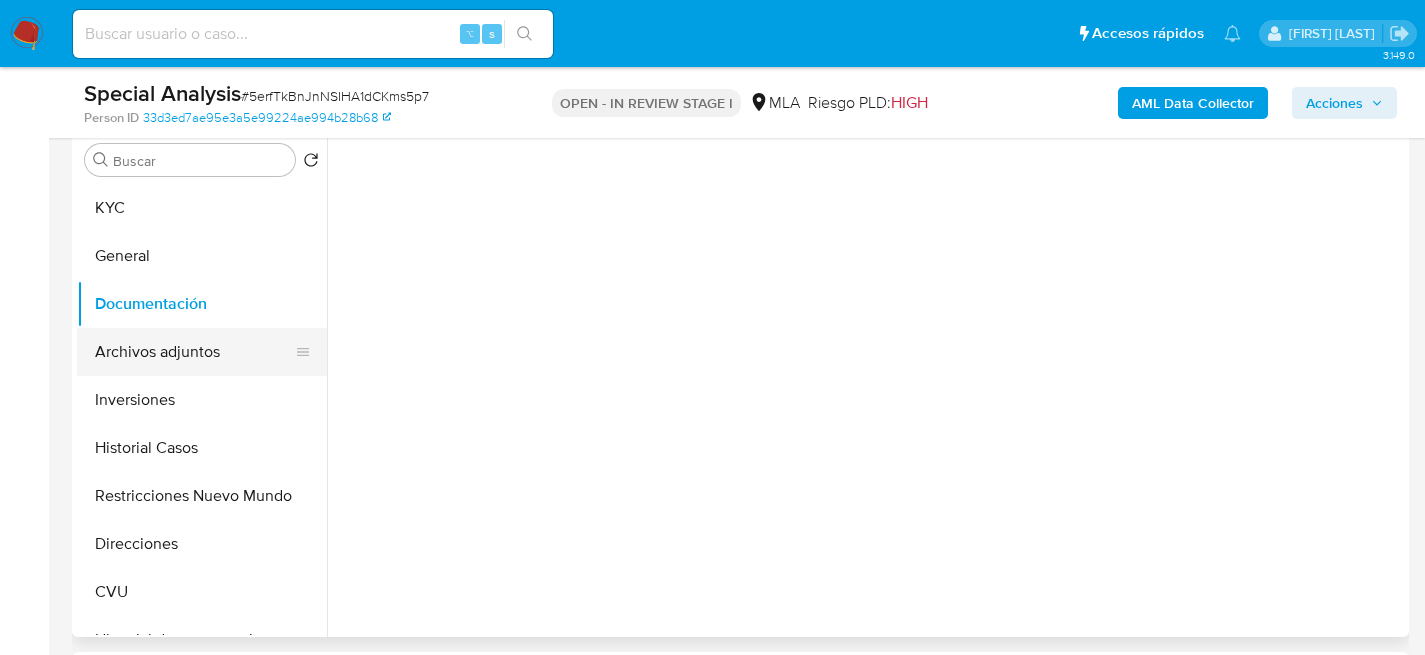 scroll, scrollTop: 0, scrollLeft: 0, axis: both 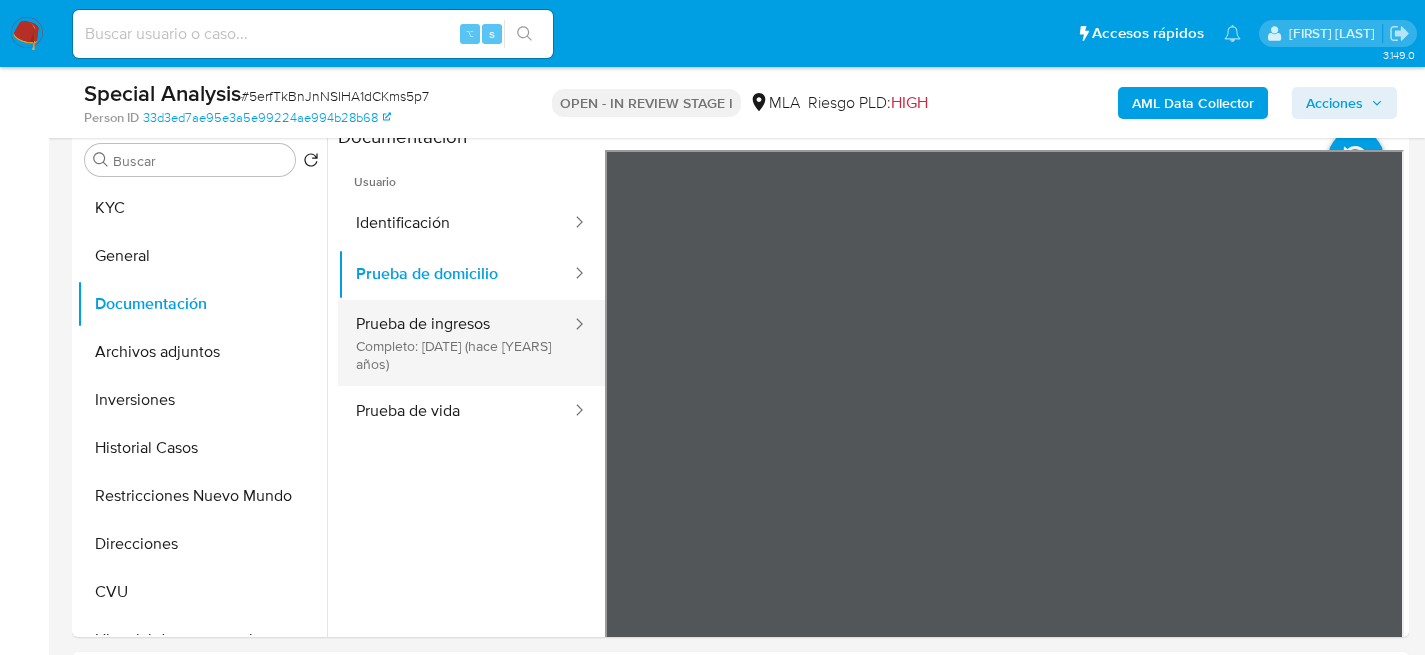 click on "Prueba de ingresos Completo: 09/01/2023 (hace 3 años)" at bounding box center (455, 343) 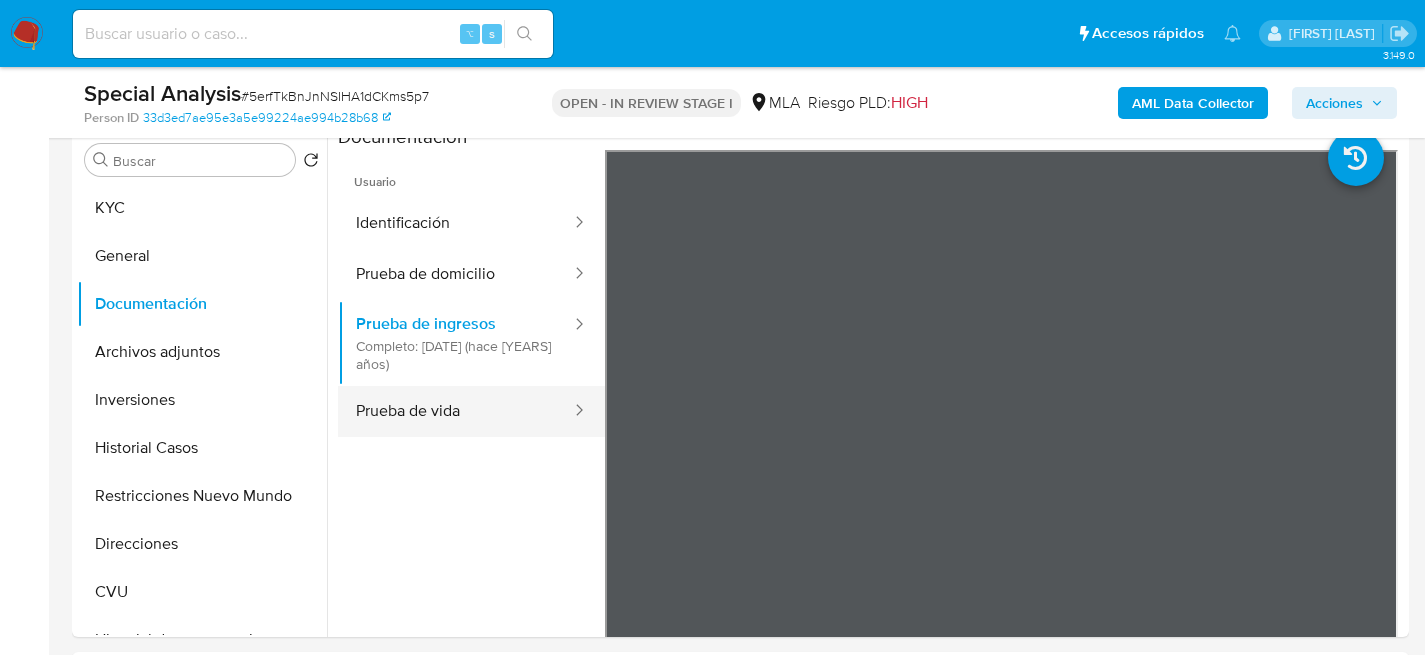 click on "Prueba de vida" at bounding box center [455, 411] 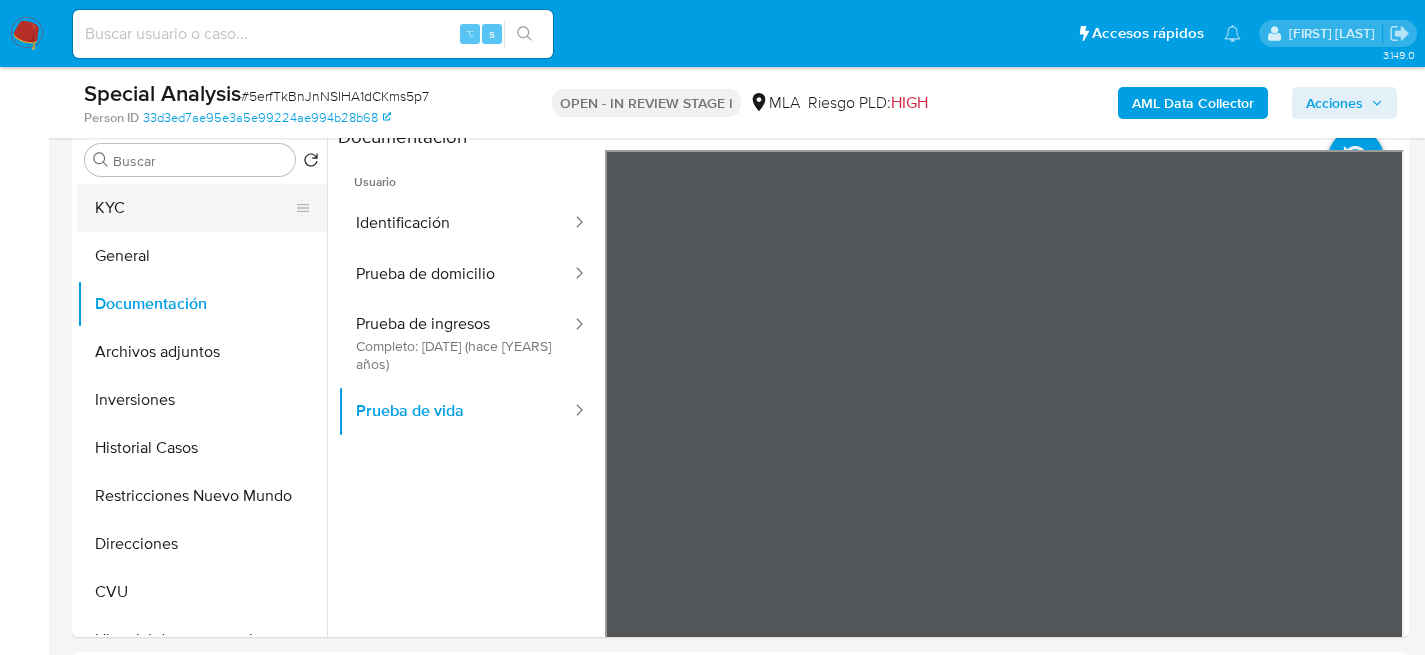 click on "KYC" at bounding box center [194, 208] 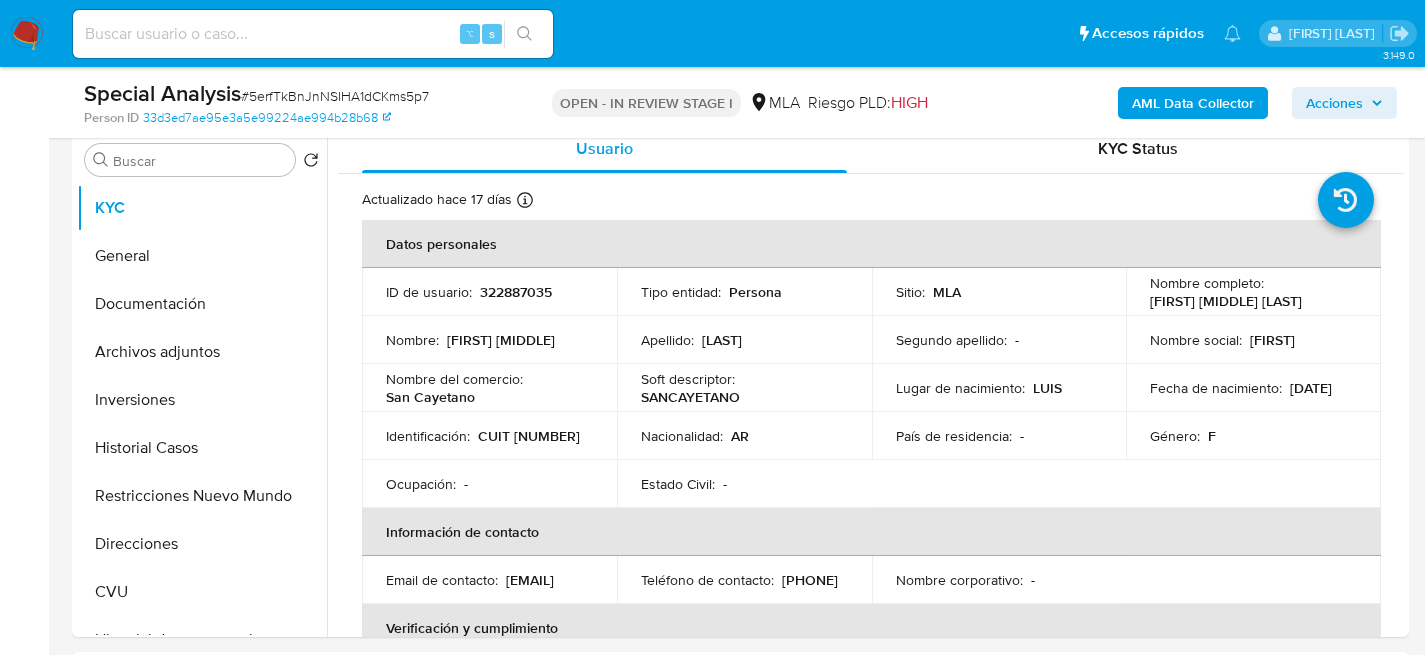 click on "Identificación :    CUIT 27399910663" at bounding box center [489, 436] 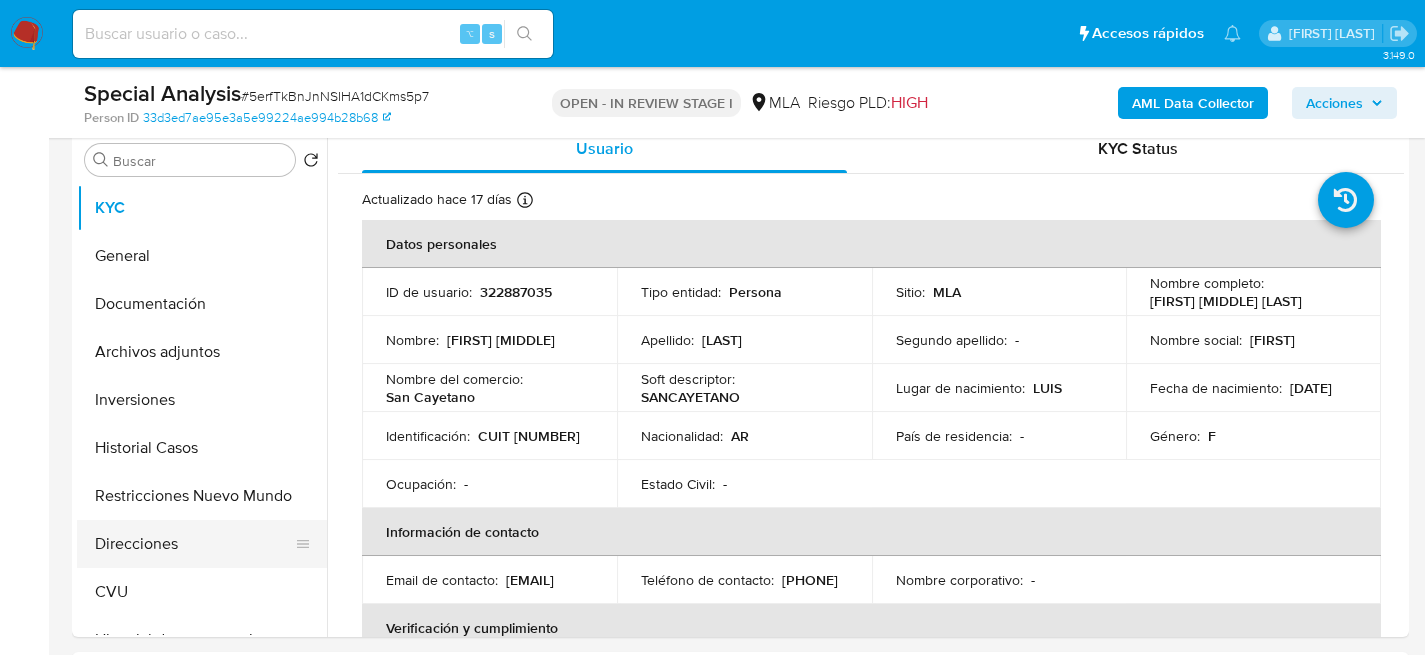 click on "Direcciones" at bounding box center (194, 544) 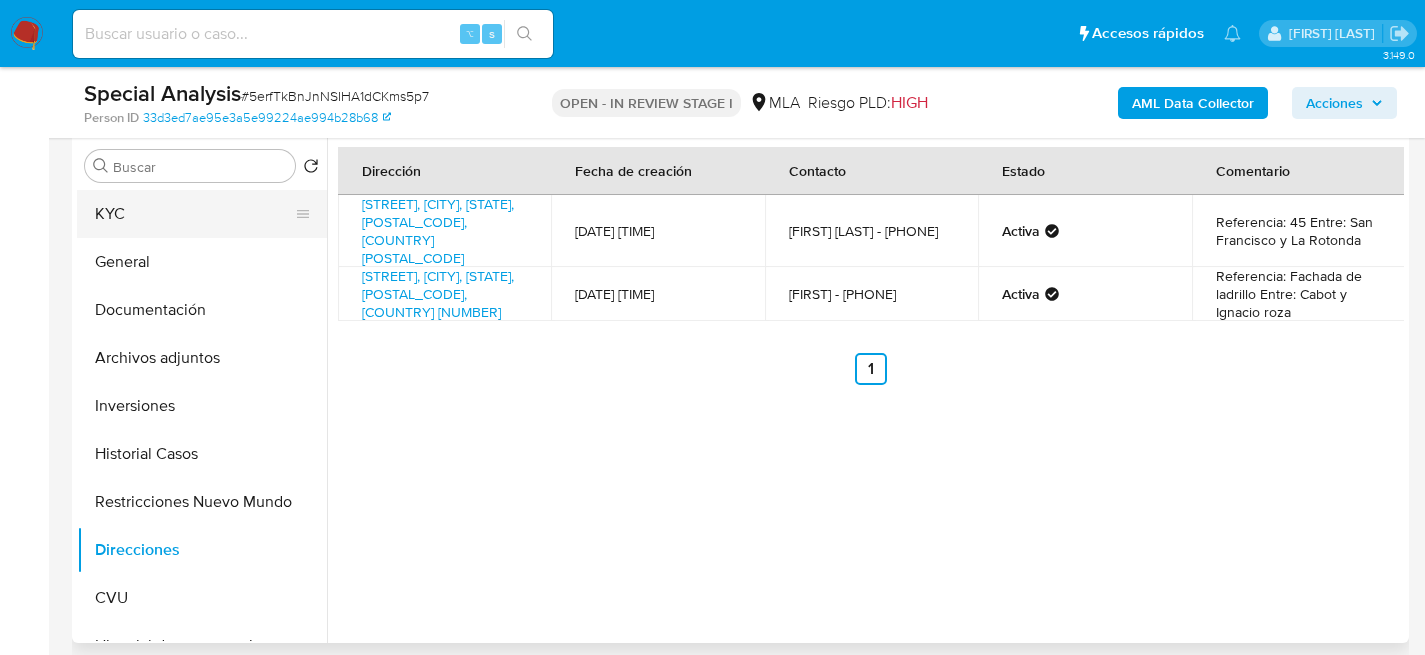 scroll, scrollTop: 416, scrollLeft: 0, axis: vertical 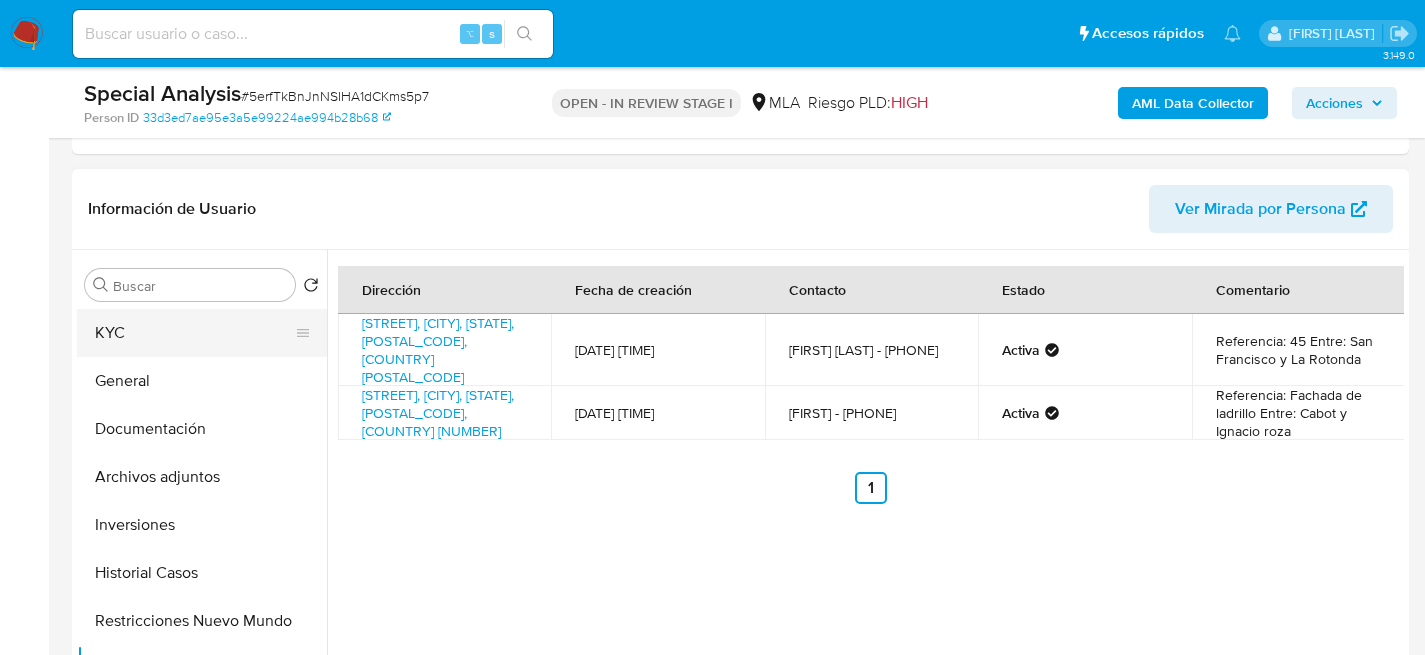 click on "KYC" at bounding box center [194, 333] 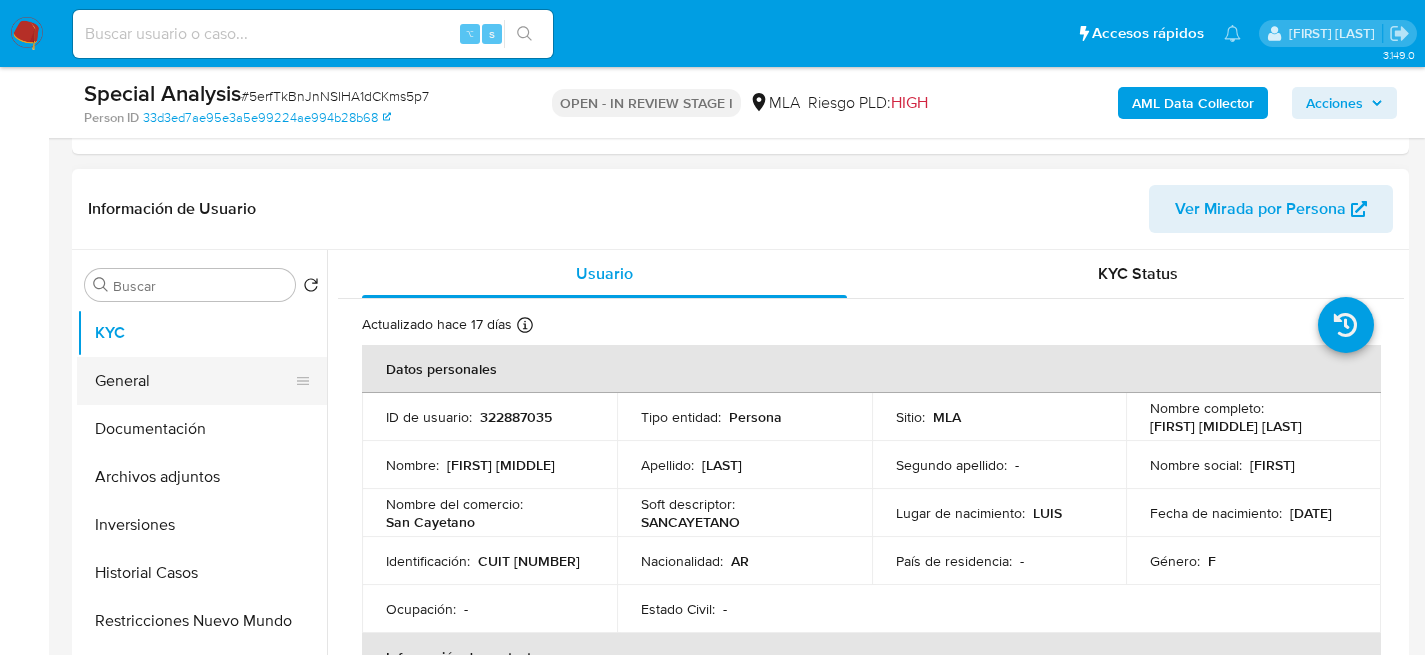 click on "General" at bounding box center (194, 381) 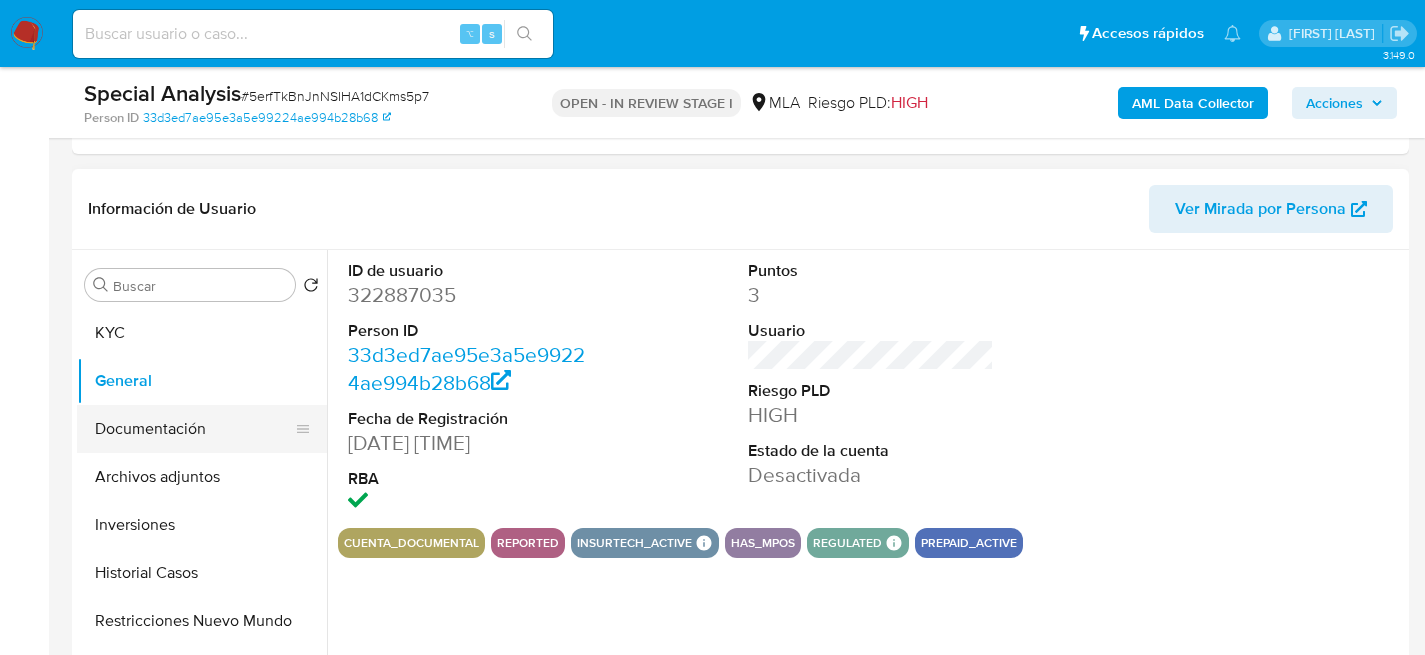 click on "Documentación" at bounding box center (194, 429) 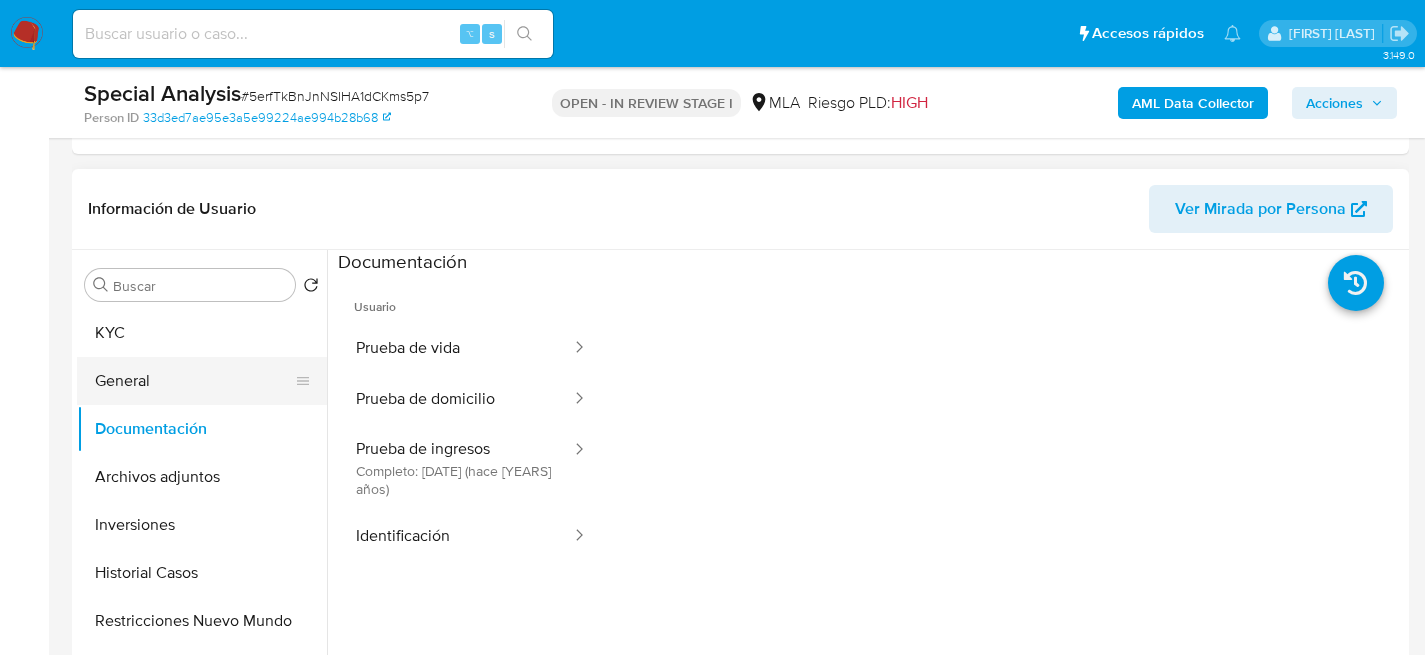 click on "General" at bounding box center (194, 381) 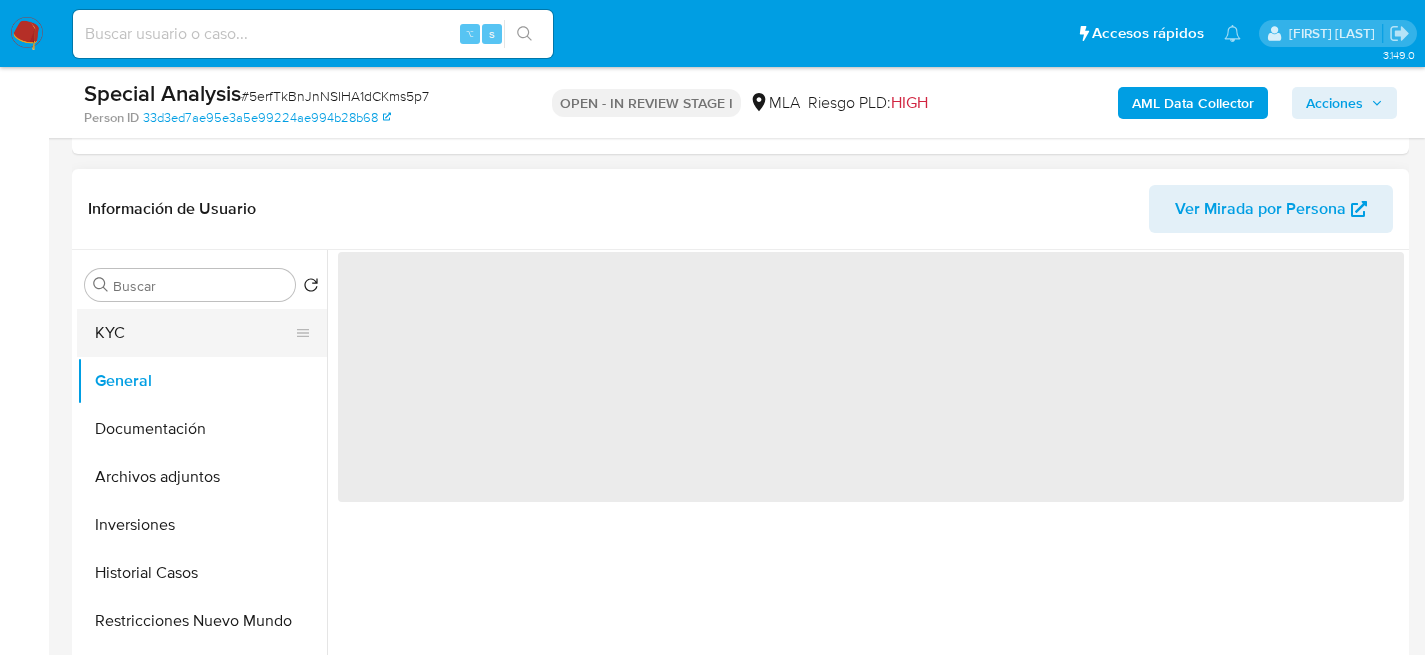 click on "KYC" at bounding box center [194, 333] 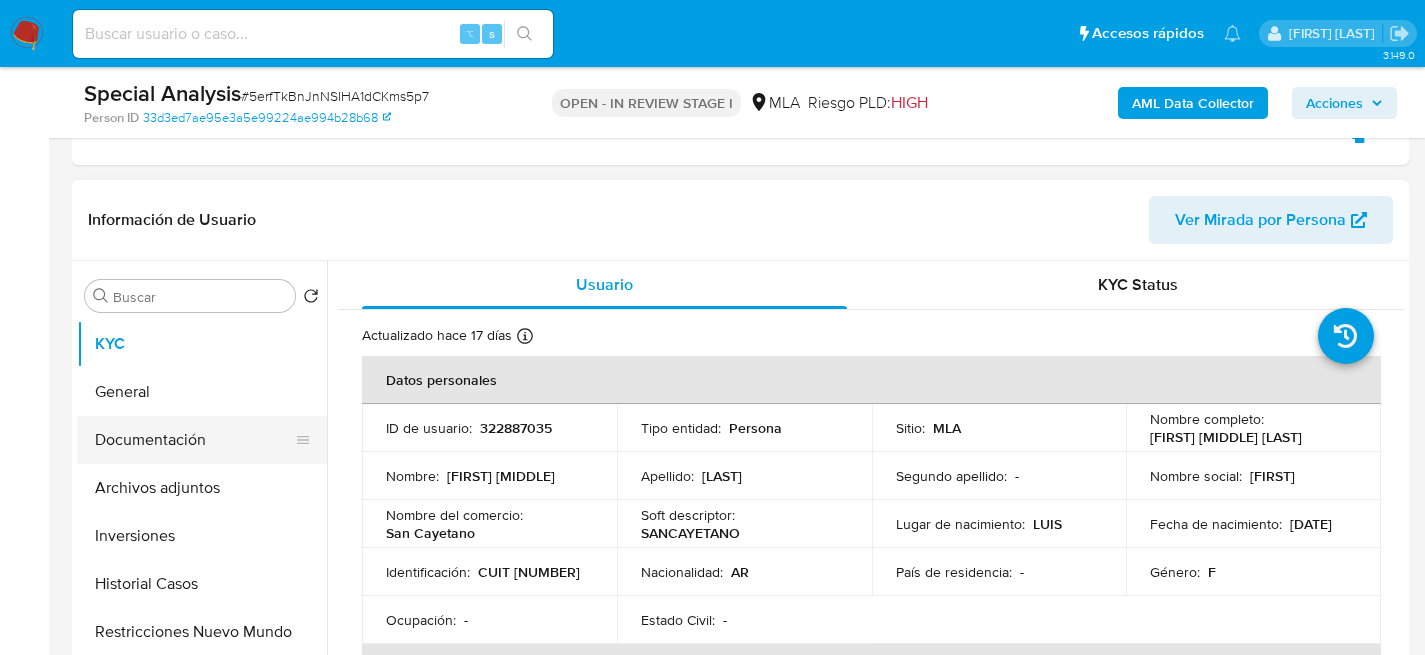 scroll, scrollTop: 390, scrollLeft: 0, axis: vertical 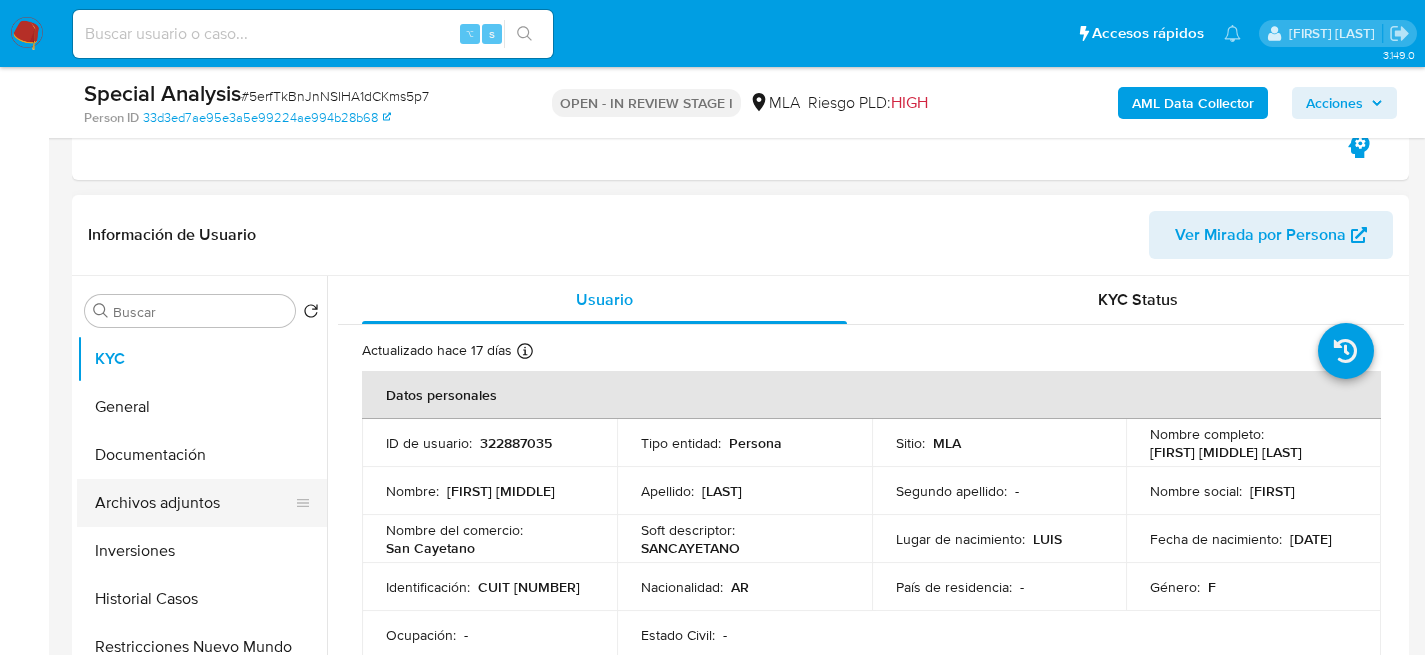 click on "Archivos adjuntos" at bounding box center [194, 503] 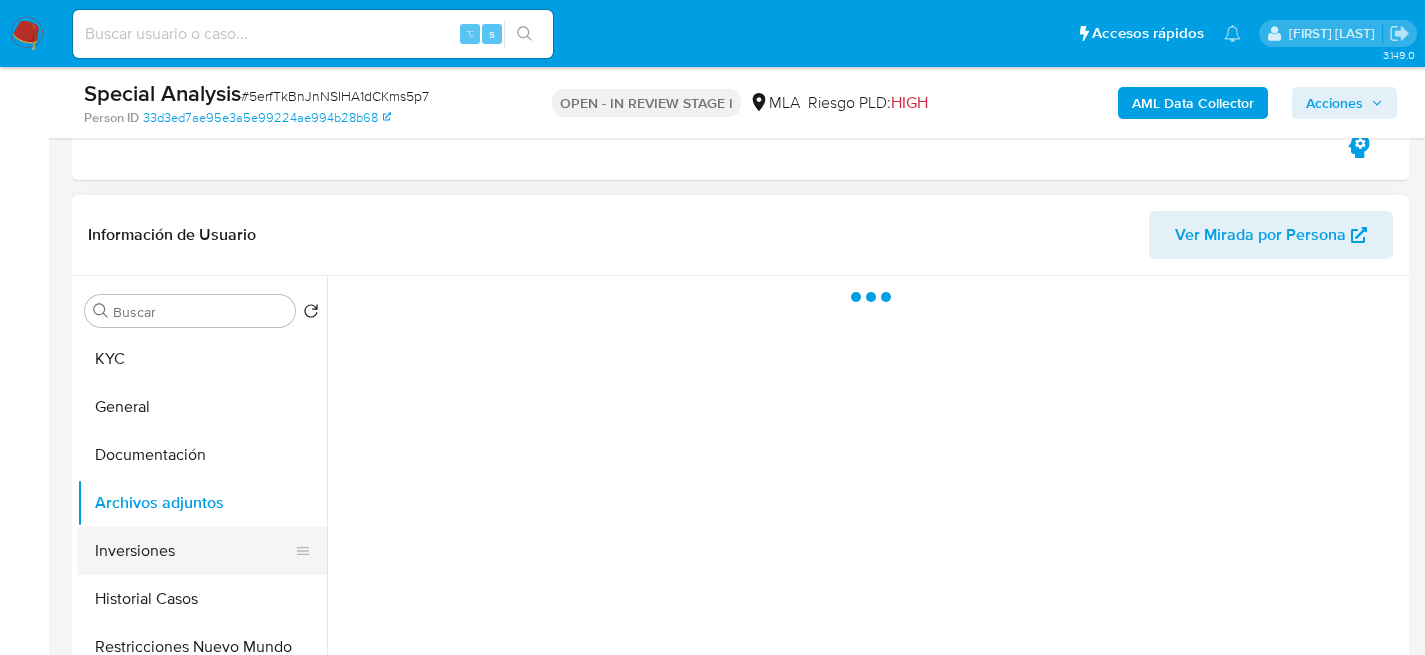 click on "Inversiones" at bounding box center (194, 551) 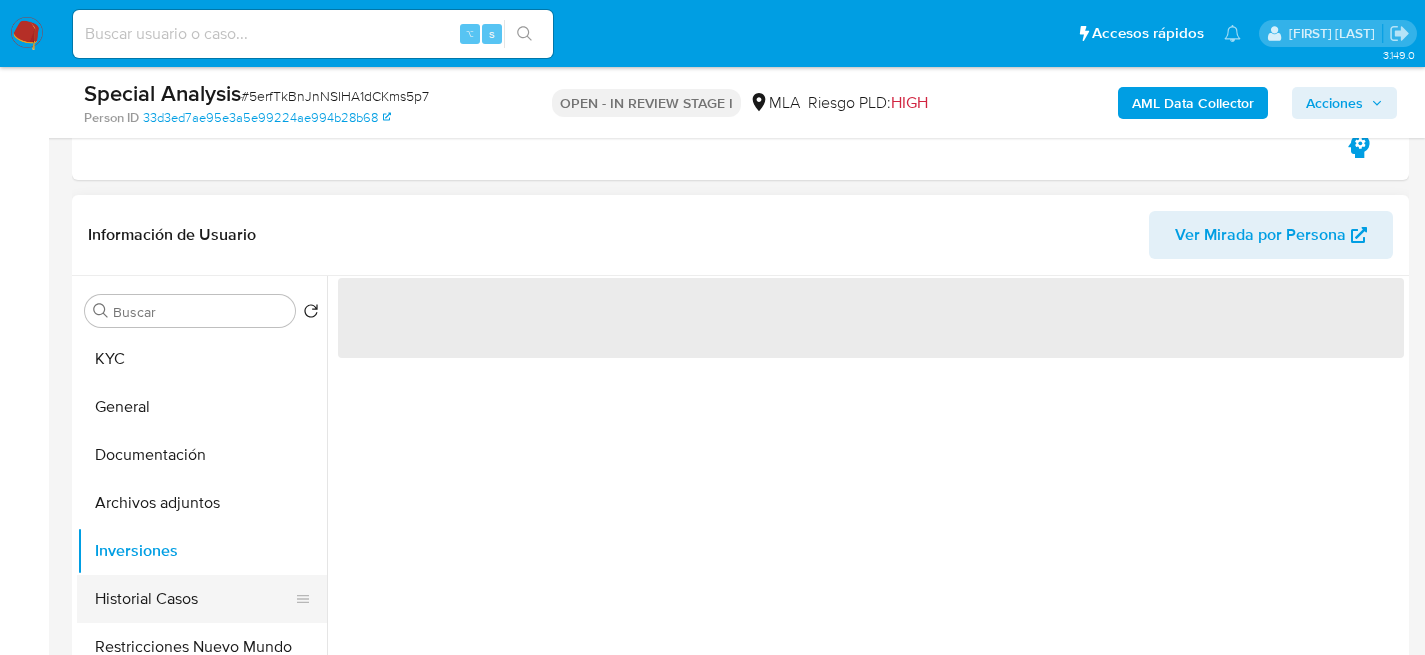 click on "Historial Casos" at bounding box center [194, 599] 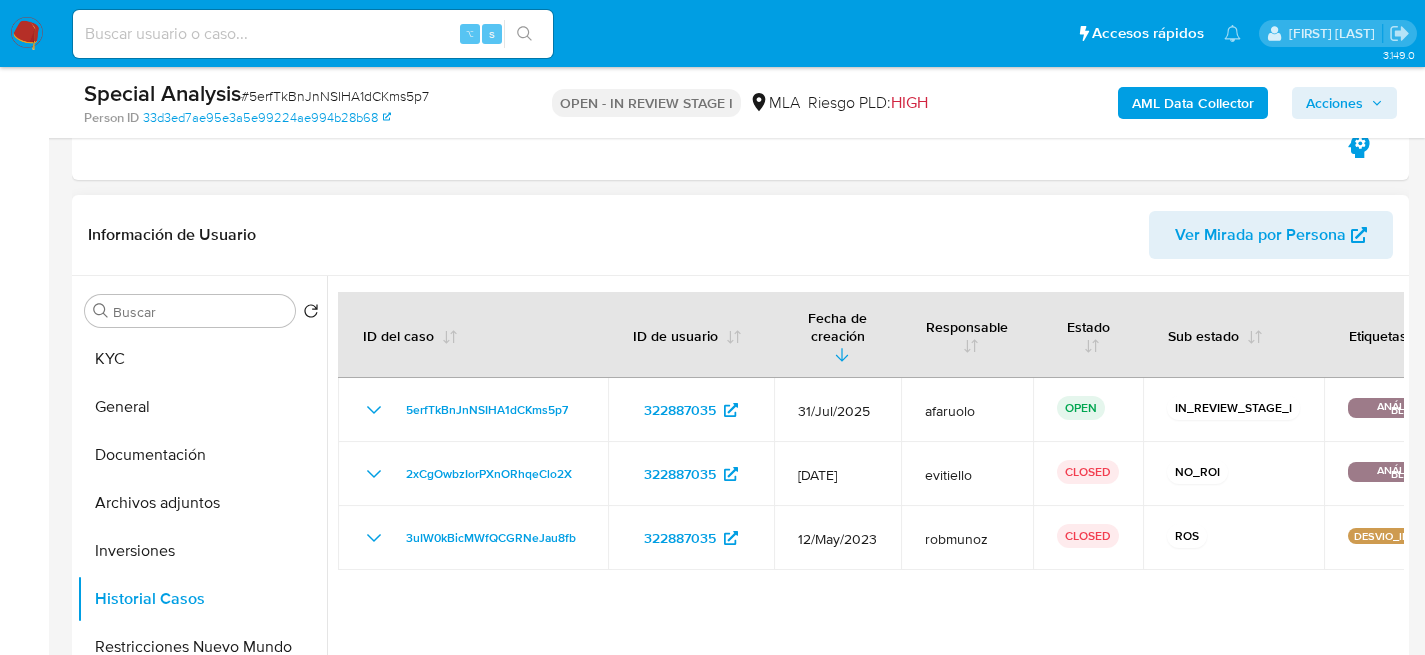 drag, startPoint x: 704, startPoint y: 592, endPoint x: 914, endPoint y: 602, distance: 210.23796 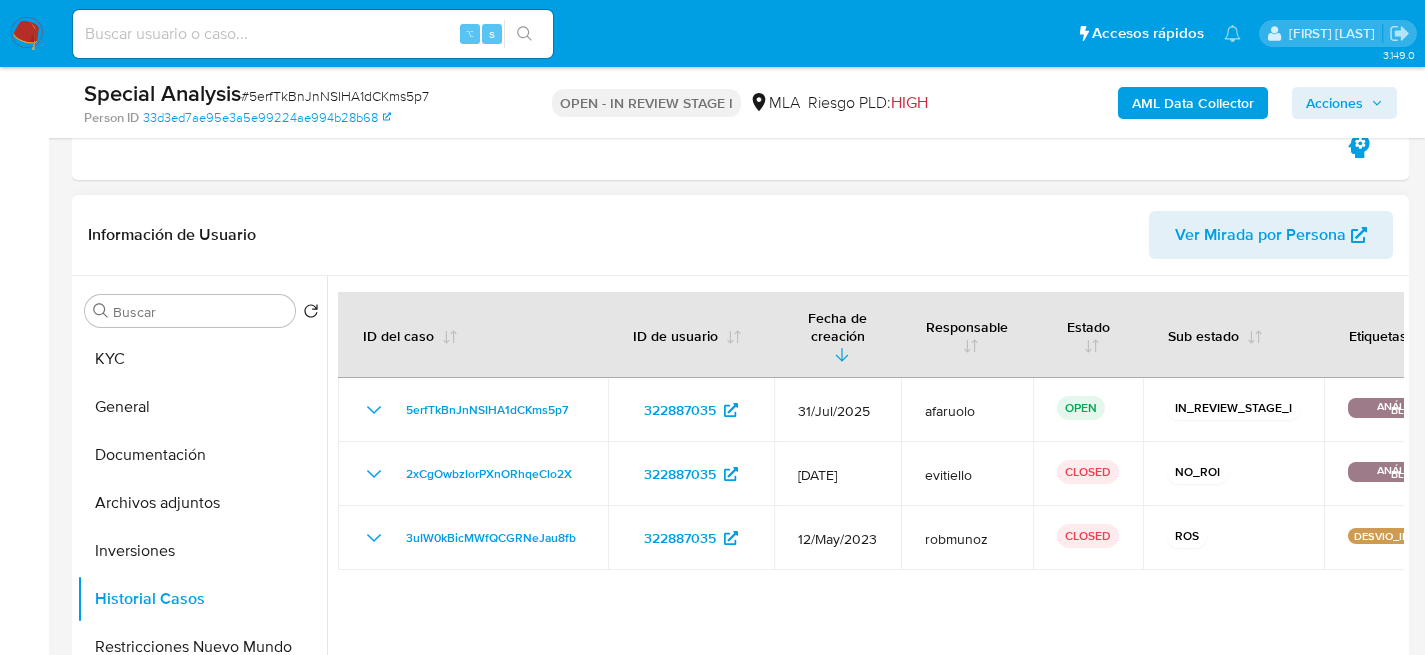 click on "Información de Usuario Ver Mirada por Persona" at bounding box center (740, 235) 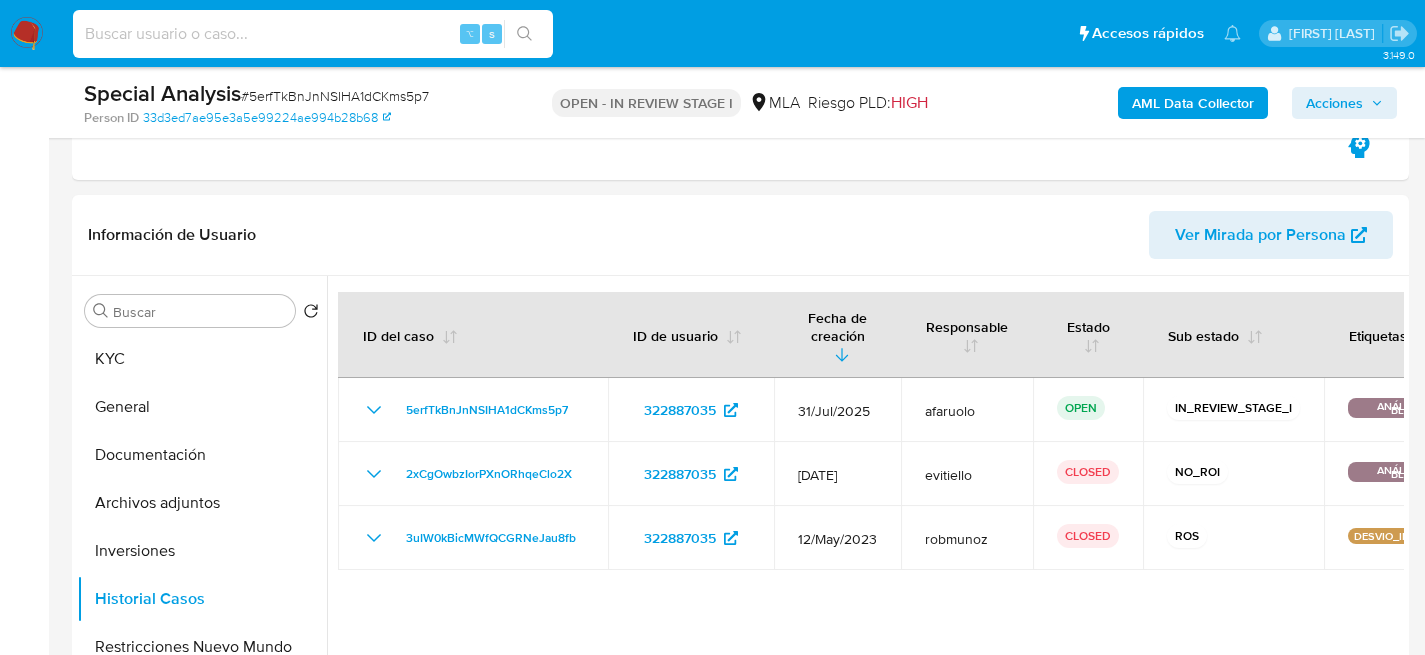 click at bounding box center [313, 34] 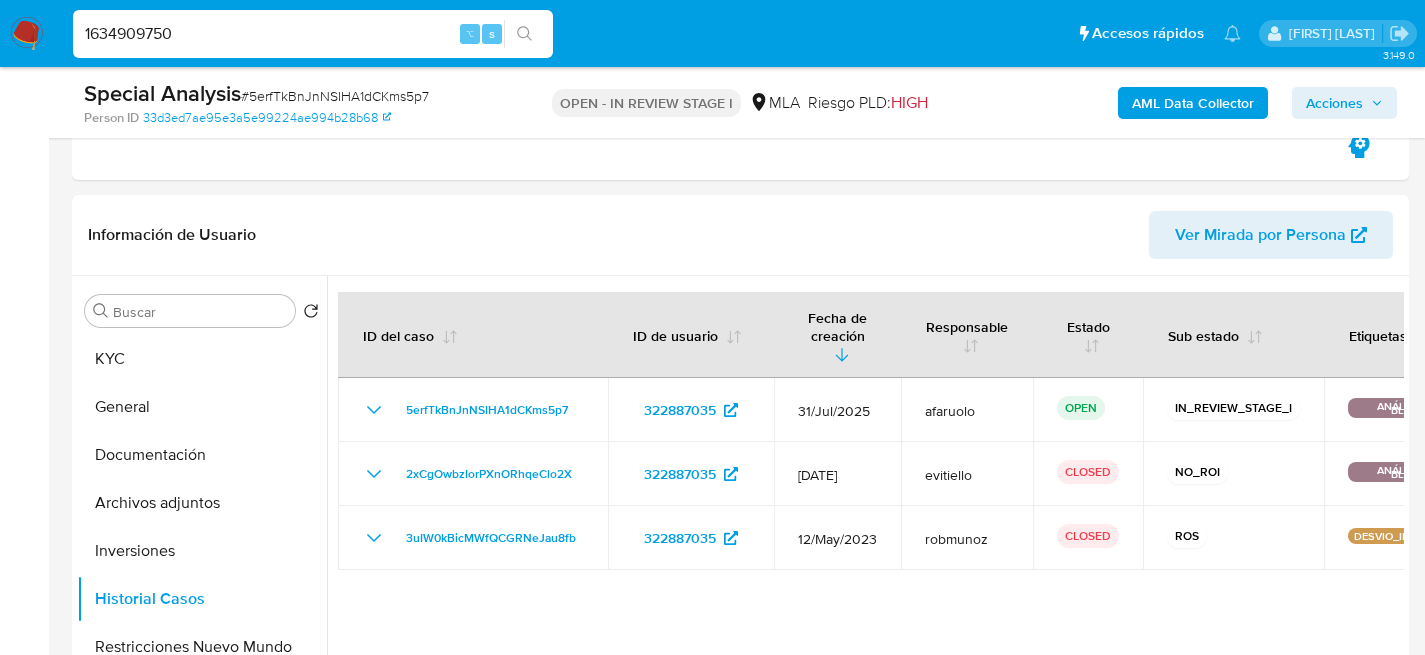 type on "1634909750" 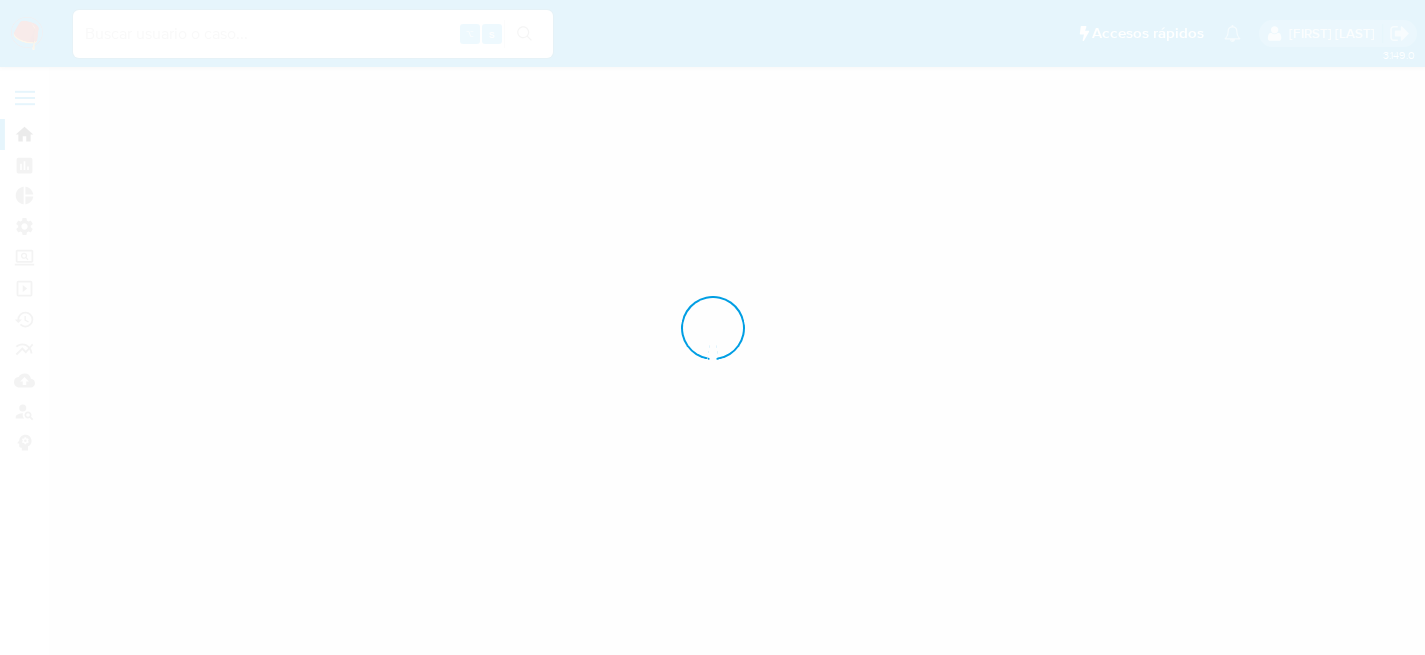 scroll, scrollTop: 0, scrollLeft: 0, axis: both 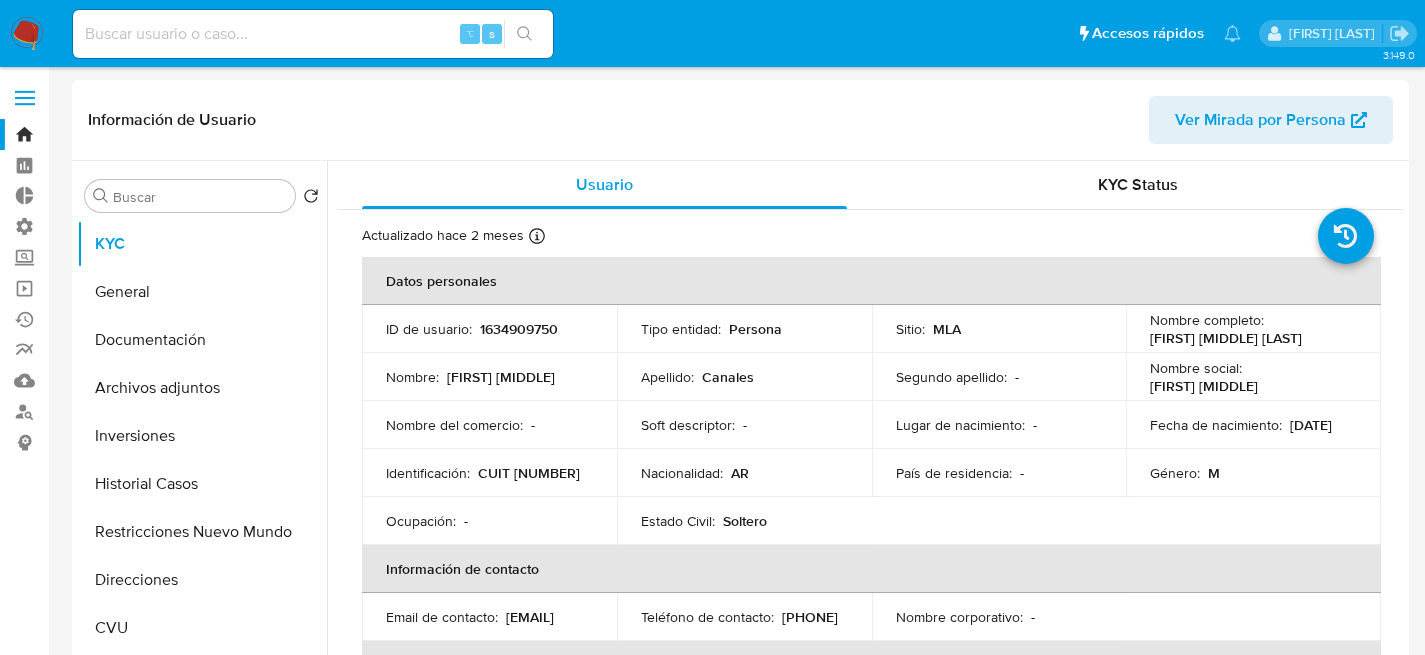select on "10" 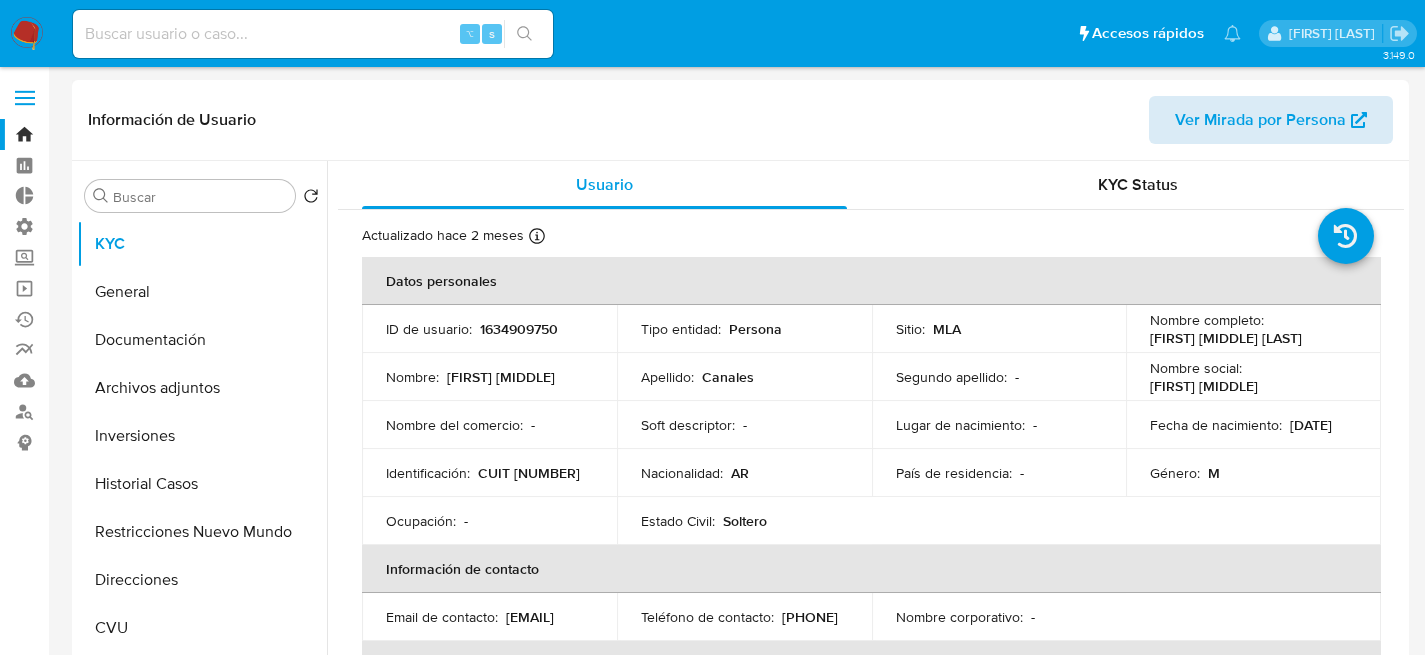 scroll, scrollTop: 139, scrollLeft: 0, axis: vertical 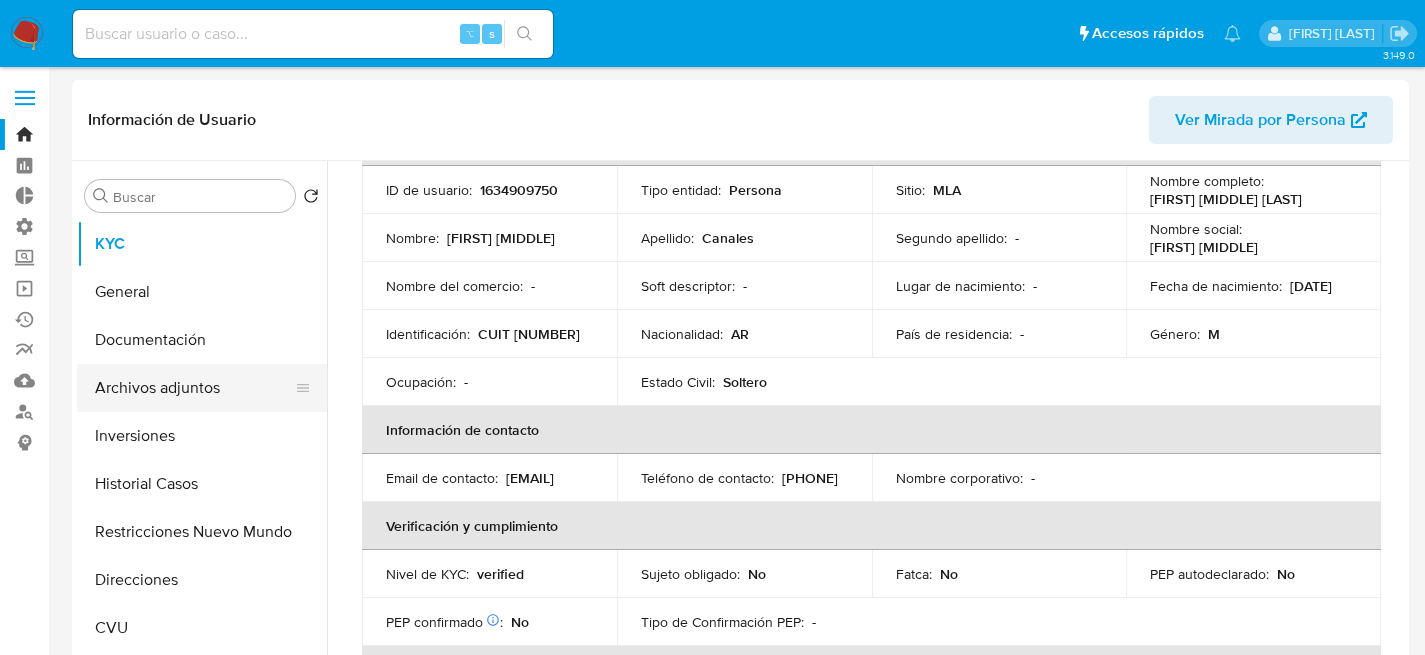 click on "Archivos adjuntos" at bounding box center (194, 388) 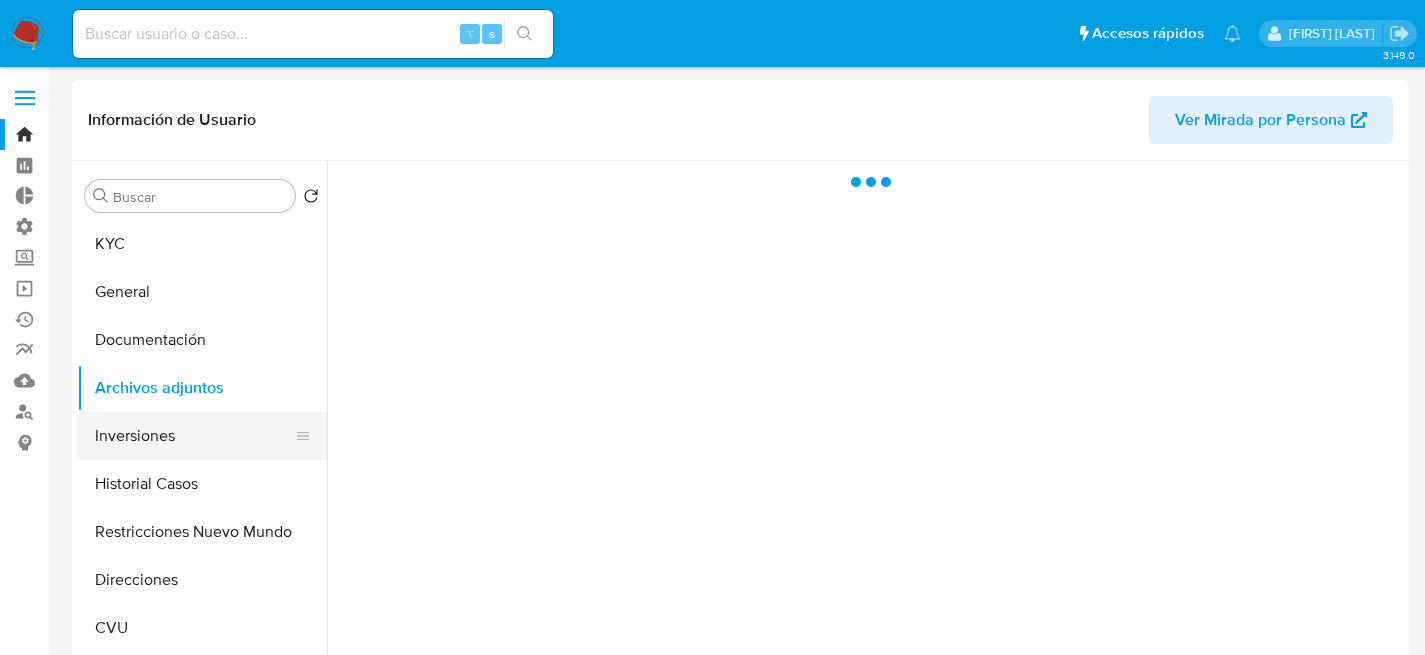 scroll, scrollTop: 0, scrollLeft: 0, axis: both 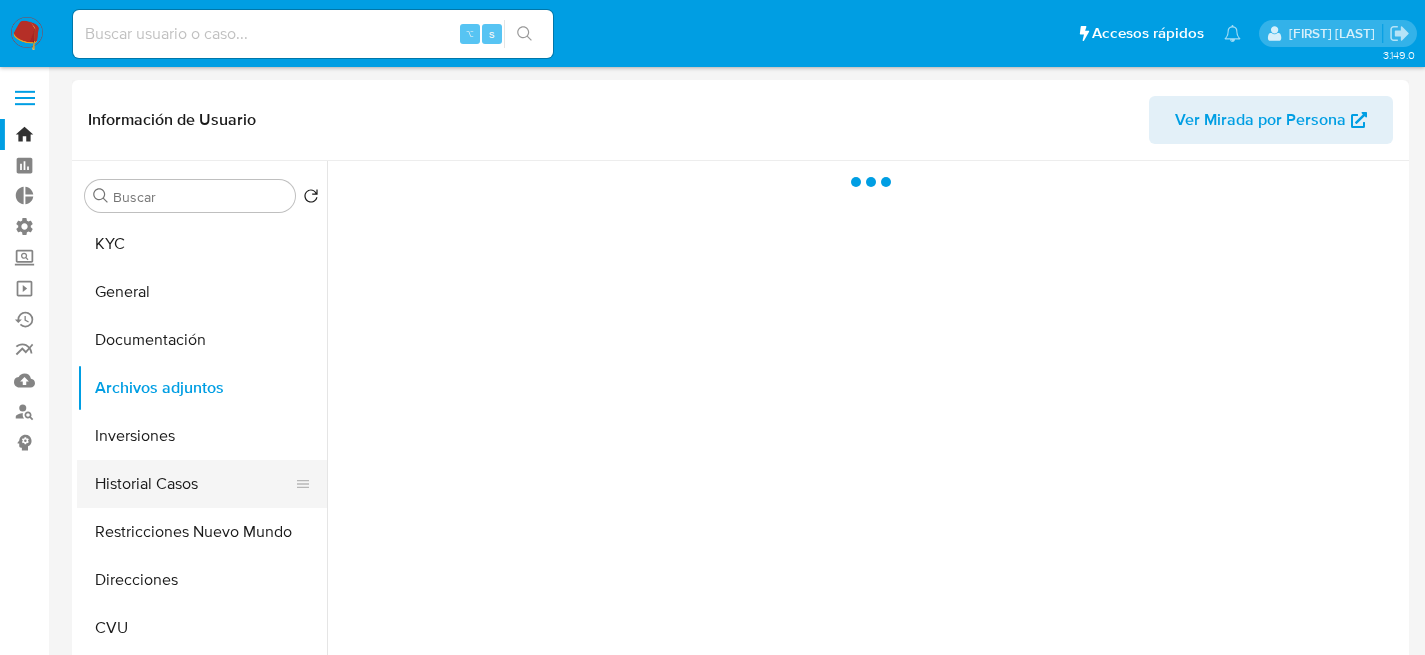 click on "Historial Casos" at bounding box center [194, 484] 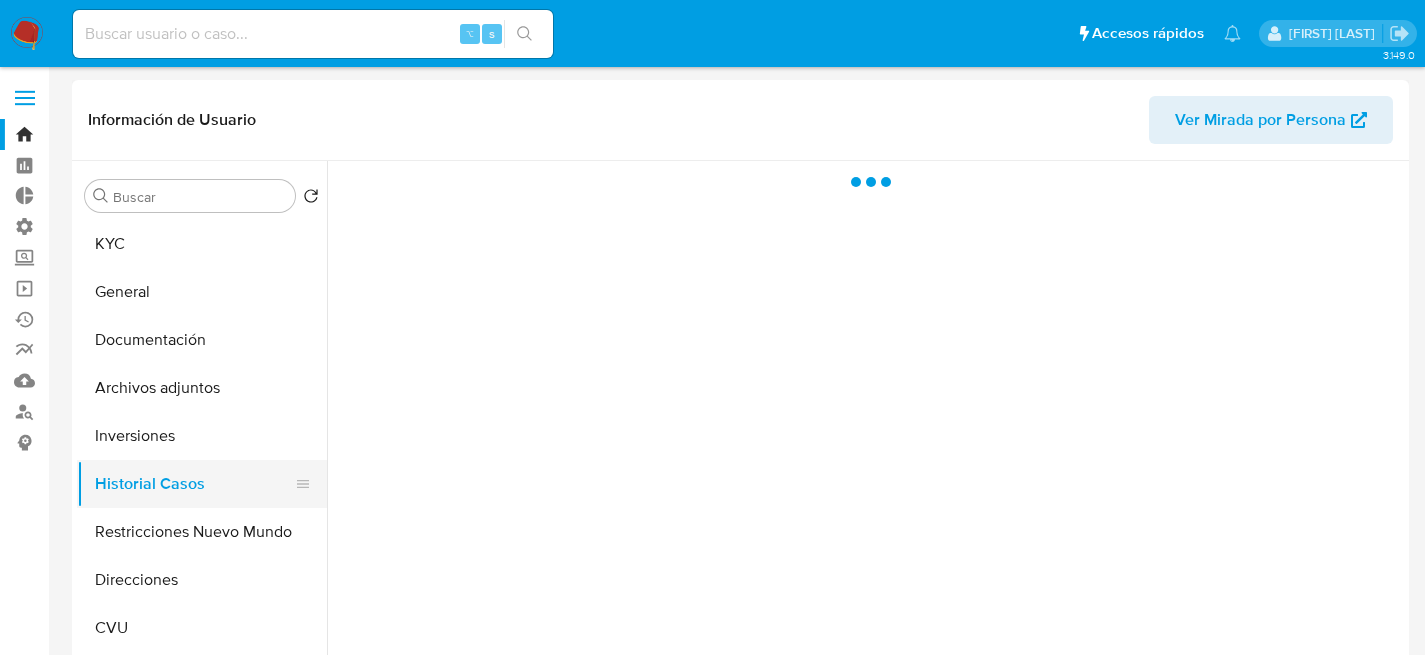 click on "Historial Casos" at bounding box center (194, 484) 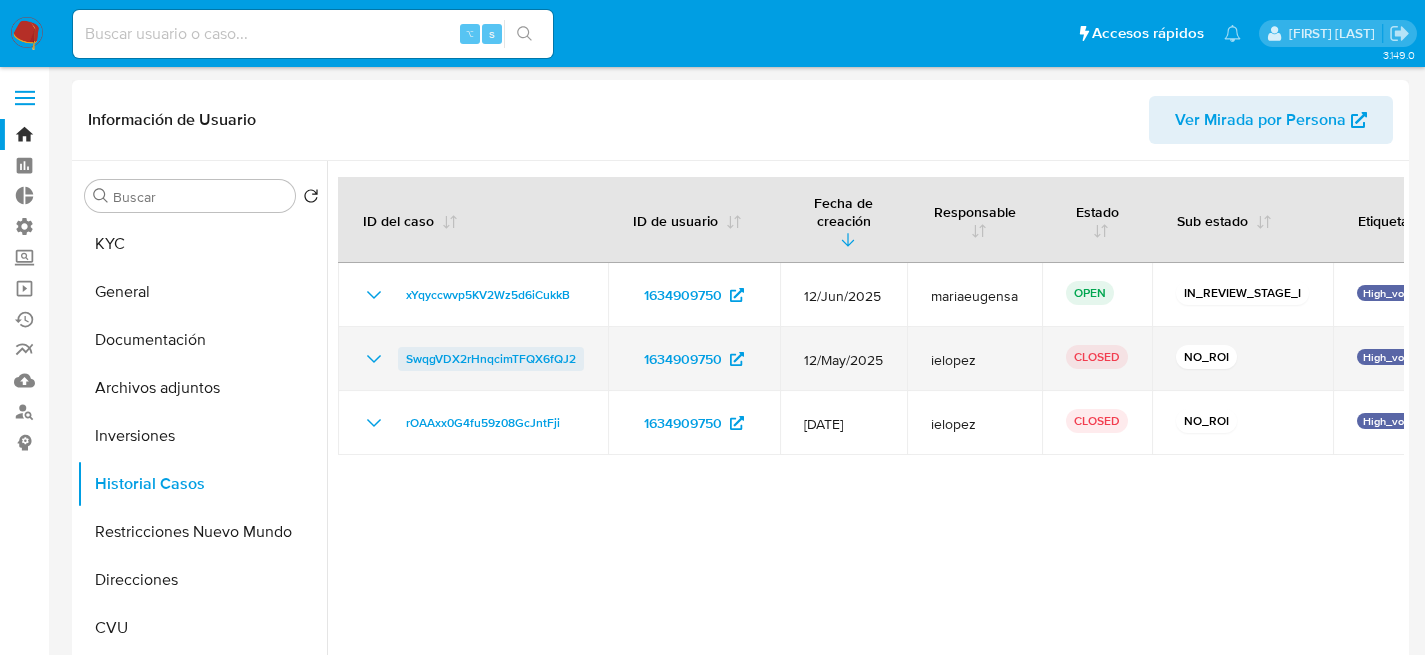 click on "SwqgVDX2rHnqcimTFQX6fQJ2" at bounding box center [491, 359] 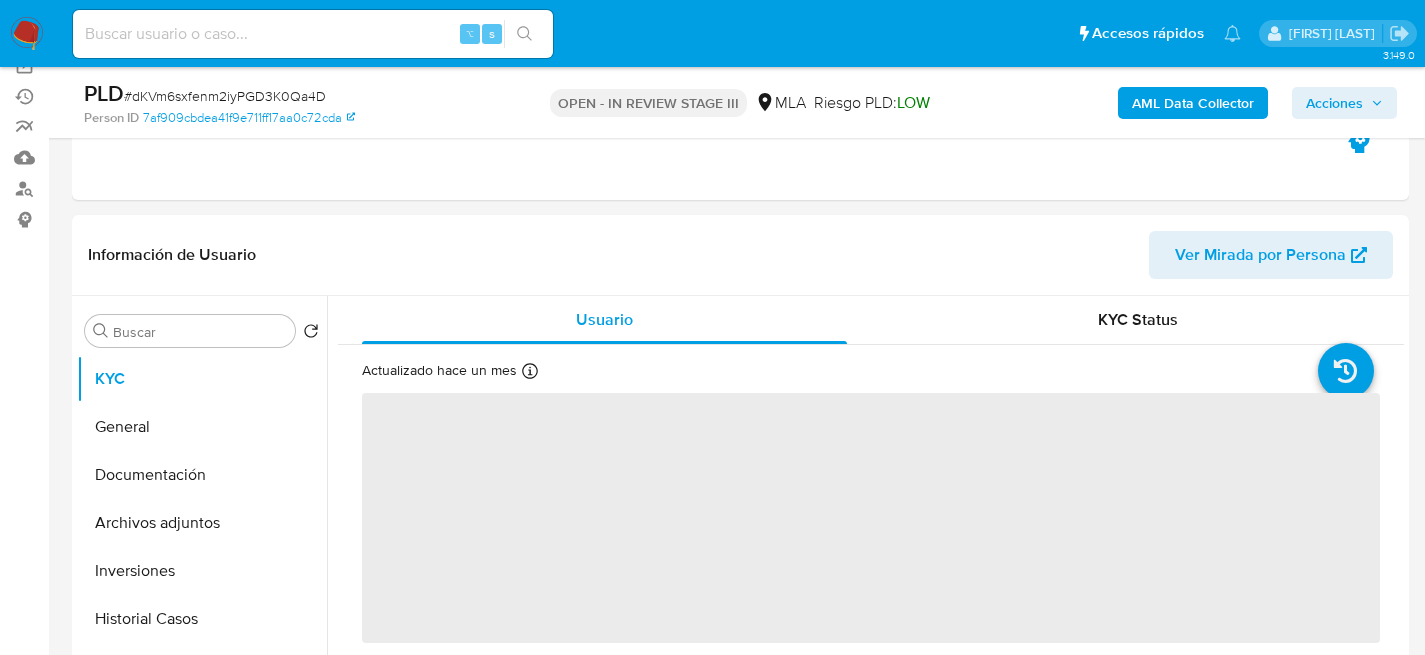 scroll, scrollTop: 289, scrollLeft: 0, axis: vertical 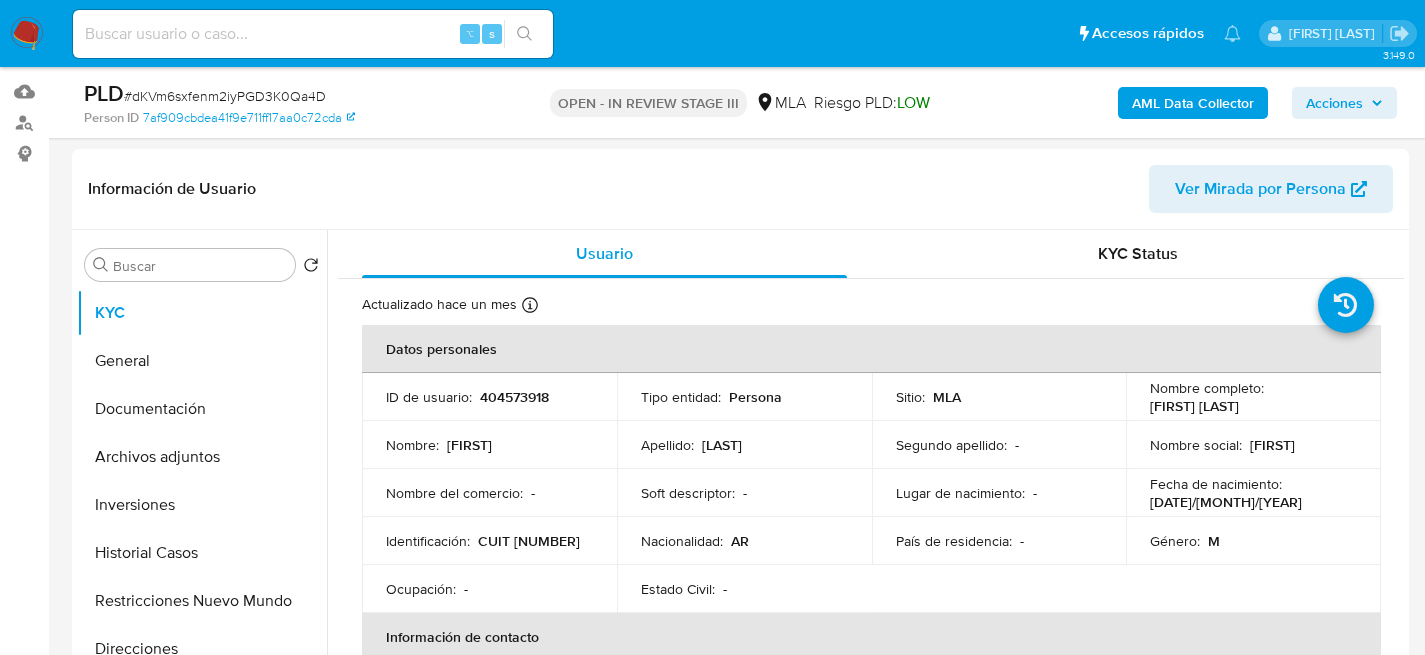 select on "10" 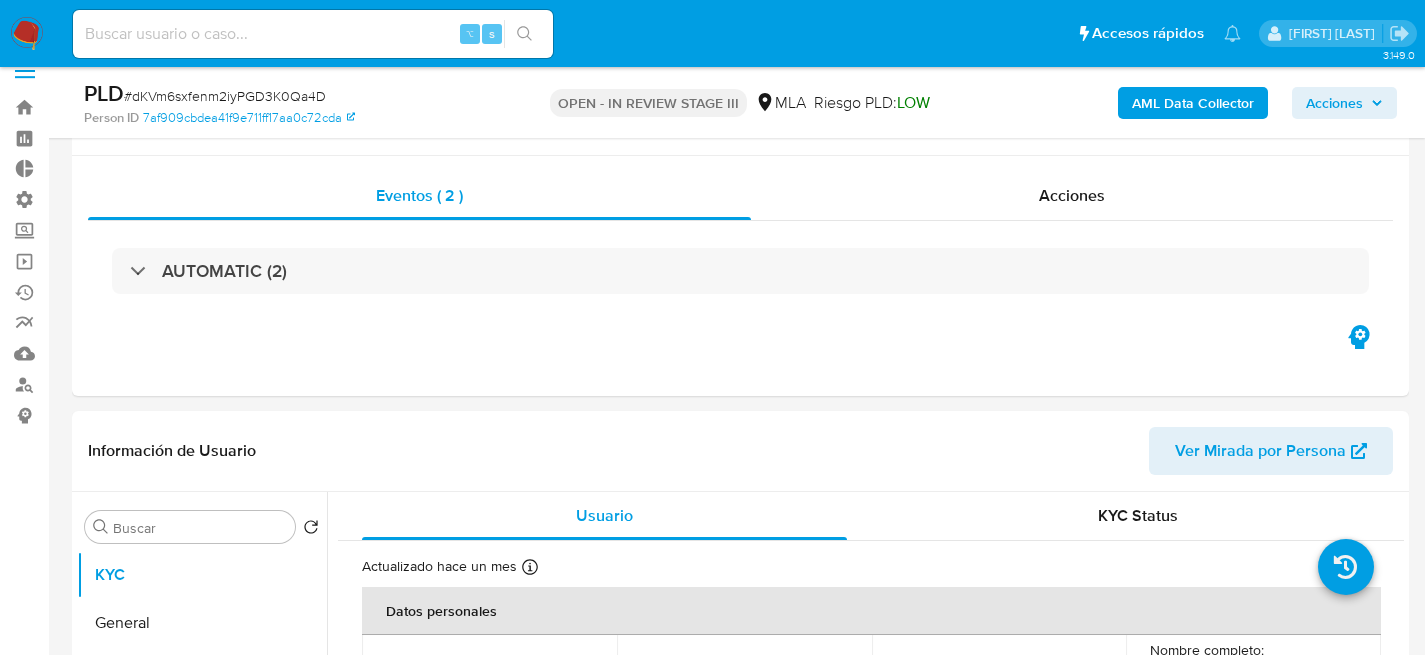 scroll, scrollTop: 0, scrollLeft: 0, axis: both 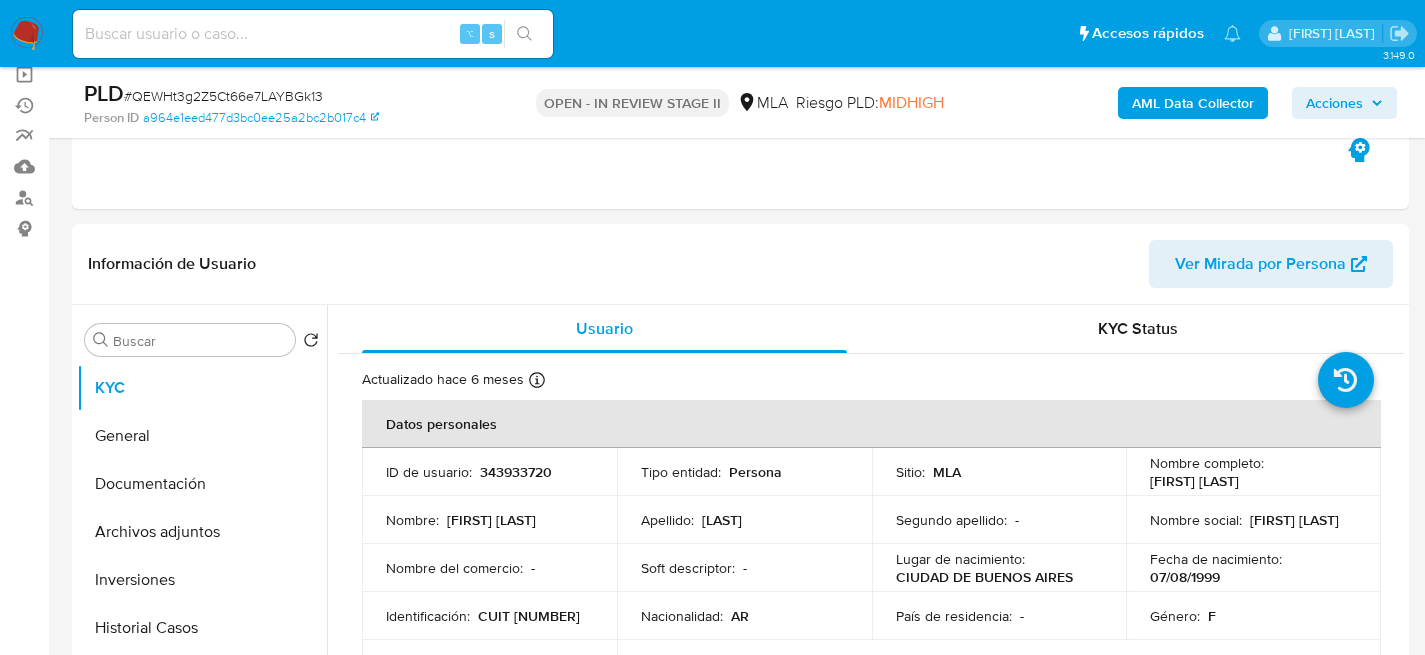 select on "10" 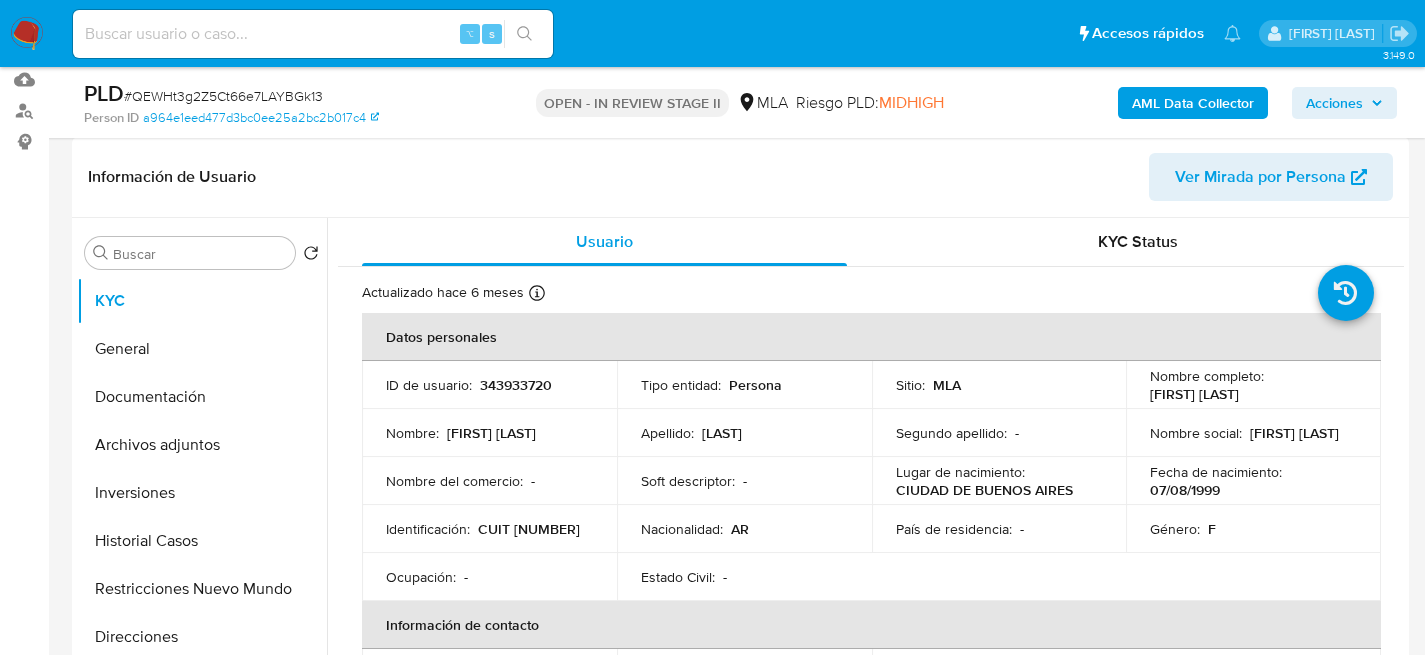 scroll, scrollTop: 407, scrollLeft: 0, axis: vertical 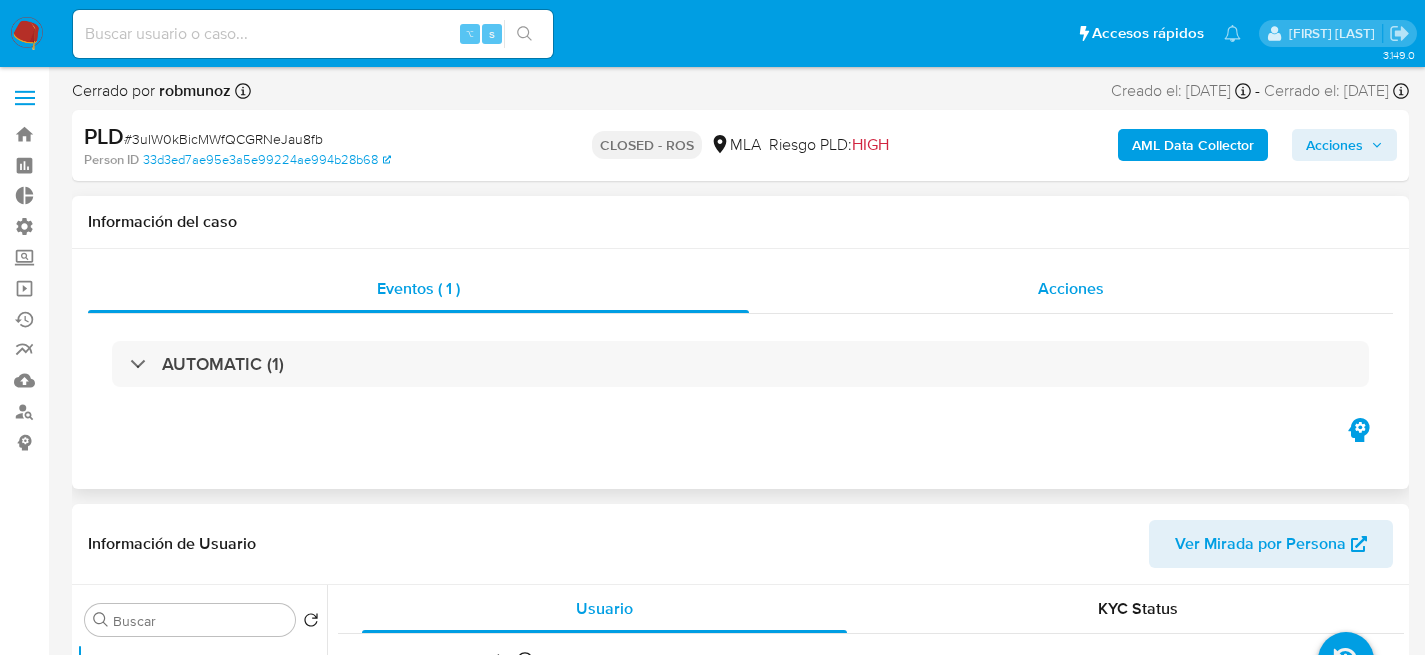 click on "Acciones" at bounding box center [1071, 289] 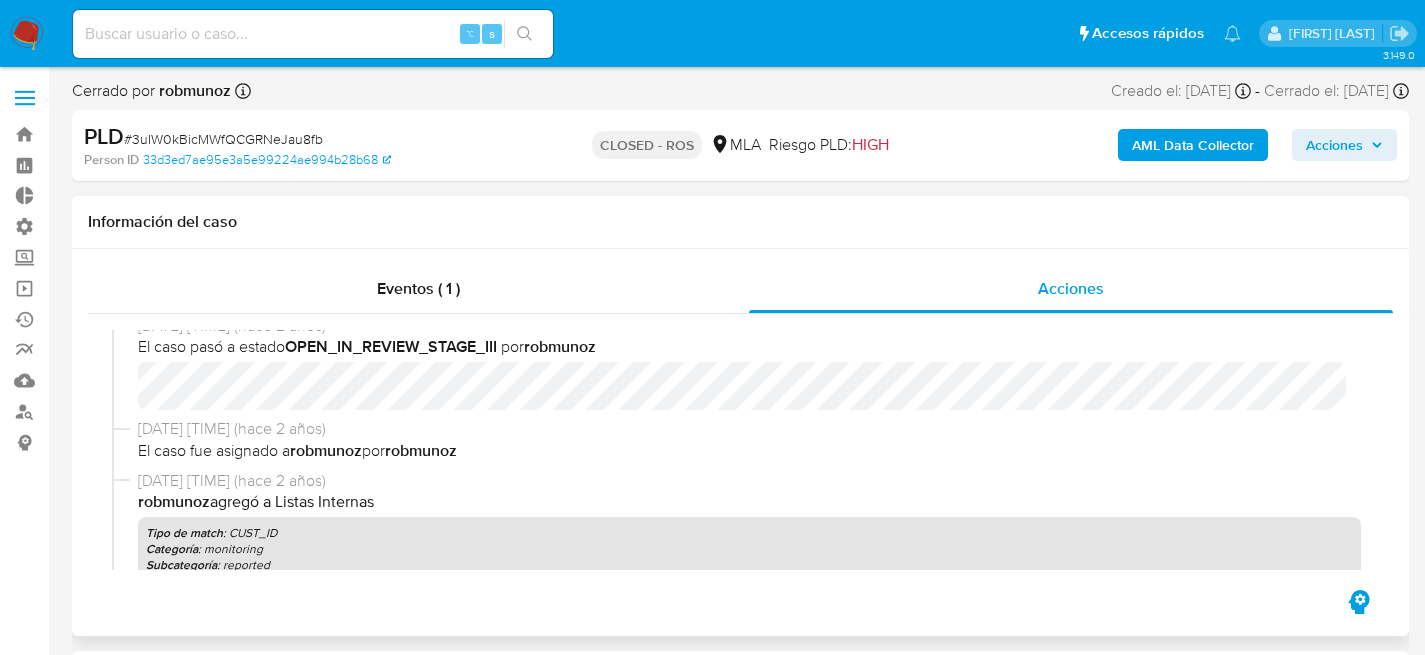 select on "10" 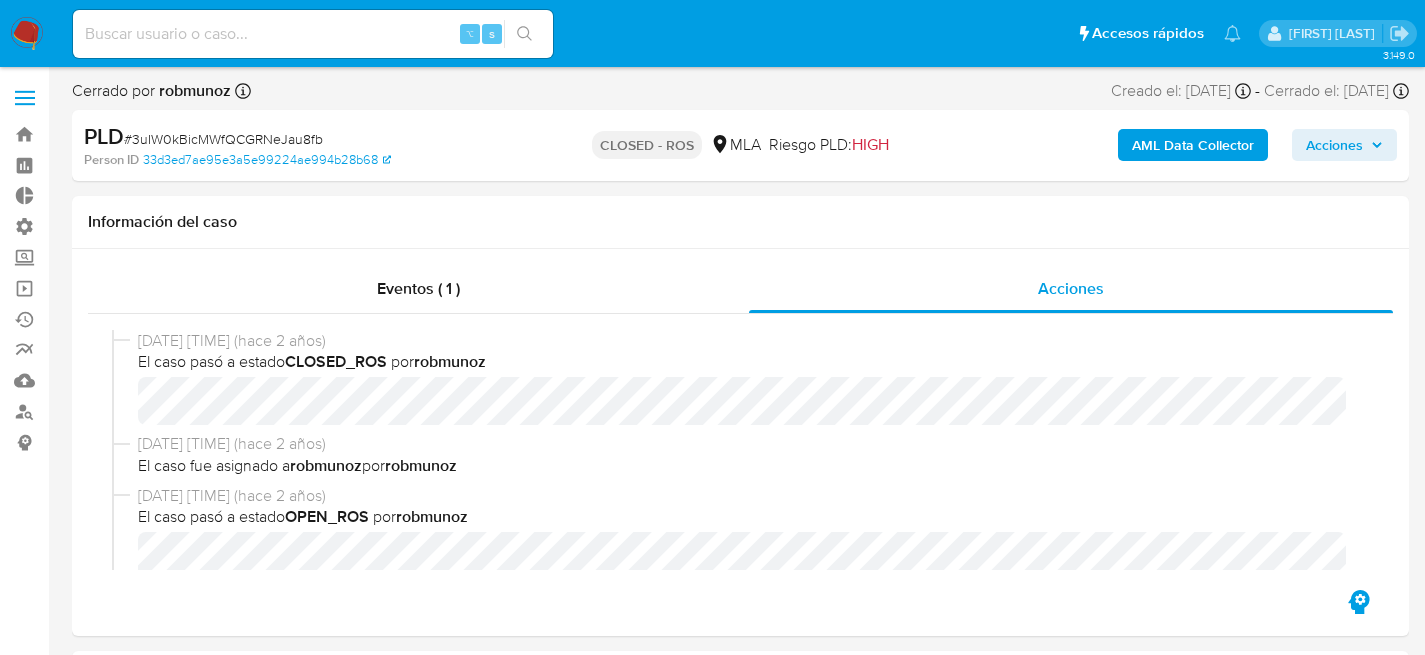 scroll, scrollTop: 0, scrollLeft: 0, axis: both 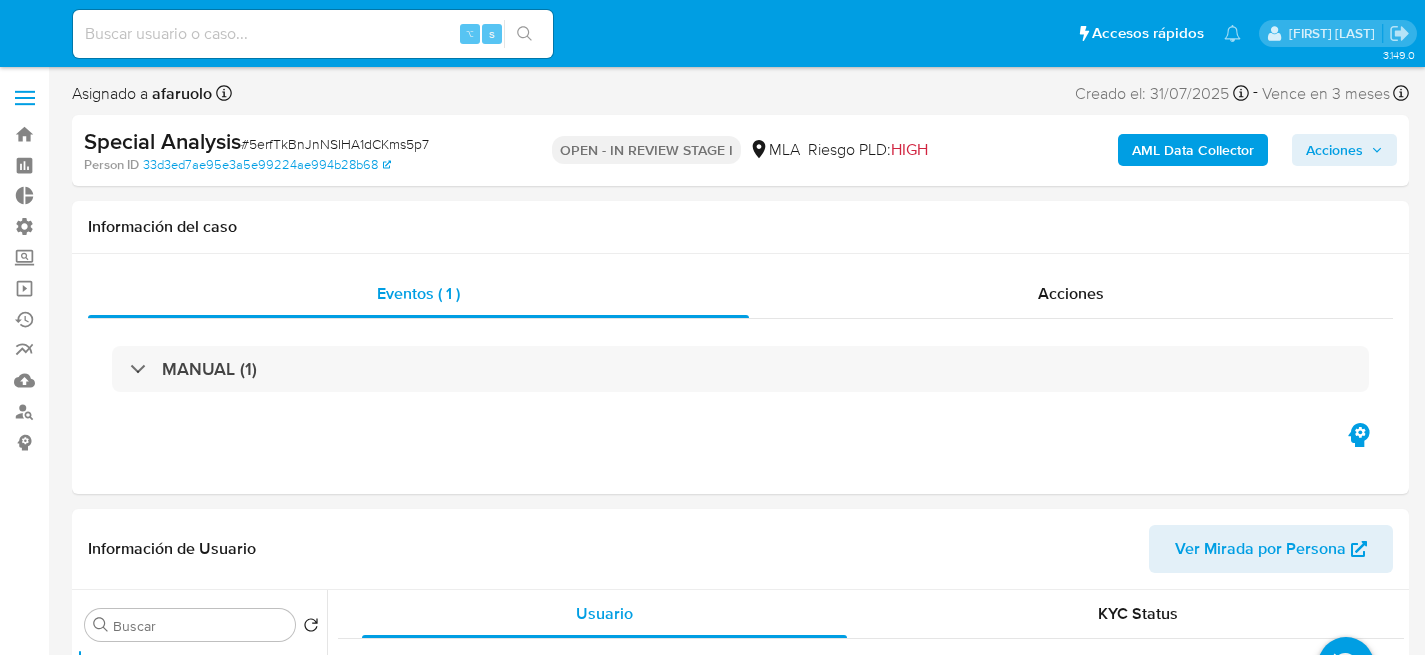 select on "10" 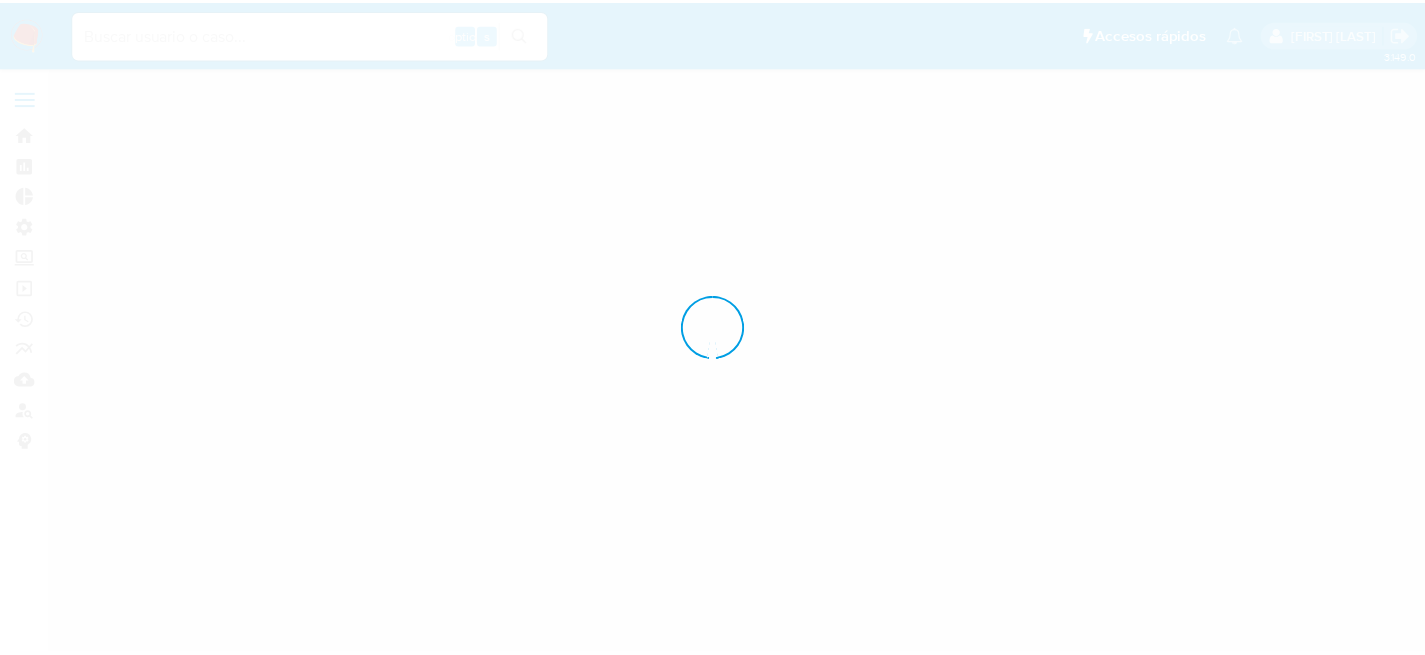 scroll, scrollTop: 0, scrollLeft: 0, axis: both 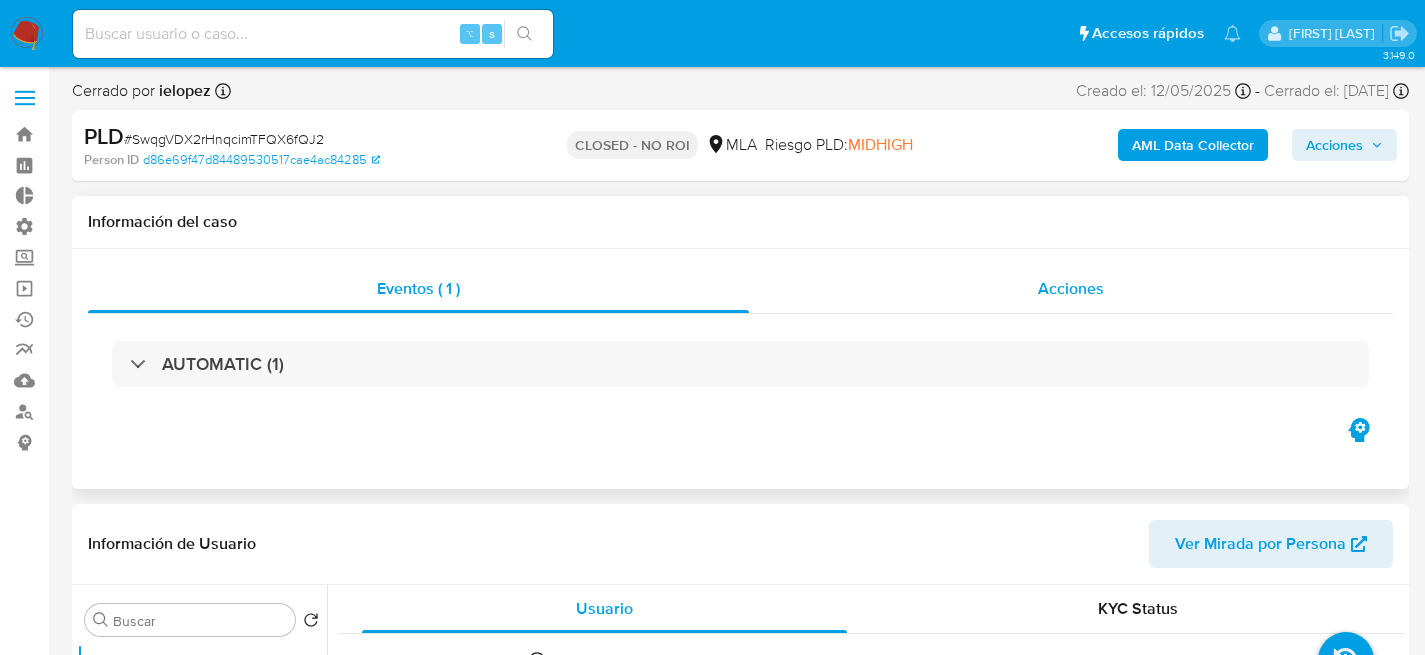 click on "Acciones" at bounding box center [1071, 289] 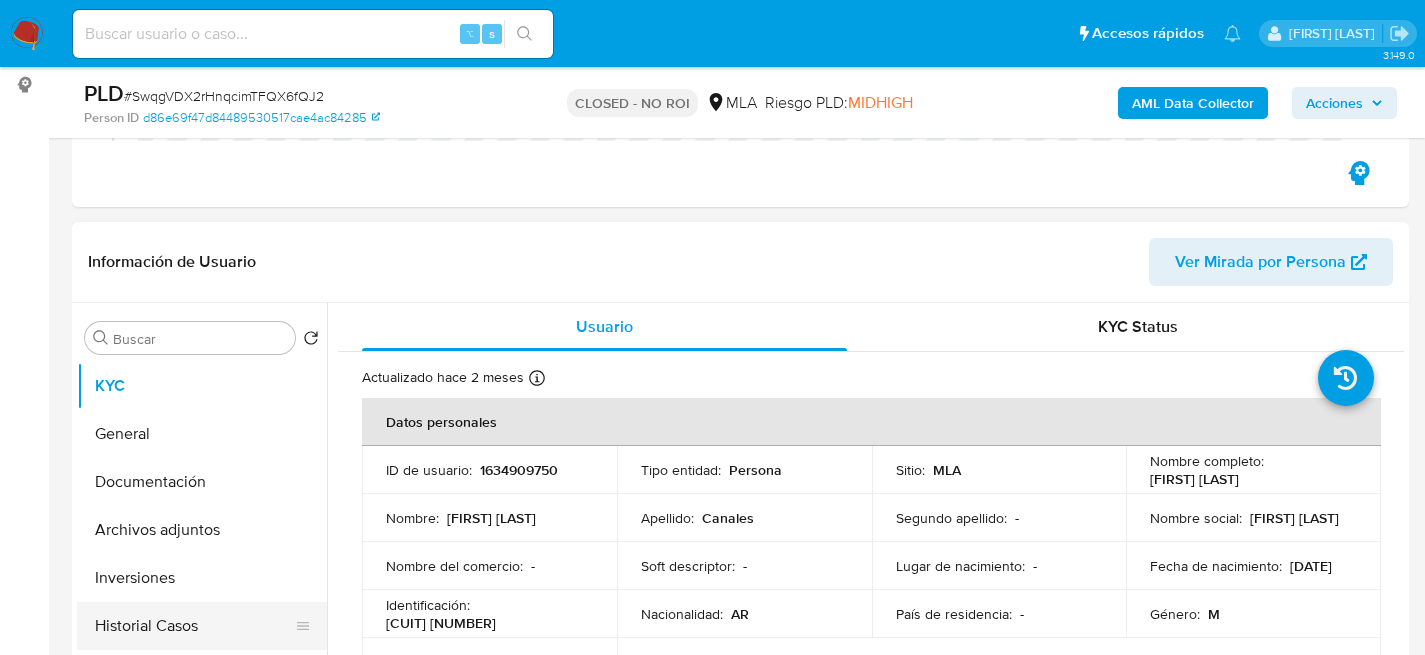 scroll, scrollTop: 381, scrollLeft: 0, axis: vertical 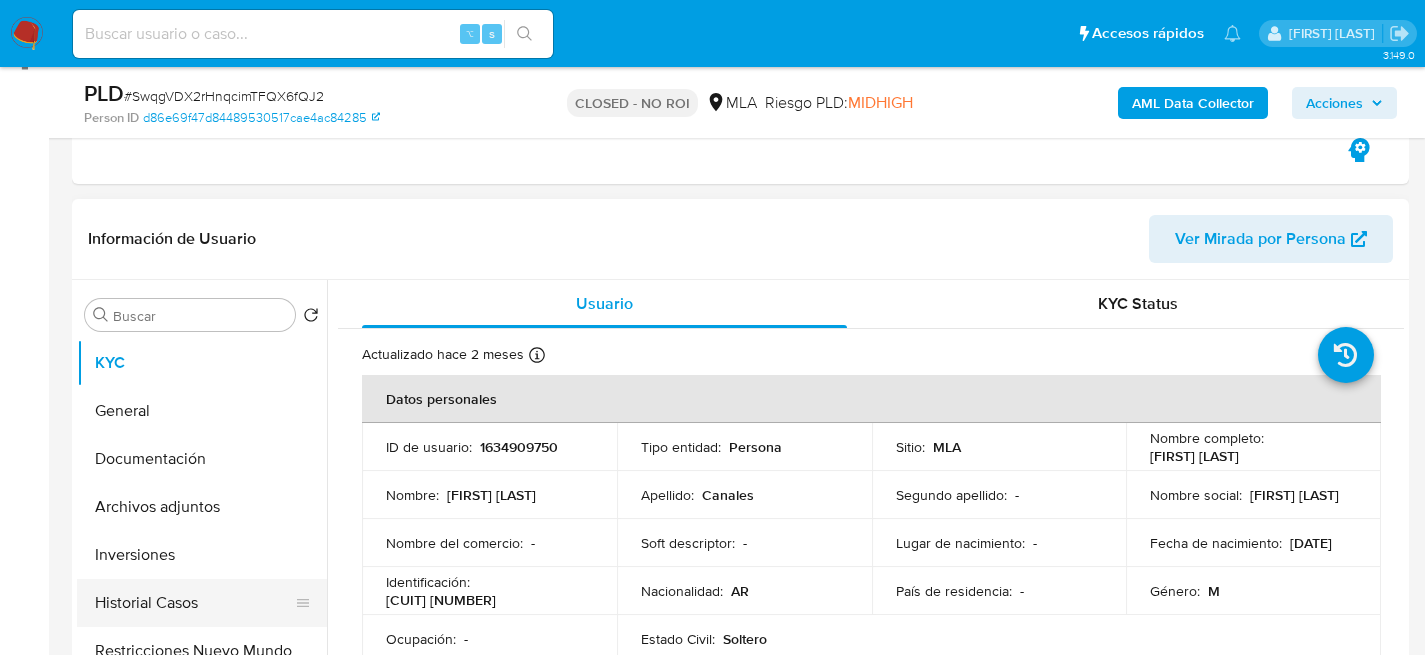 select on "10" 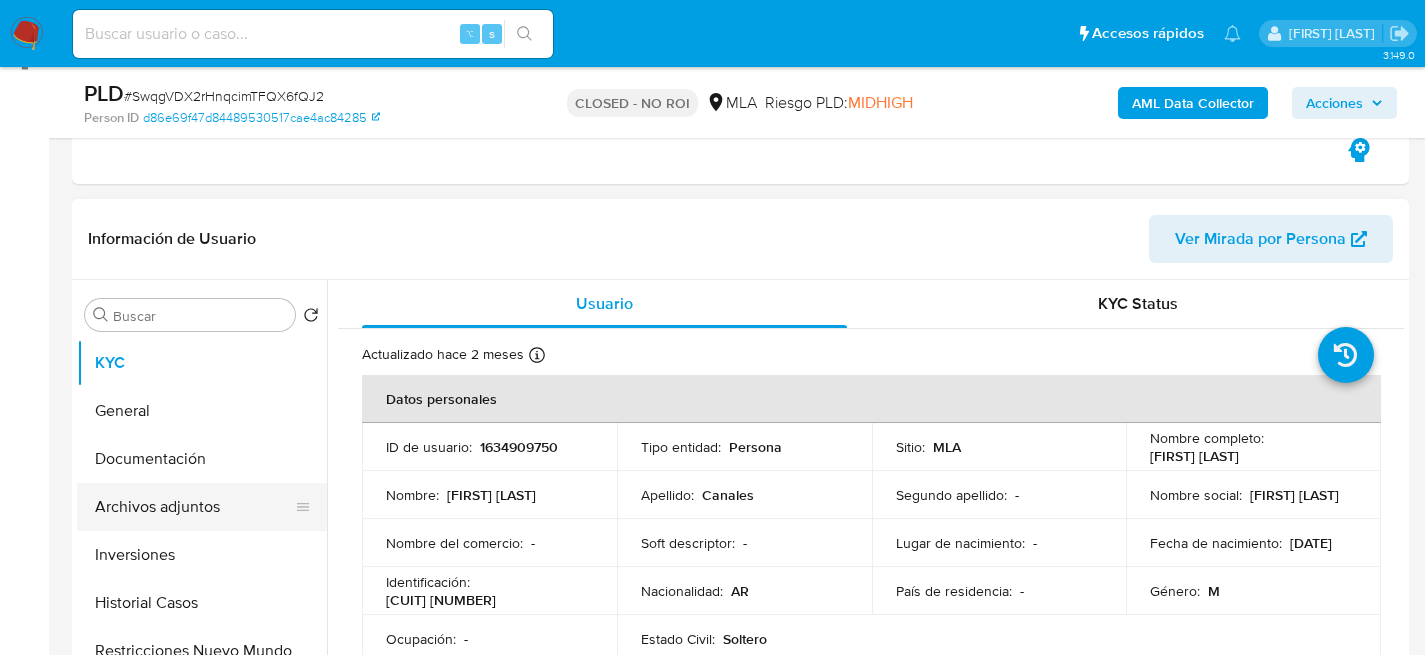 click on "Archivos adjuntos" at bounding box center [194, 507] 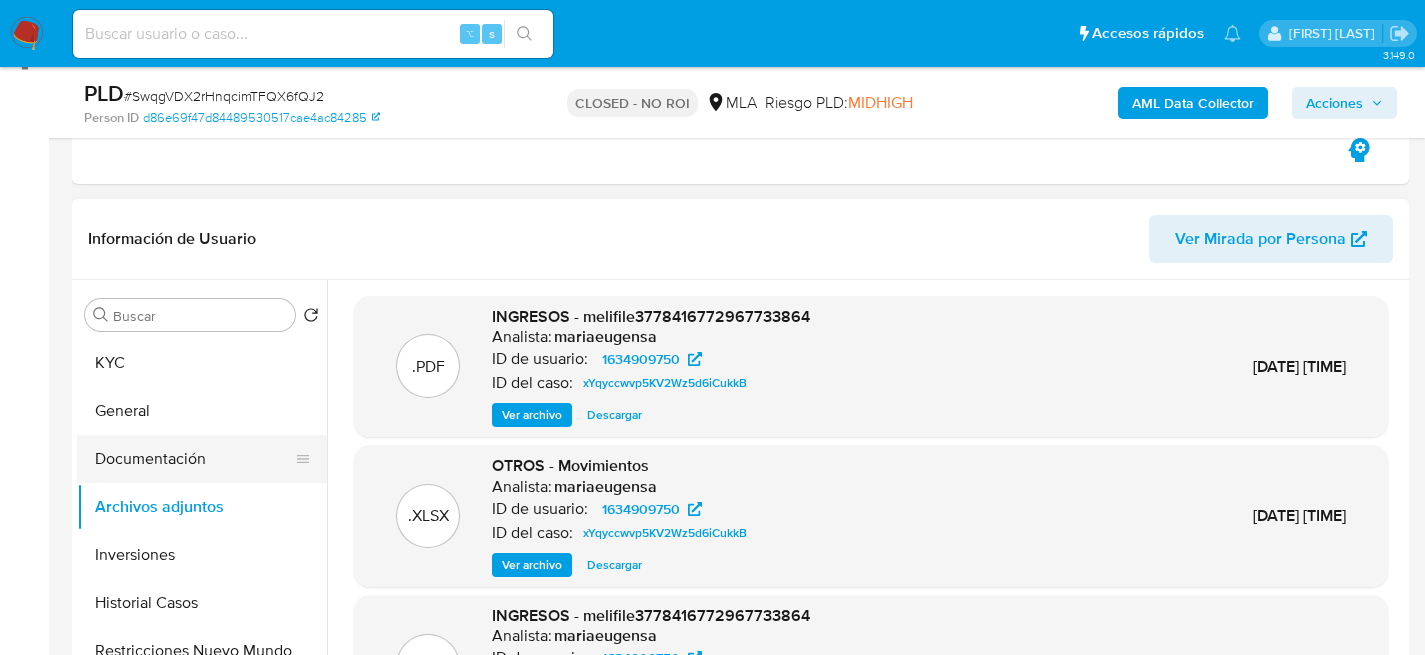 click on "Documentación" at bounding box center (194, 459) 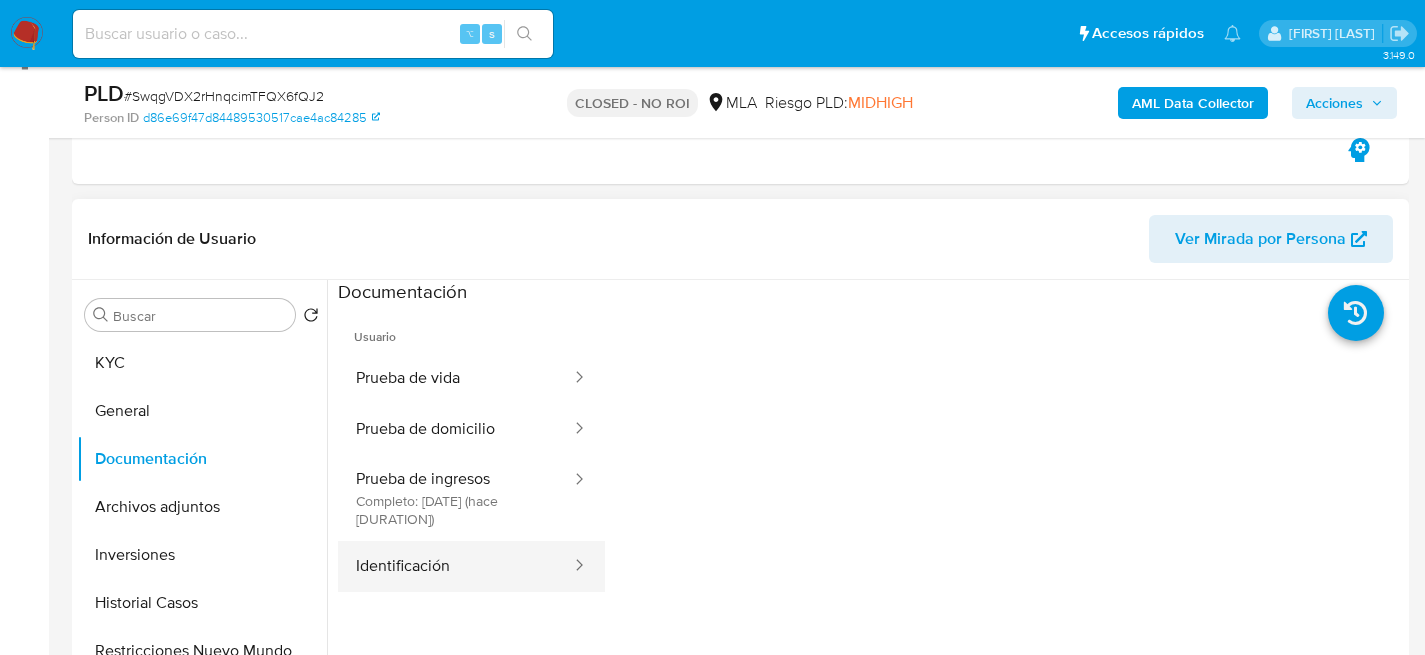click on "Identificación" at bounding box center (455, 566) 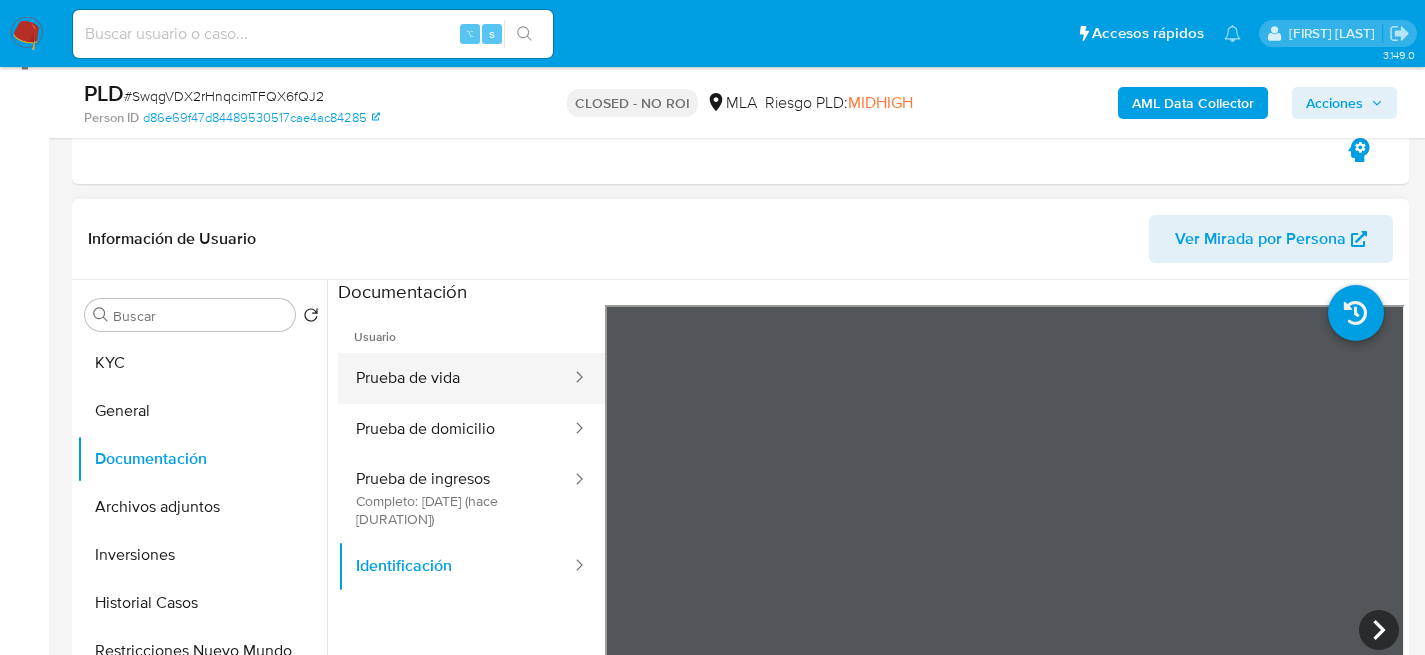 click on "Prueba de vida" at bounding box center [455, 378] 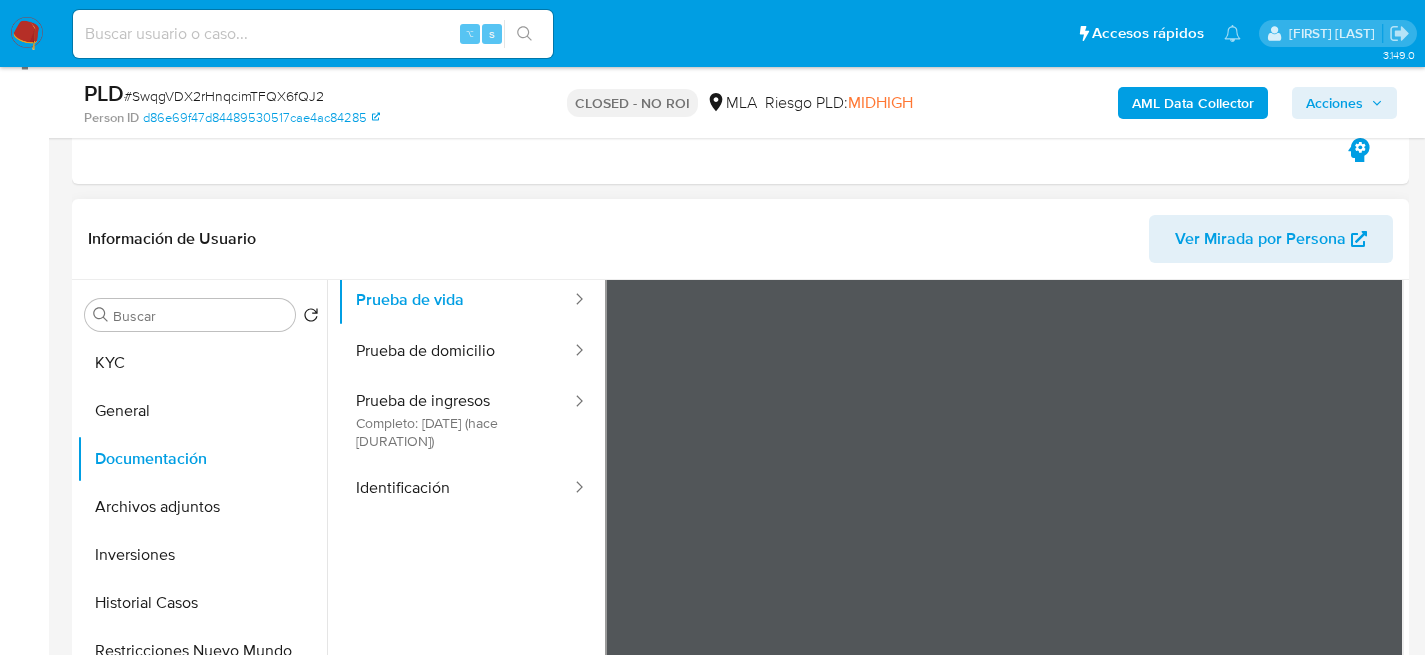 scroll, scrollTop: 169, scrollLeft: 0, axis: vertical 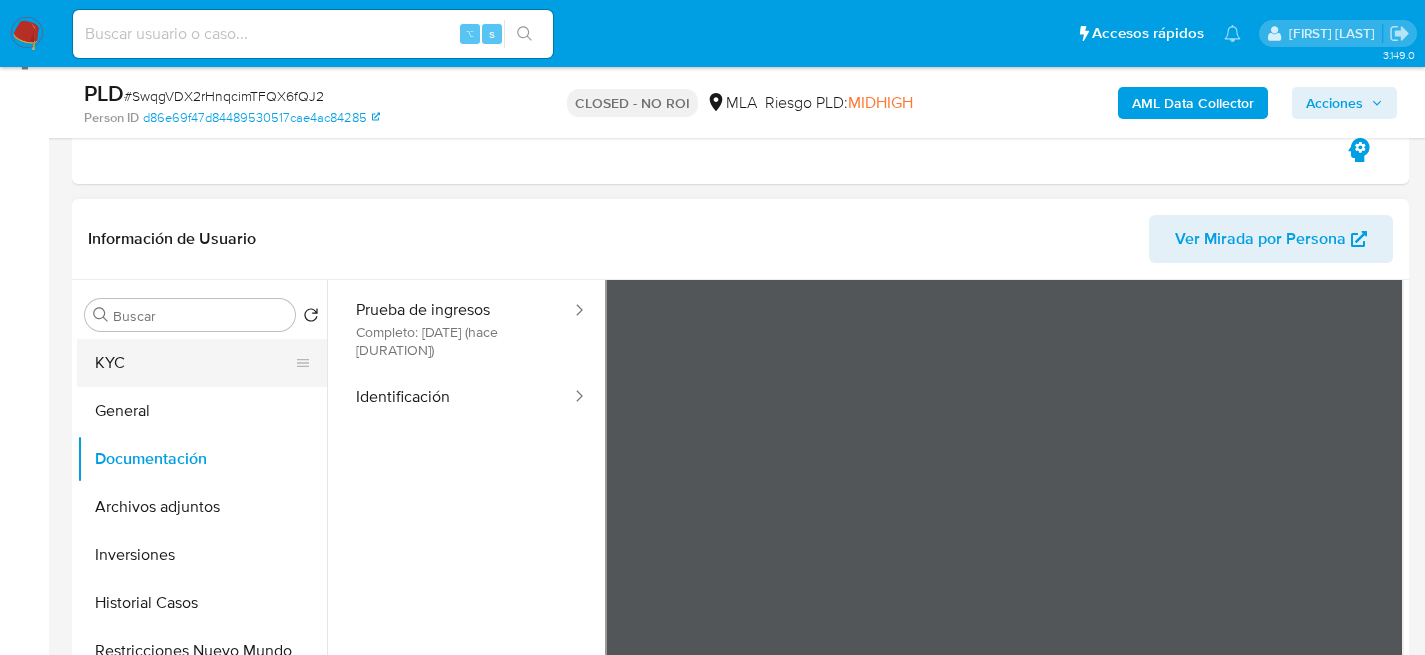 click on "KYC" at bounding box center [194, 363] 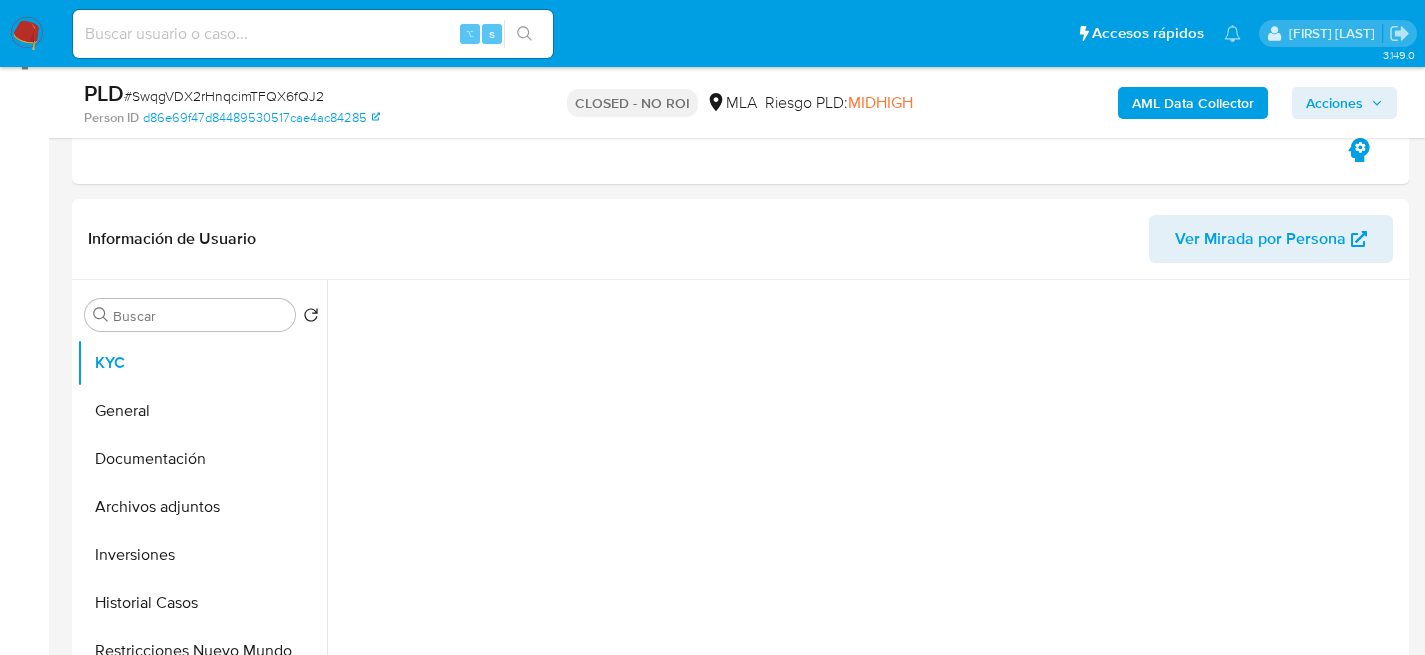 scroll, scrollTop: 0, scrollLeft: 0, axis: both 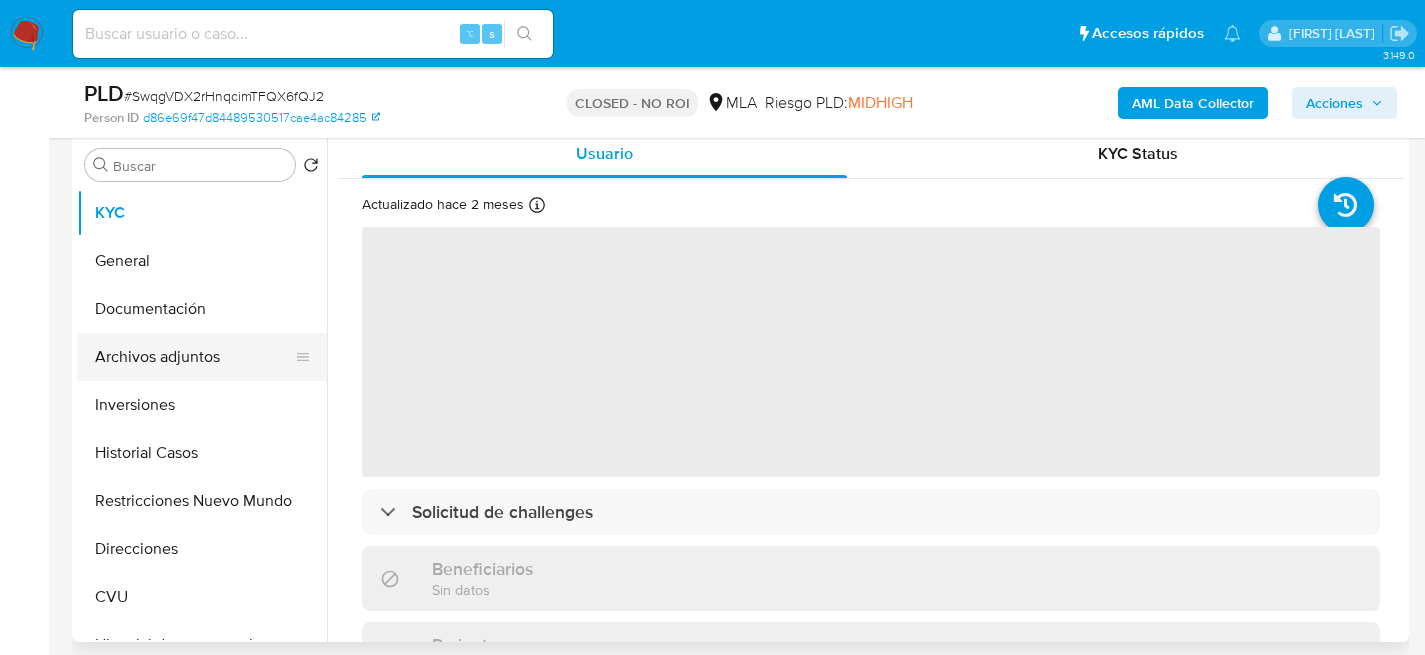 click on "Archivos adjuntos" at bounding box center [194, 357] 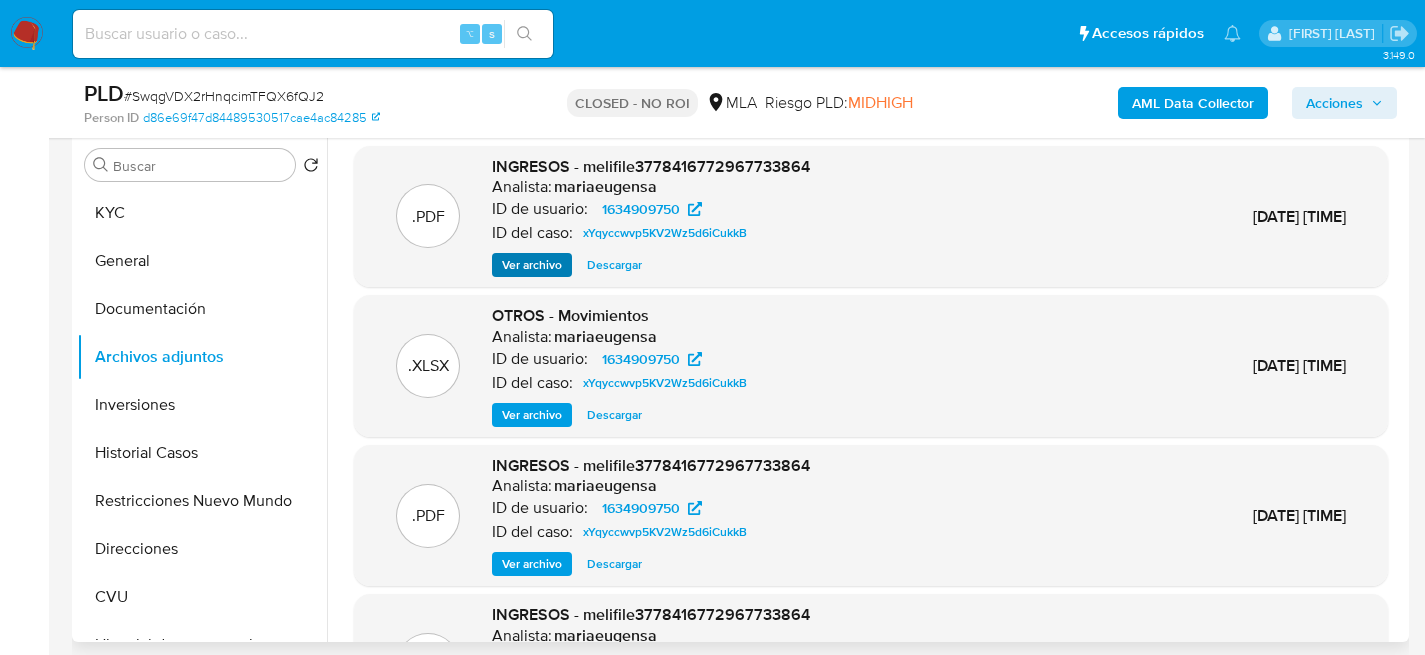 scroll, scrollTop: 0, scrollLeft: 0, axis: both 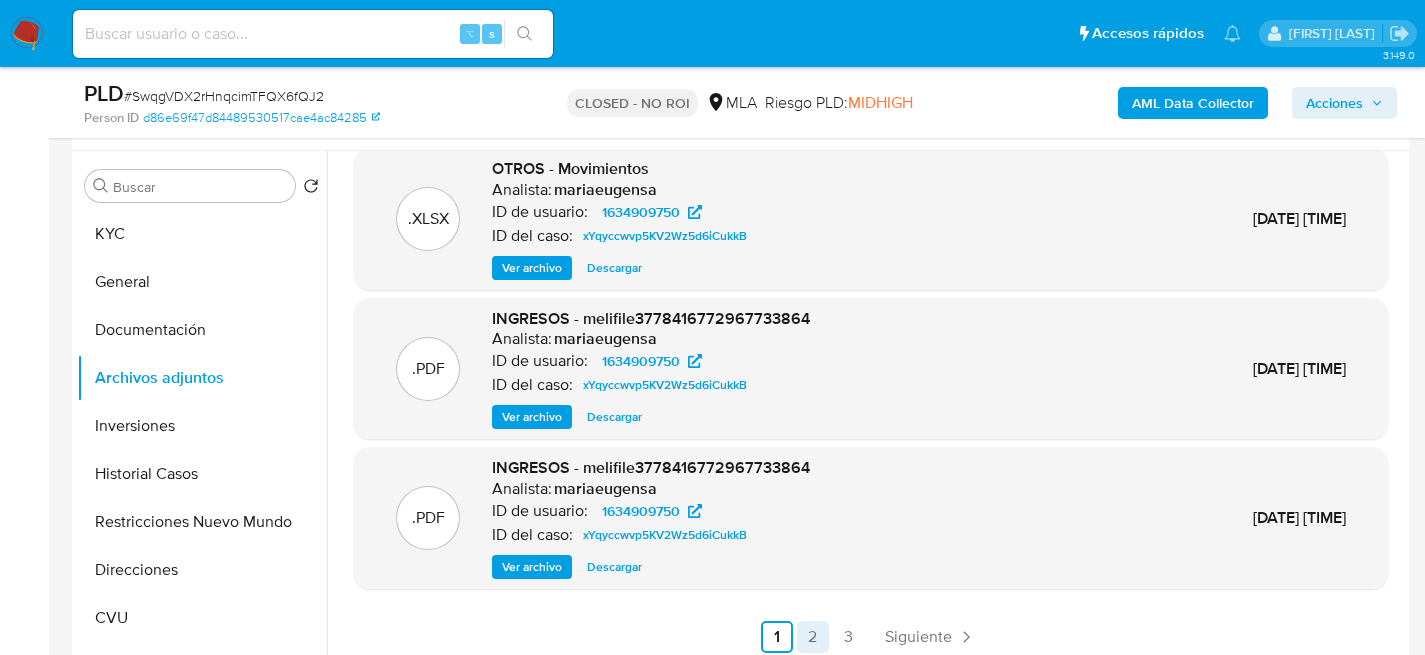 click on "2" at bounding box center [813, 637] 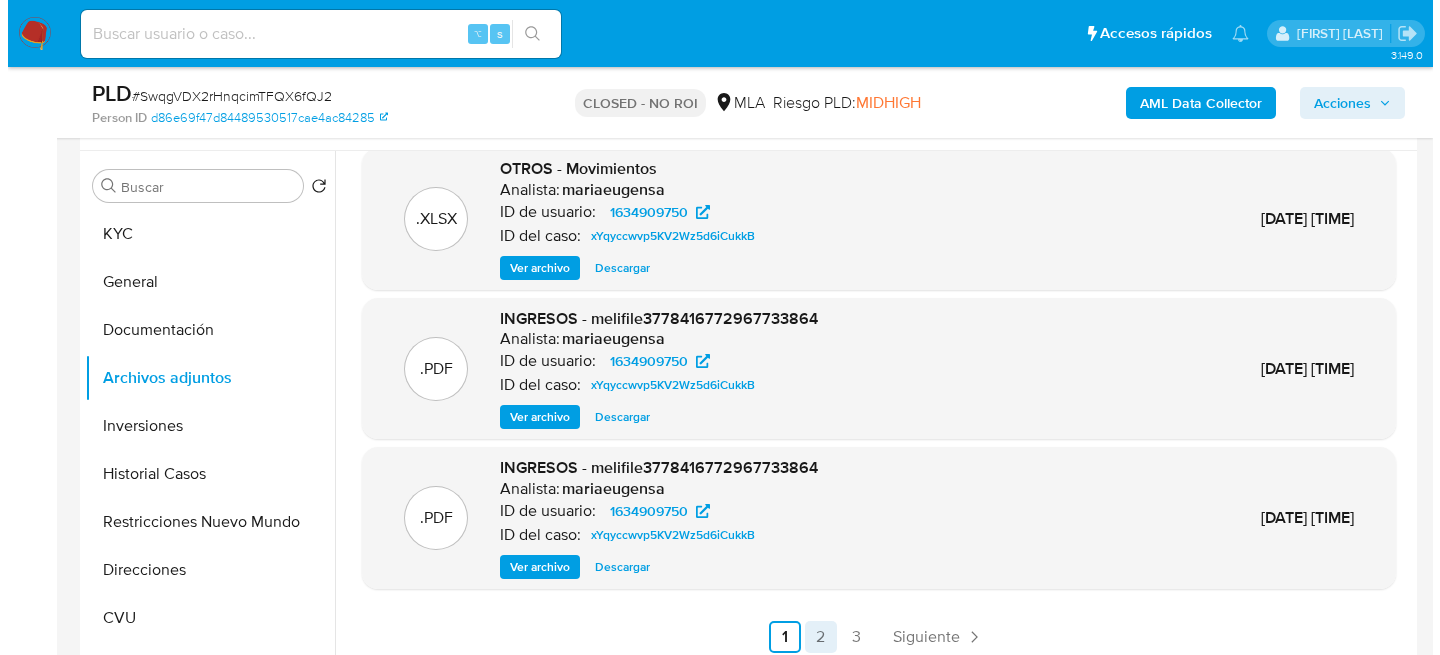 scroll, scrollTop: 0, scrollLeft: 0, axis: both 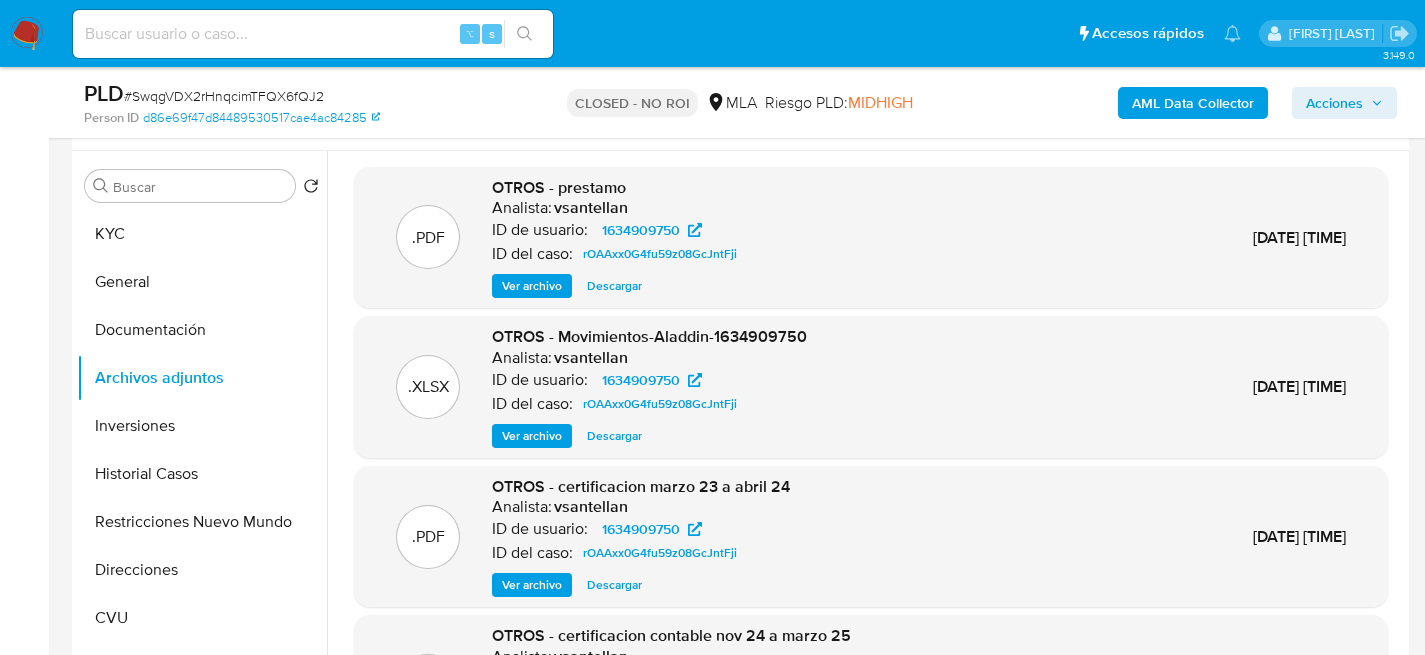 click on "ID del caso:" at bounding box center (532, 254) 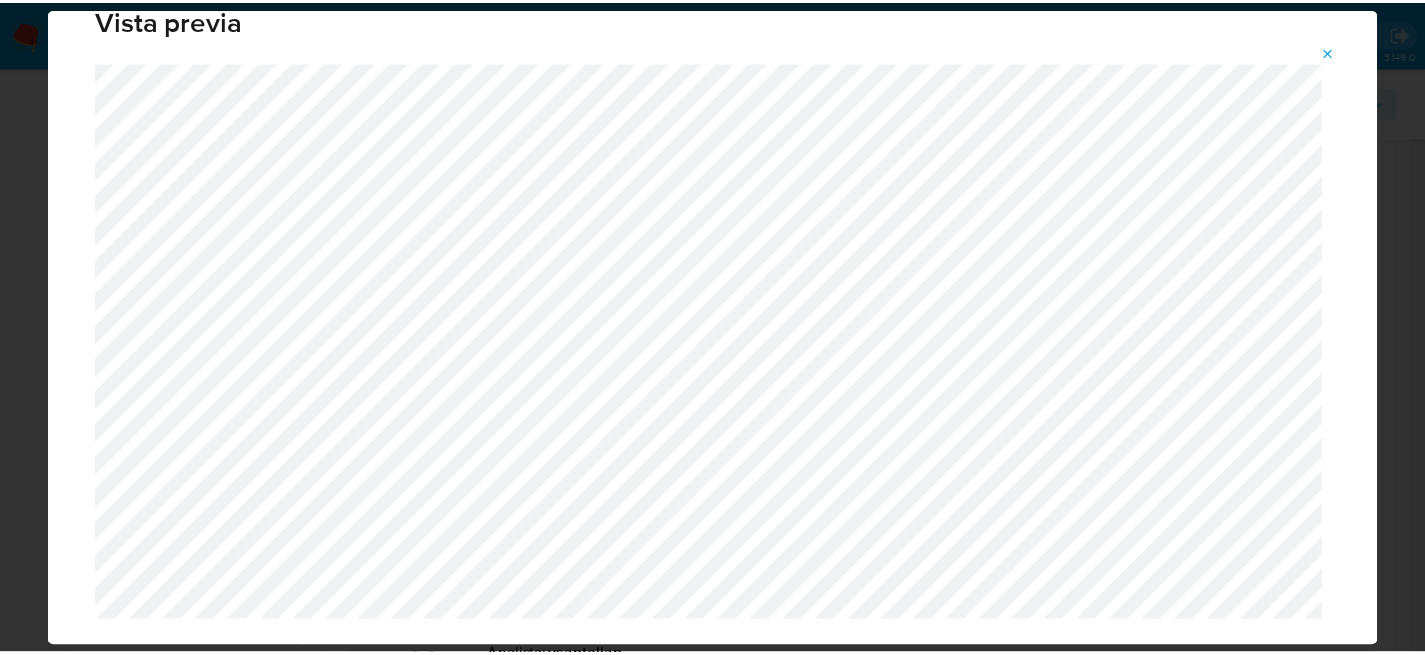 scroll, scrollTop: 64, scrollLeft: 0, axis: vertical 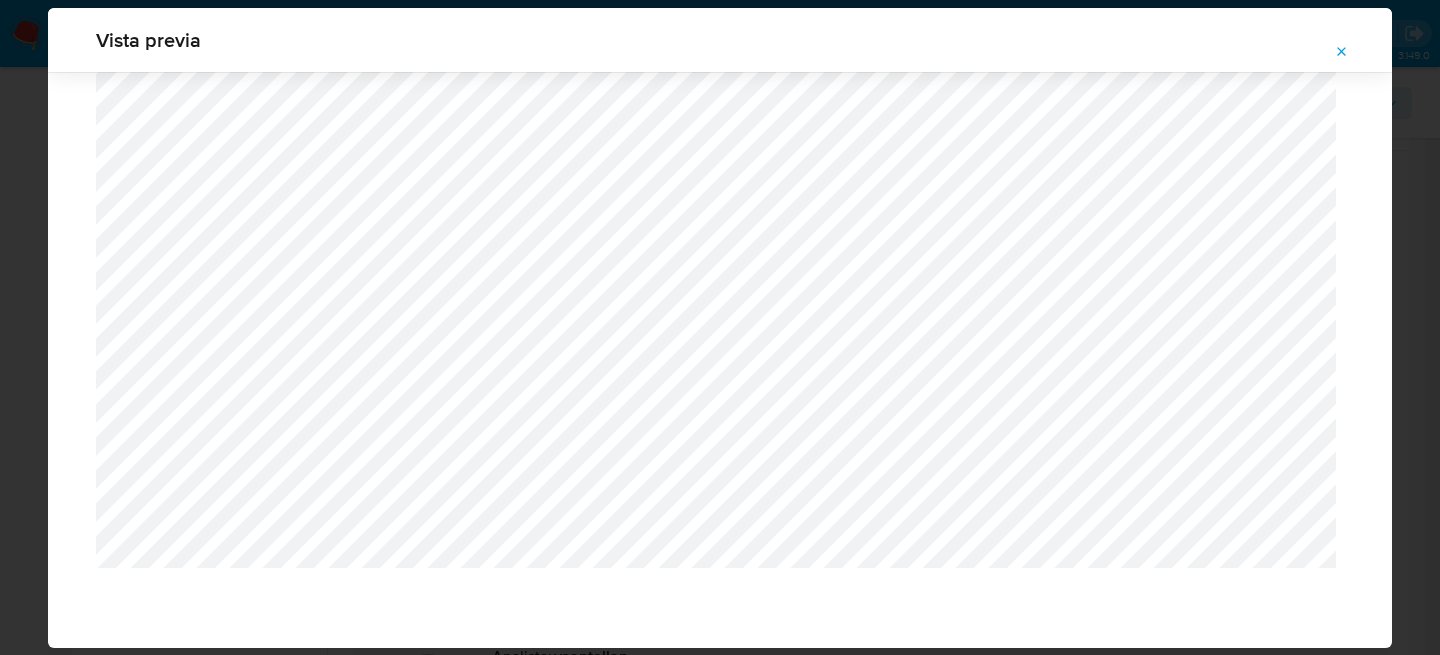 click at bounding box center (1342, 52) 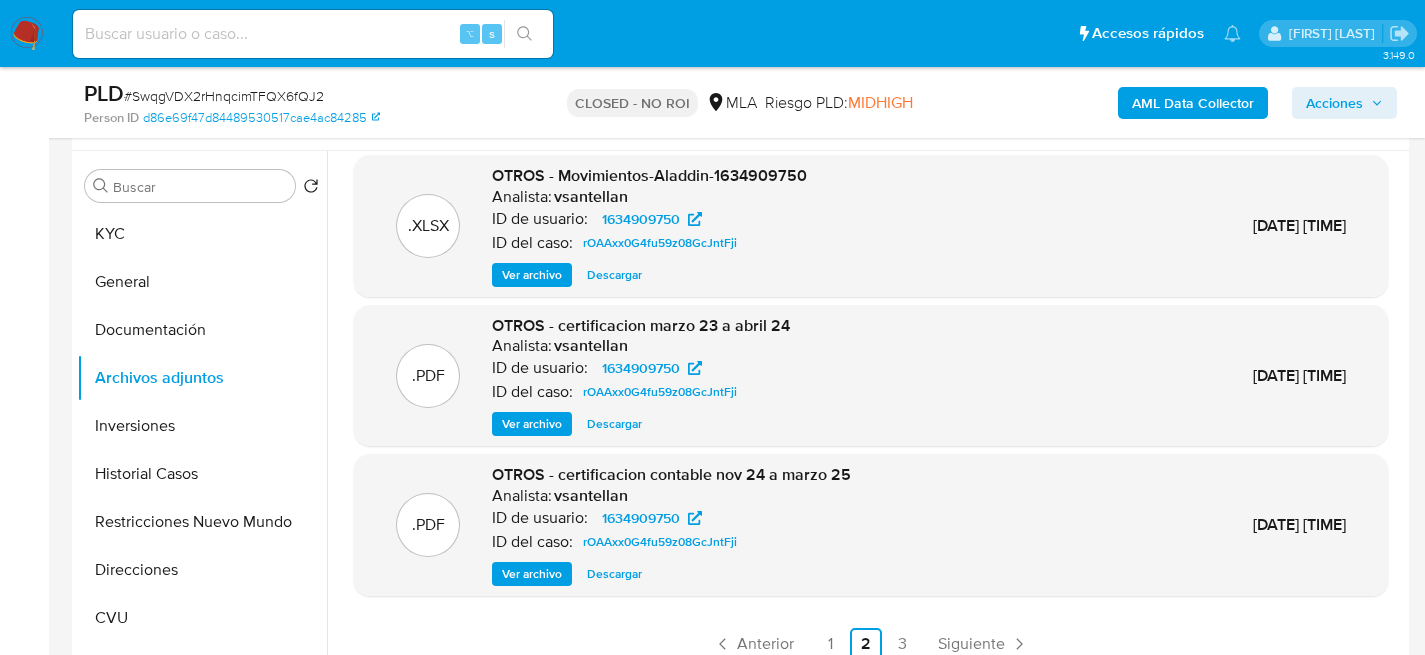 scroll, scrollTop: 168, scrollLeft: 0, axis: vertical 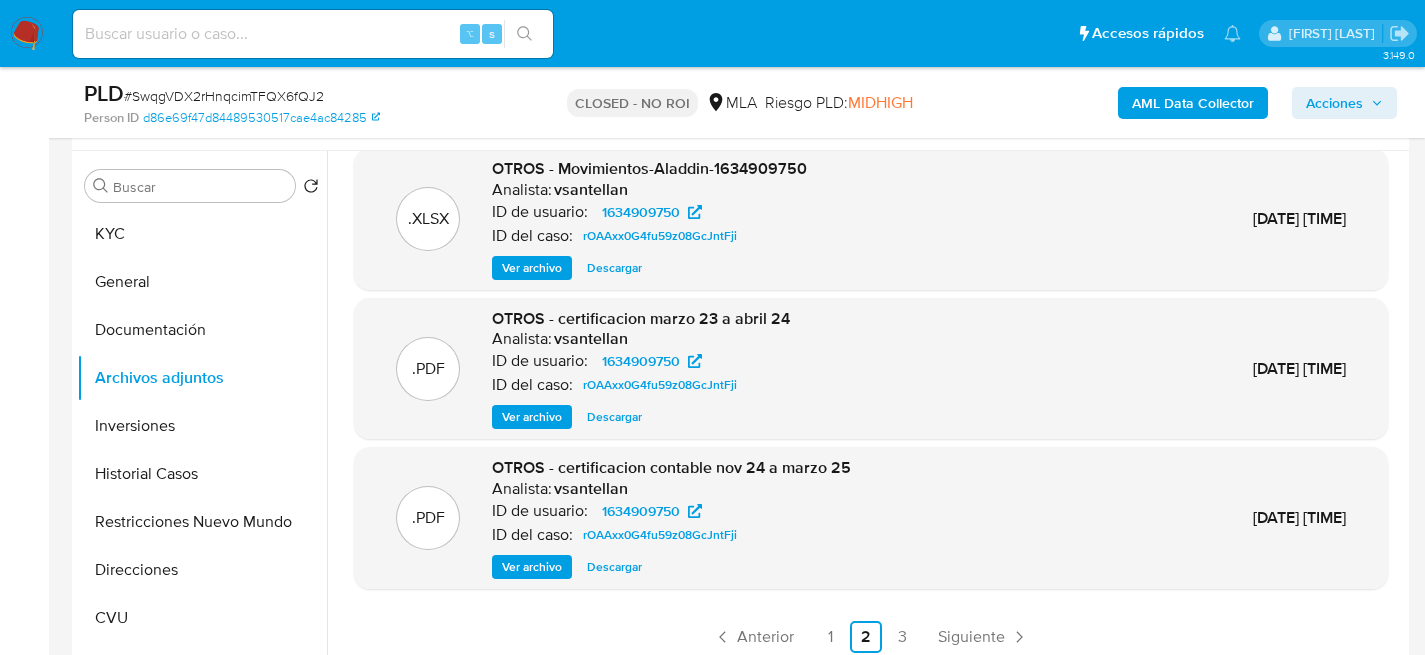 click on "Ver archivo" at bounding box center [532, 567] 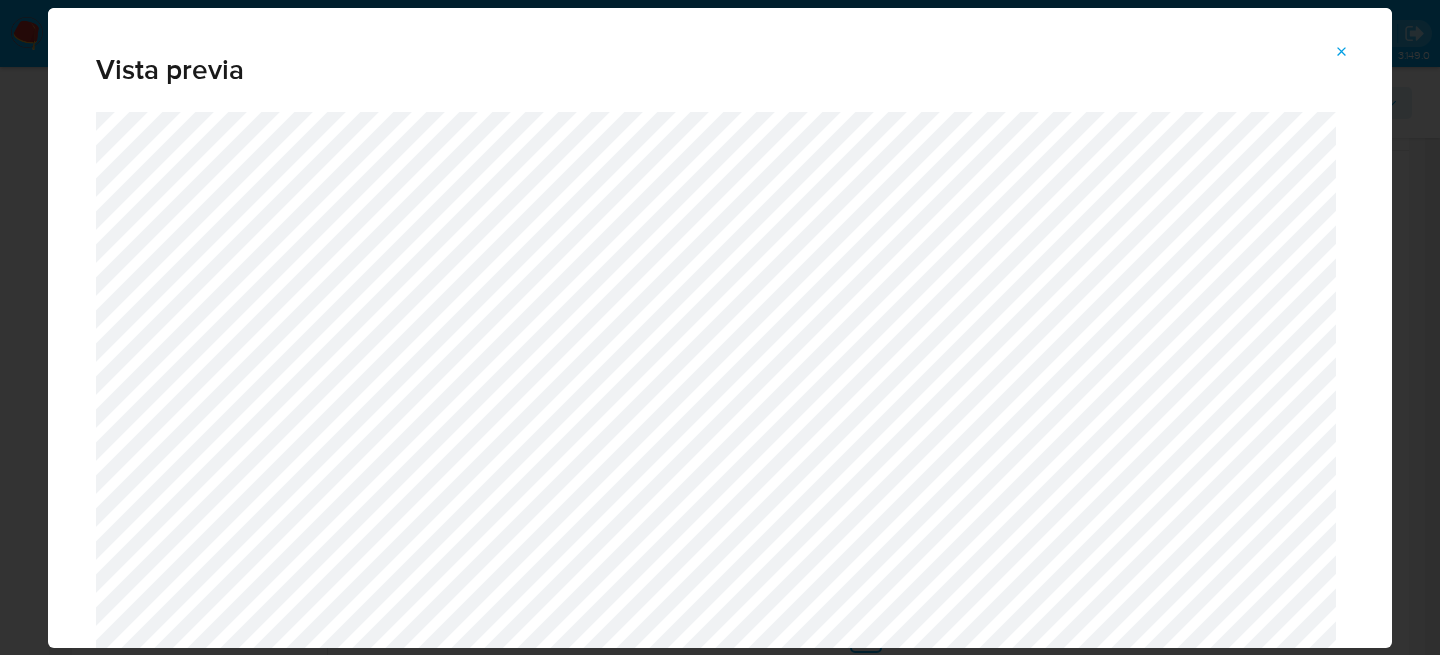click 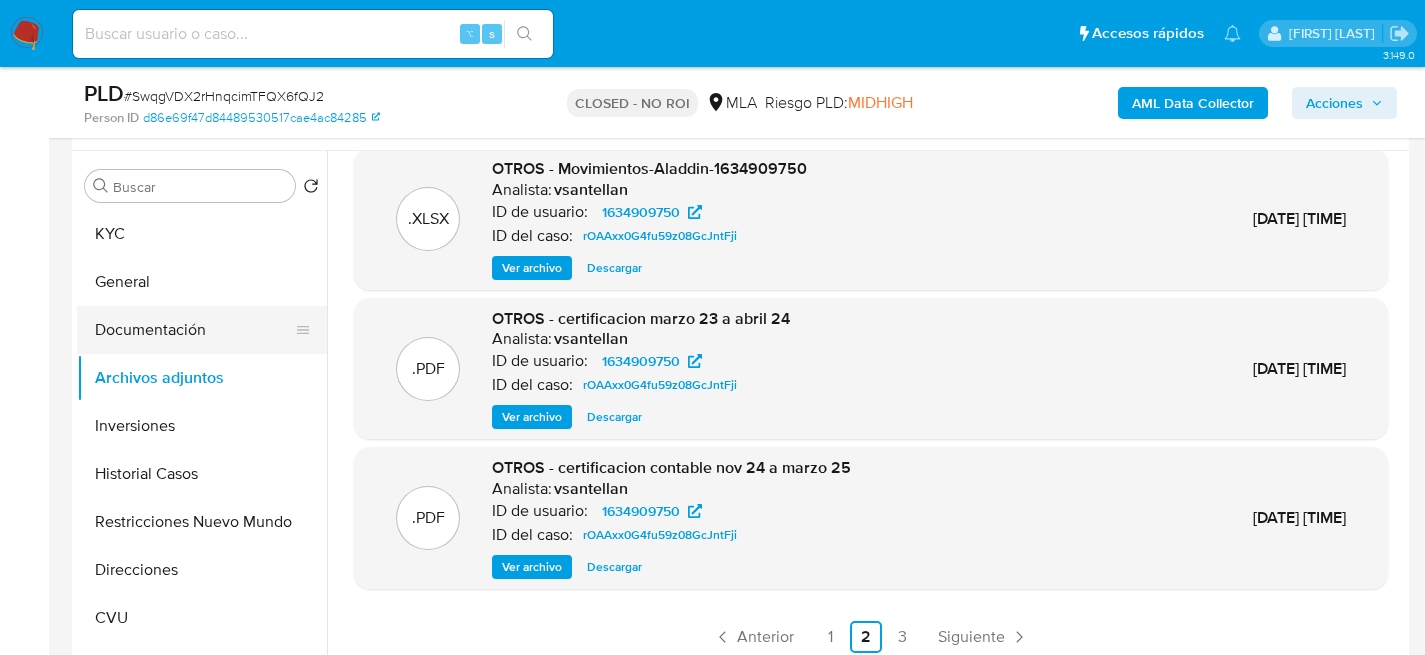 click on "Documentación" at bounding box center [194, 330] 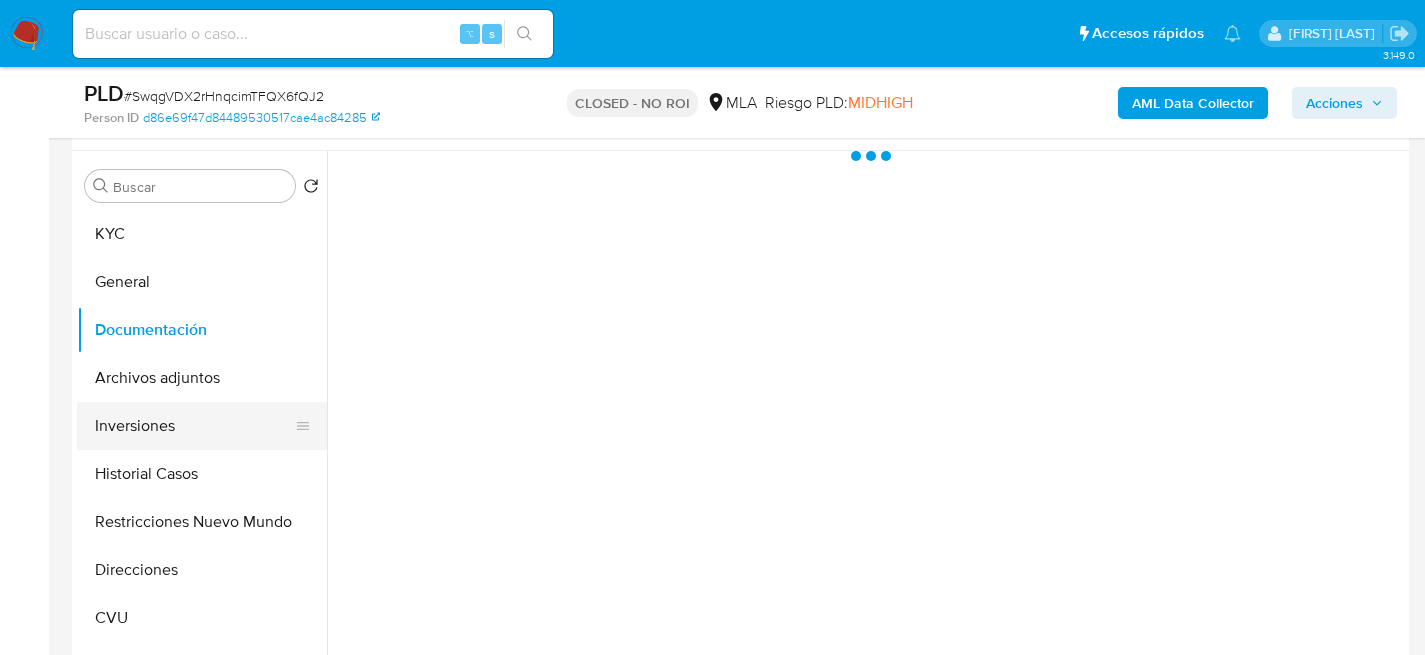 scroll, scrollTop: 0, scrollLeft: 0, axis: both 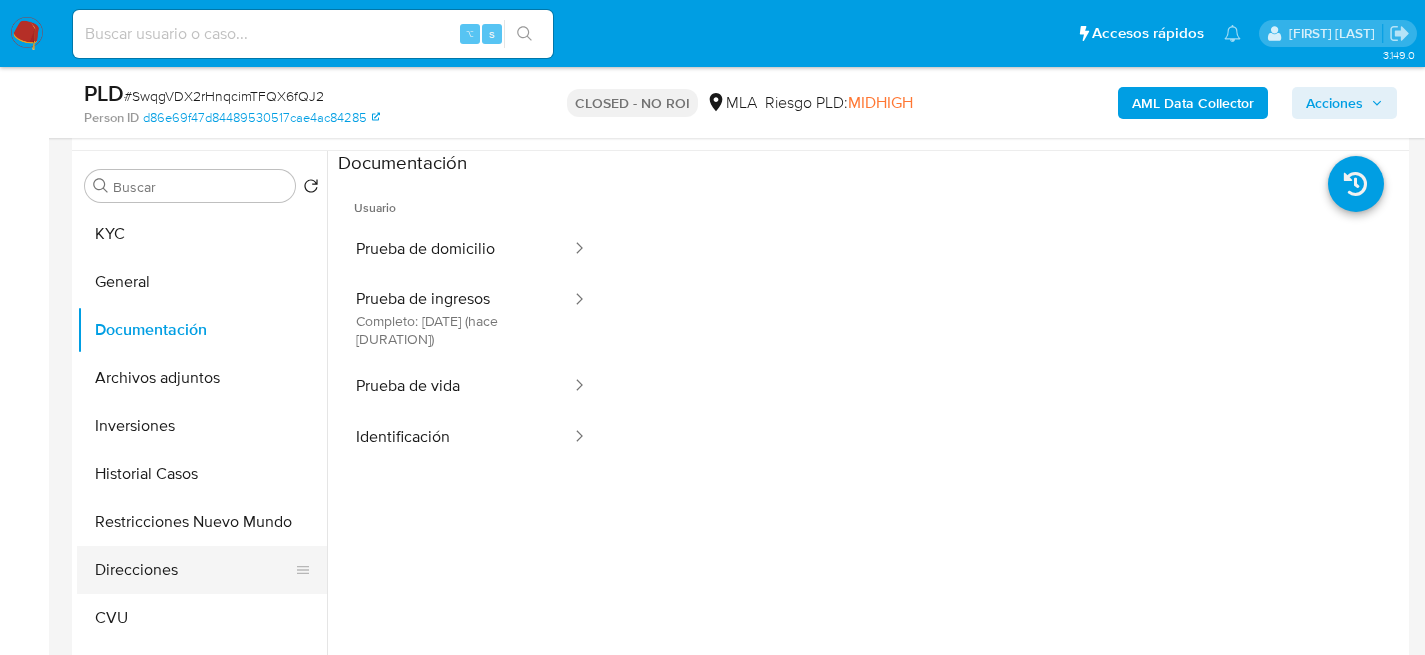 click on "Direcciones" at bounding box center (194, 570) 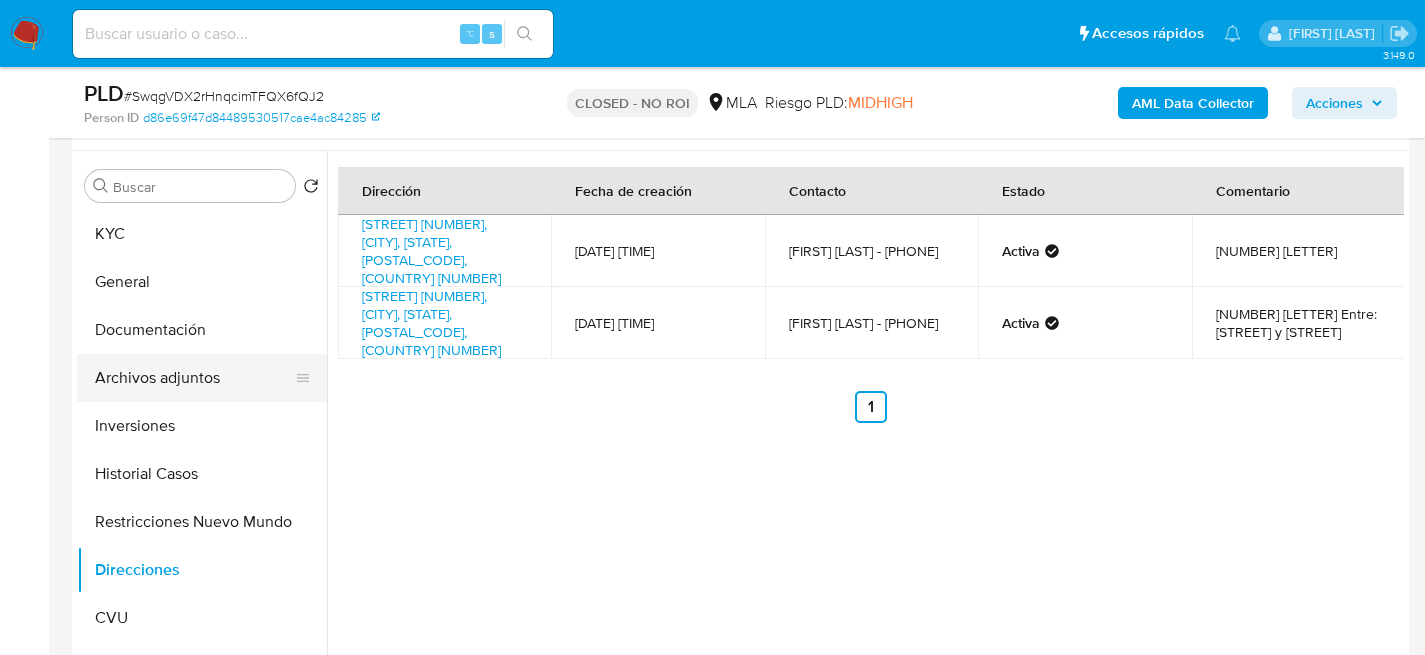 click on "Archivos adjuntos" at bounding box center (194, 378) 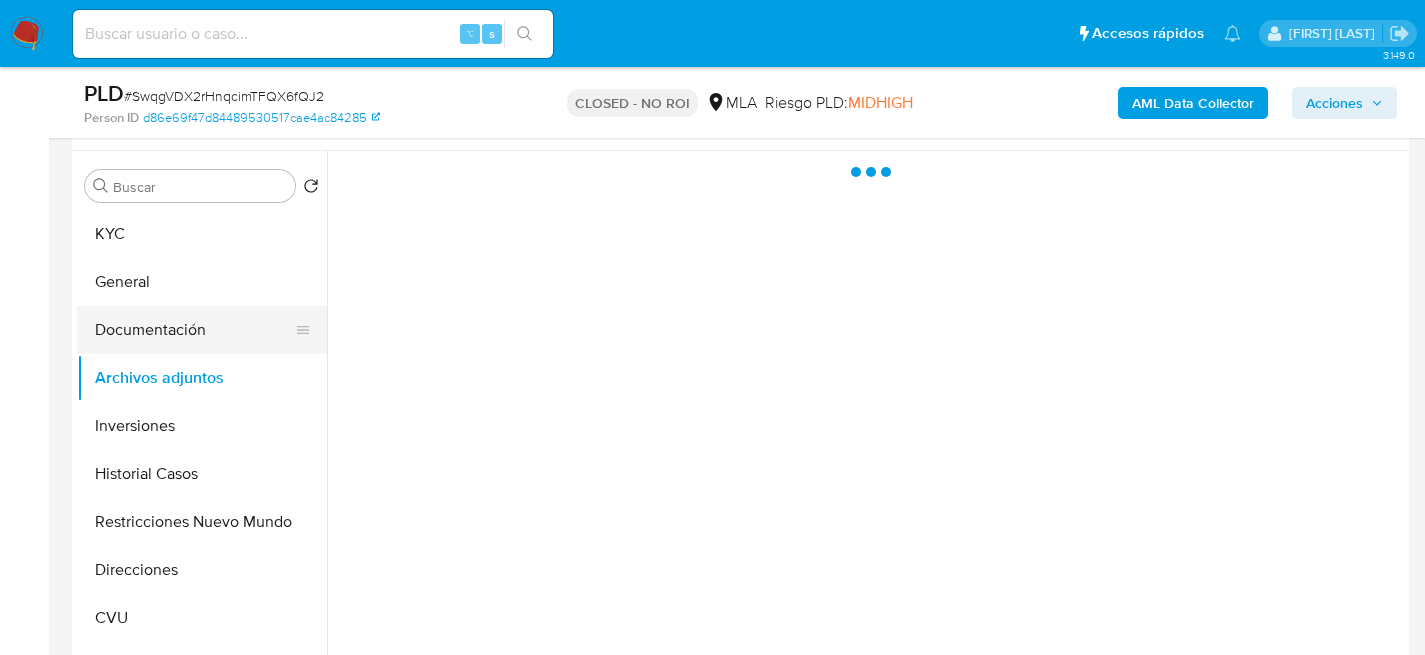 click on "Documentación" at bounding box center [194, 330] 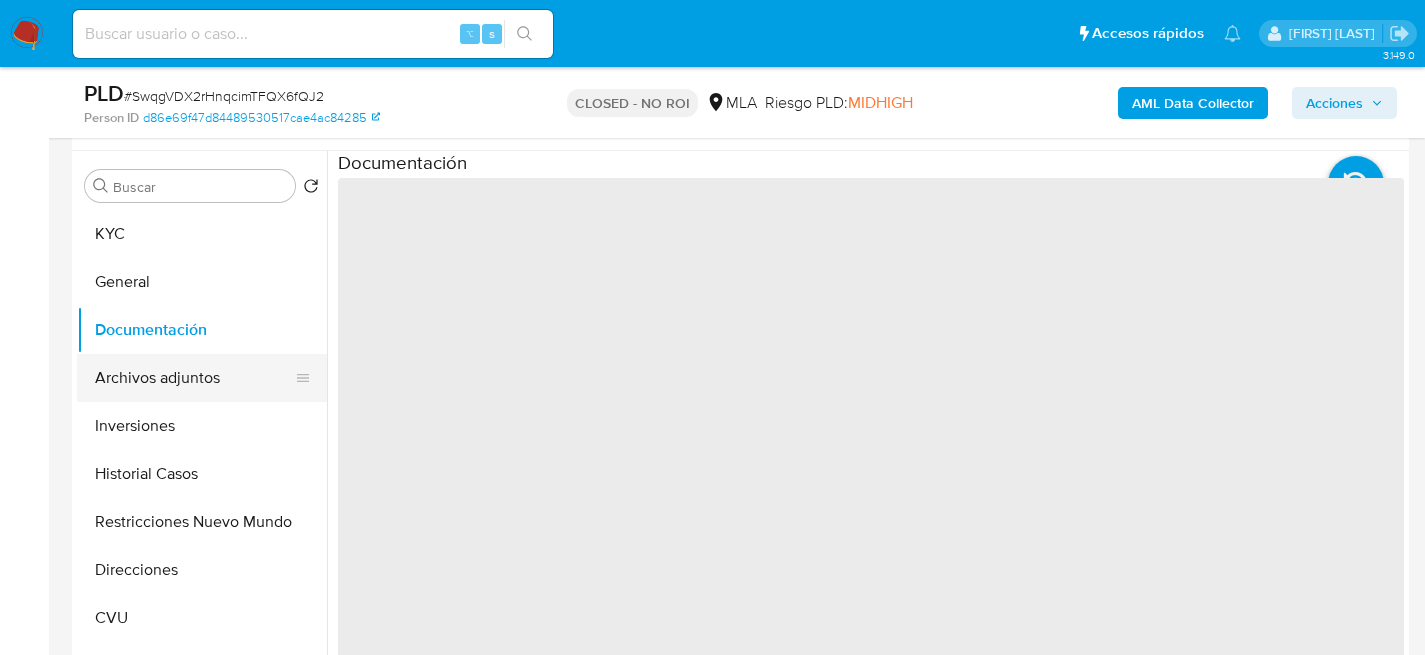 click on "Archivos adjuntos" at bounding box center (194, 378) 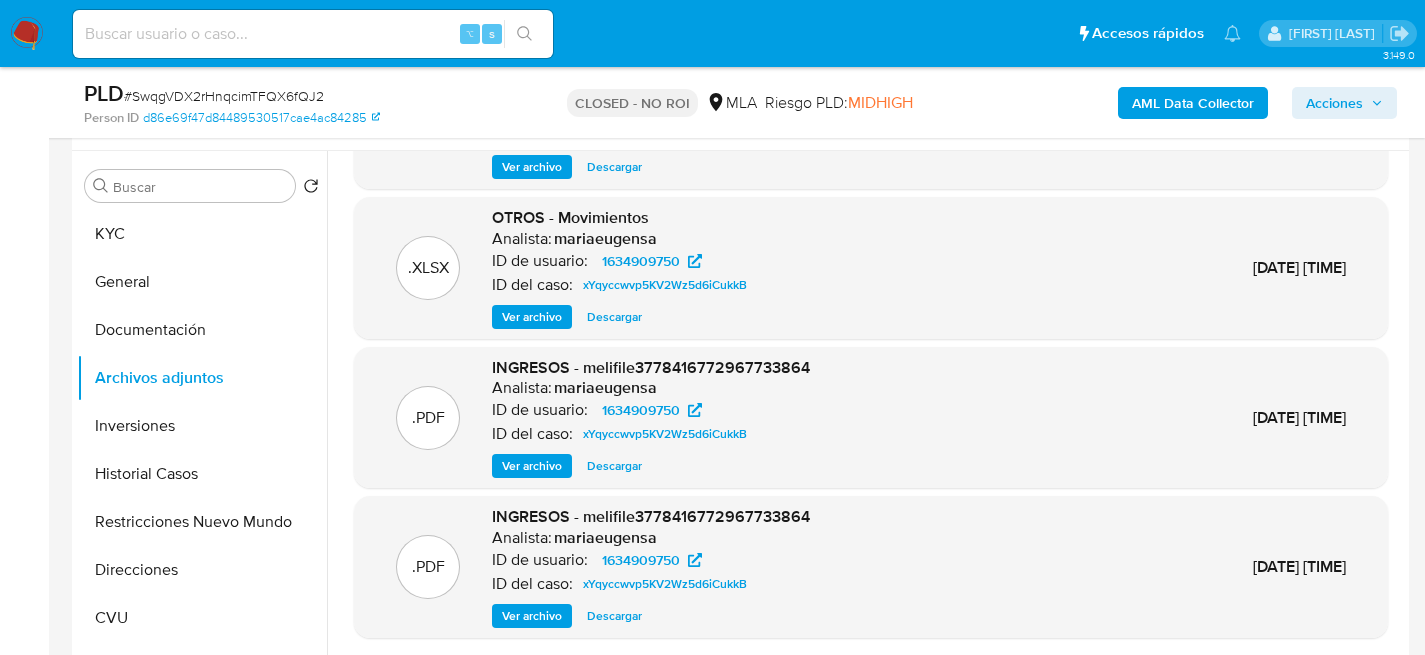 scroll, scrollTop: 168, scrollLeft: 0, axis: vertical 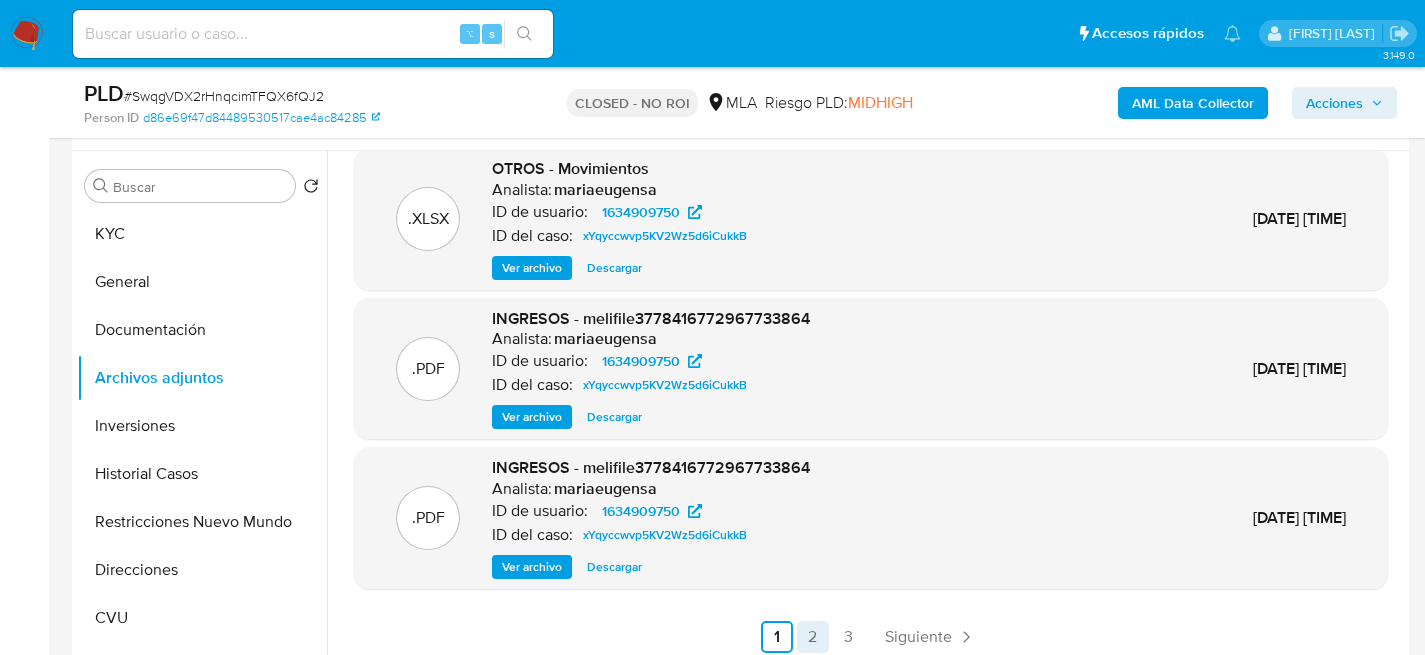 click on "2" at bounding box center (813, 637) 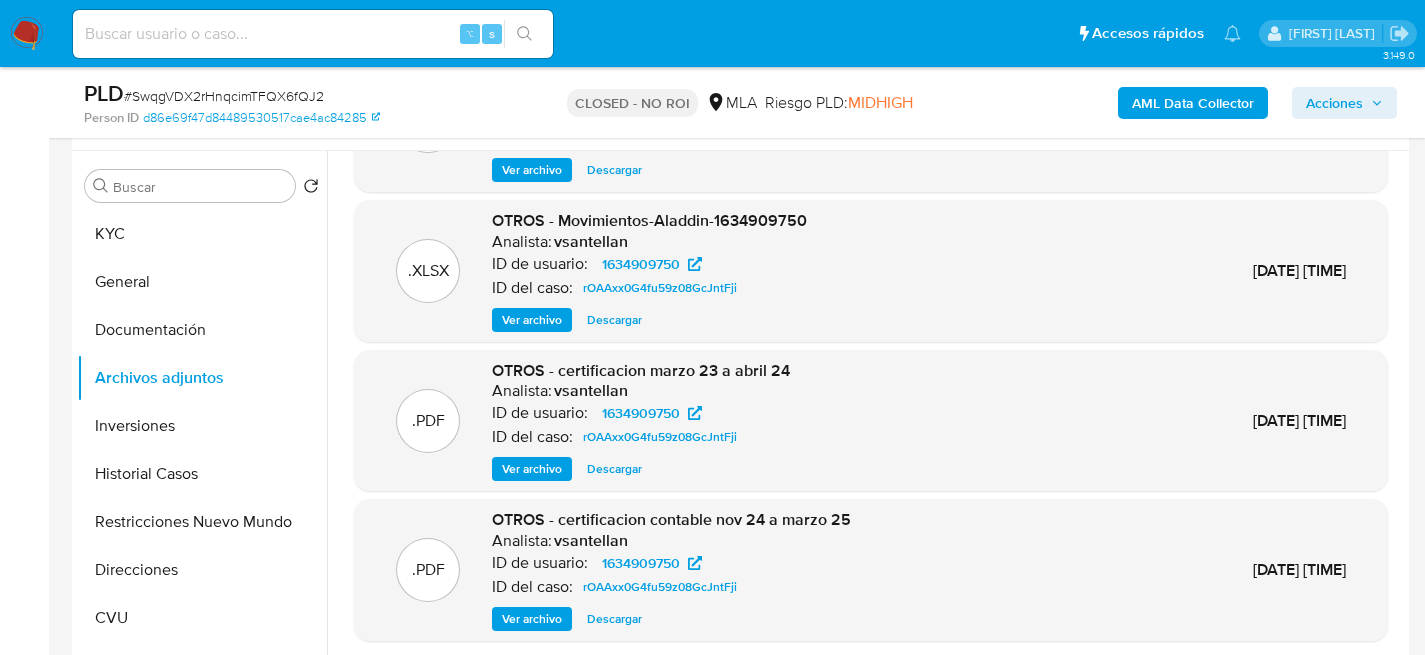scroll, scrollTop: 165, scrollLeft: 0, axis: vertical 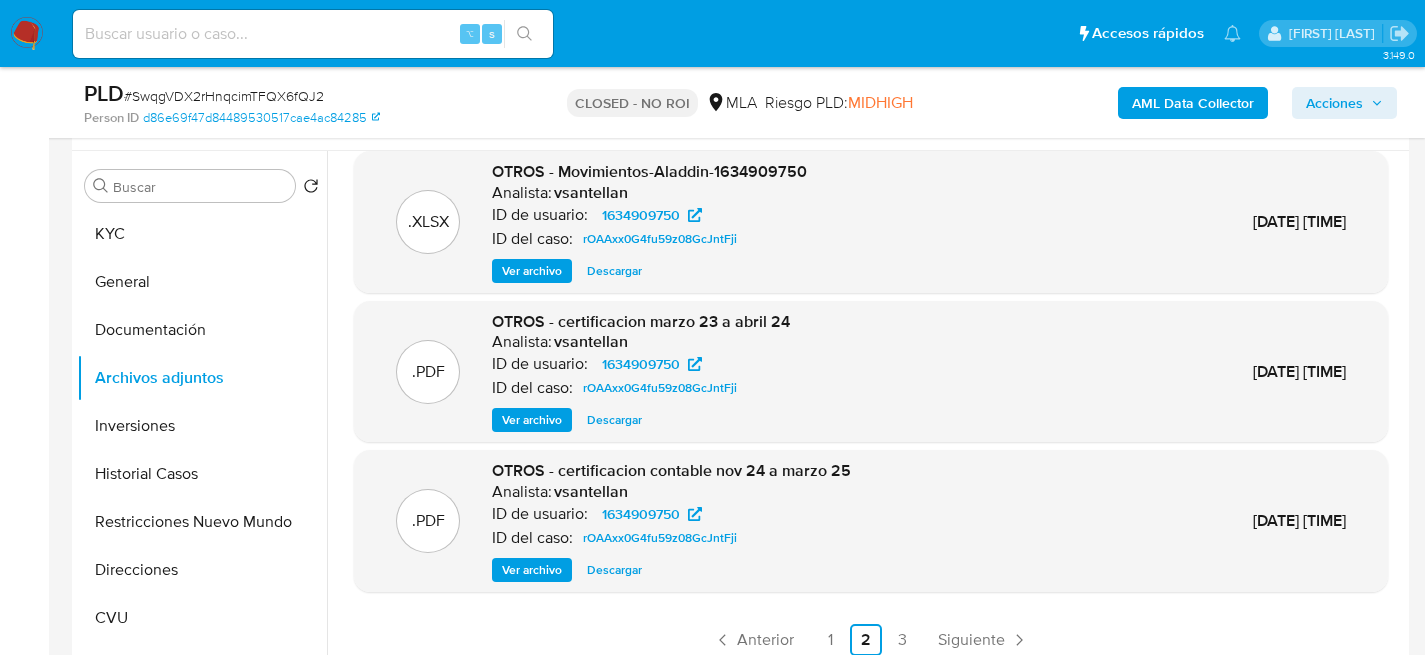 click on "Ver archivo" at bounding box center (532, 570) 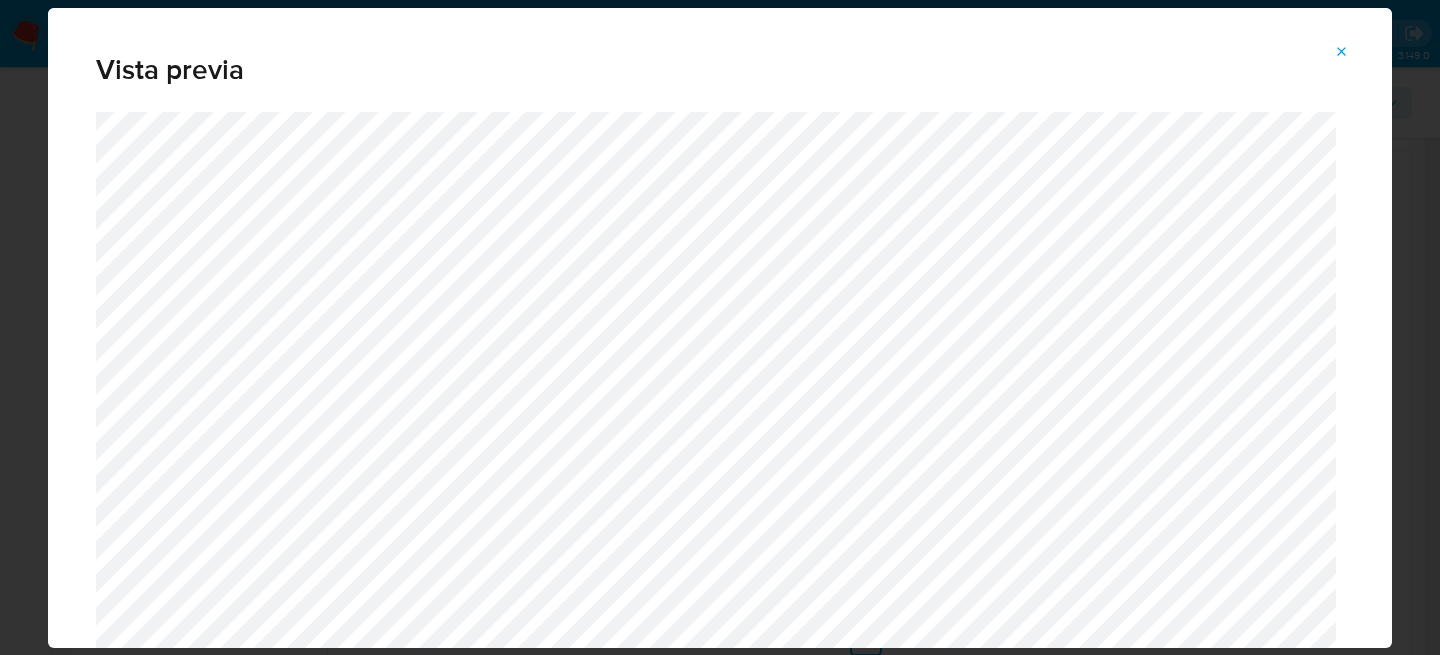 click 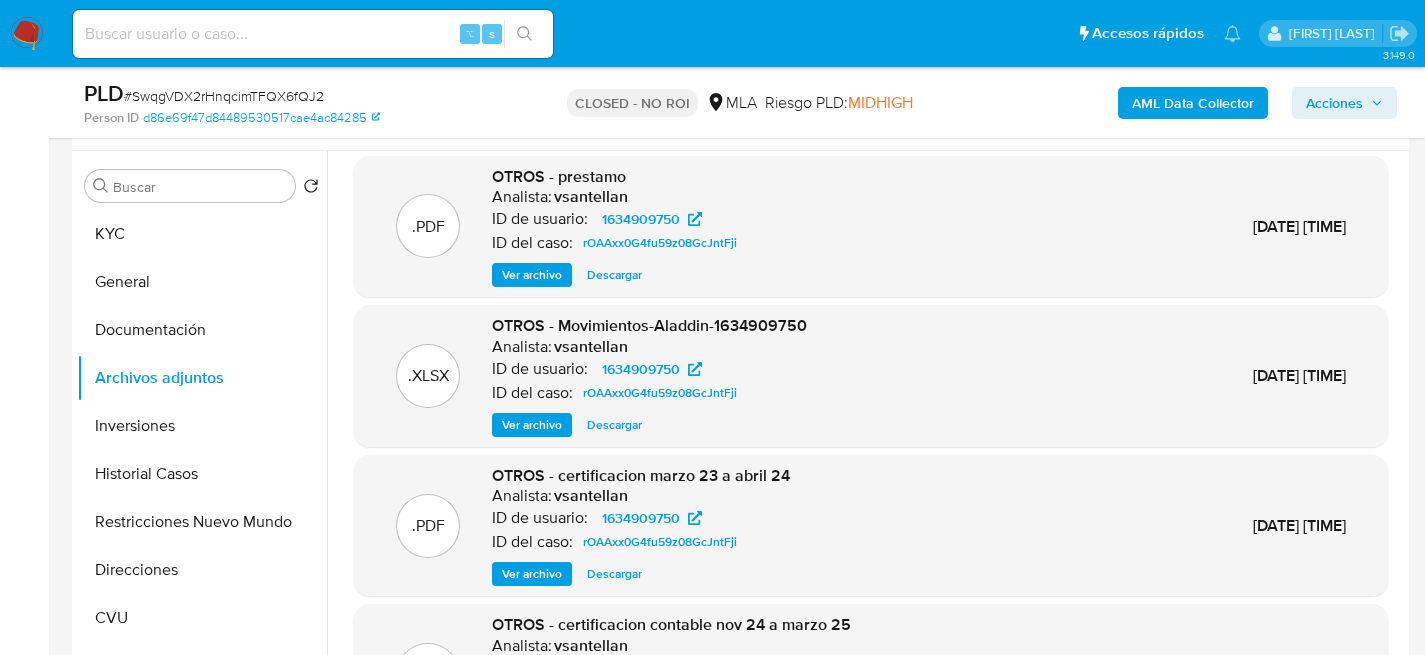 scroll, scrollTop: 0, scrollLeft: 0, axis: both 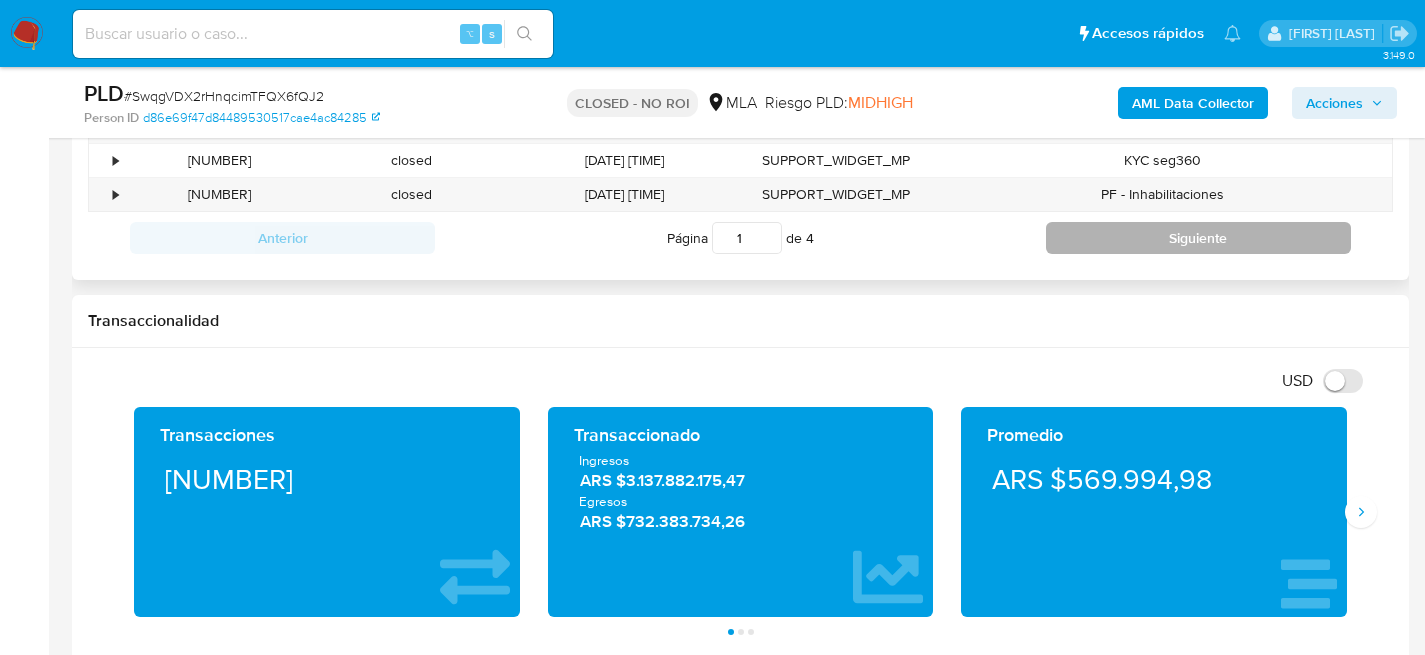 click on "Siguiente" at bounding box center (1198, 238) 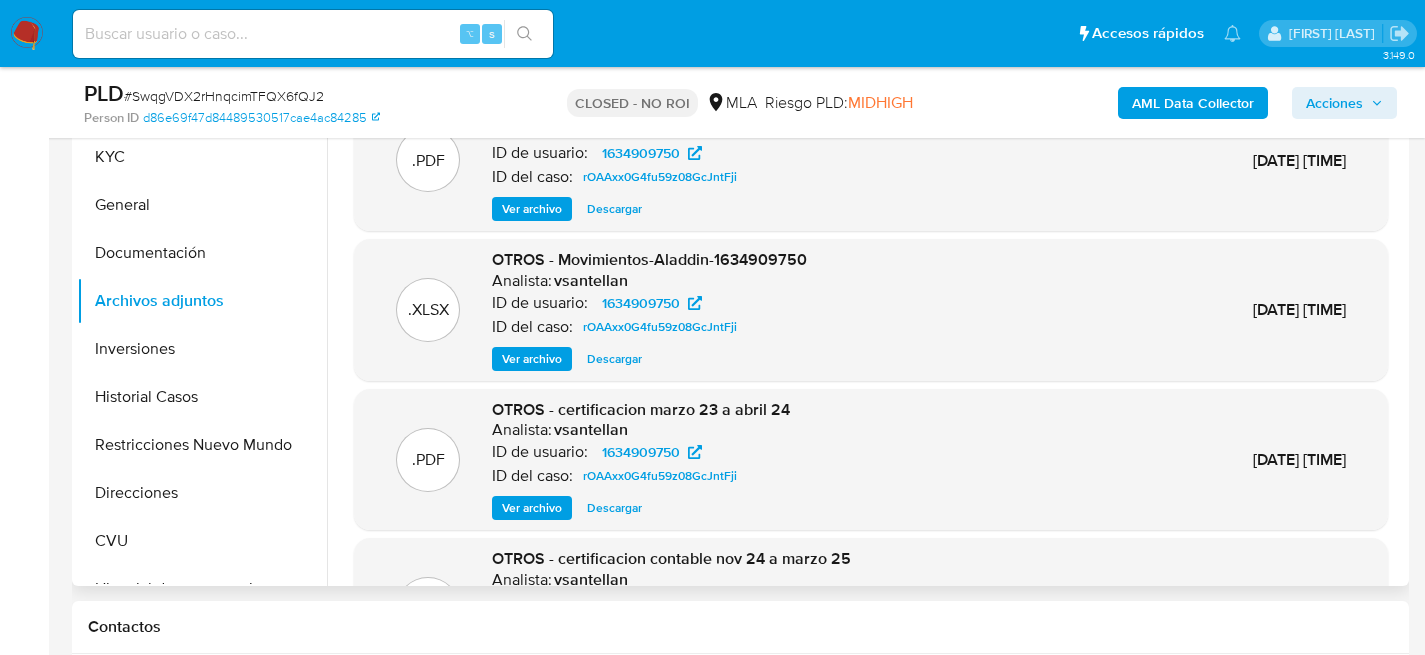 scroll, scrollTop: 428, scrollLeft: 0, axis: vertical 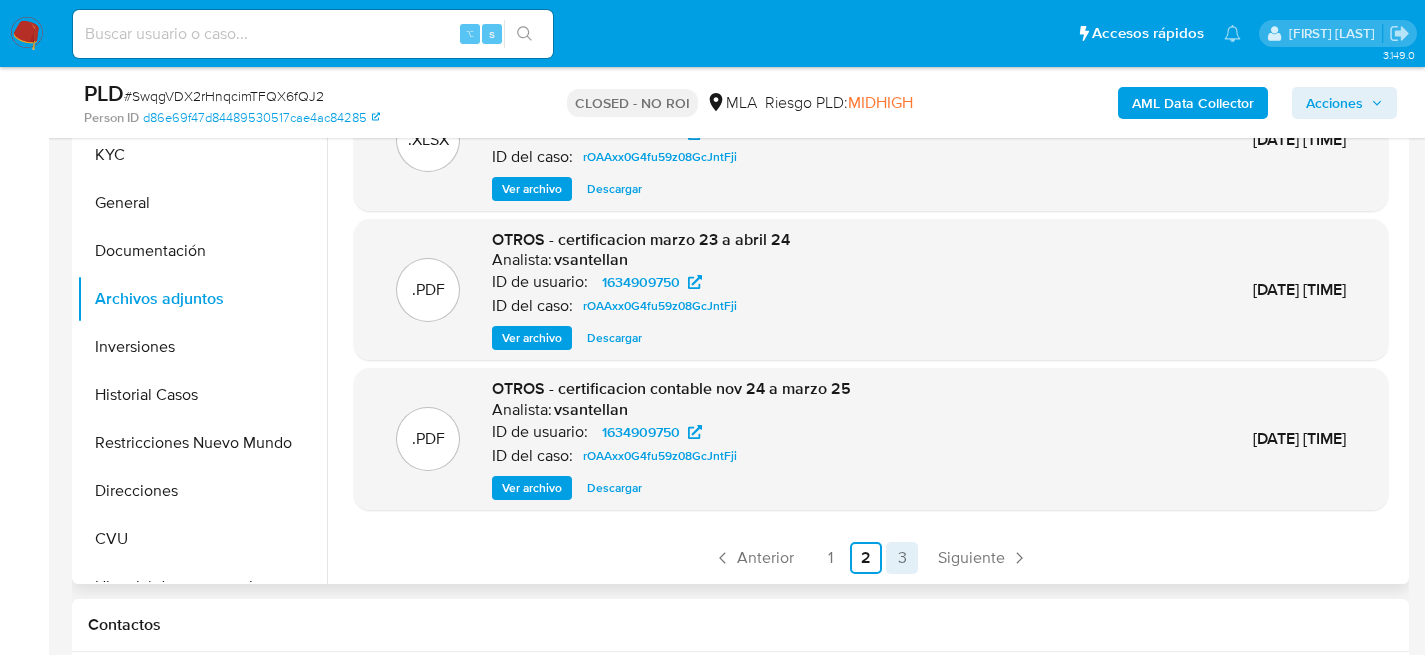 click on "3" at bounding box center (902, 558) 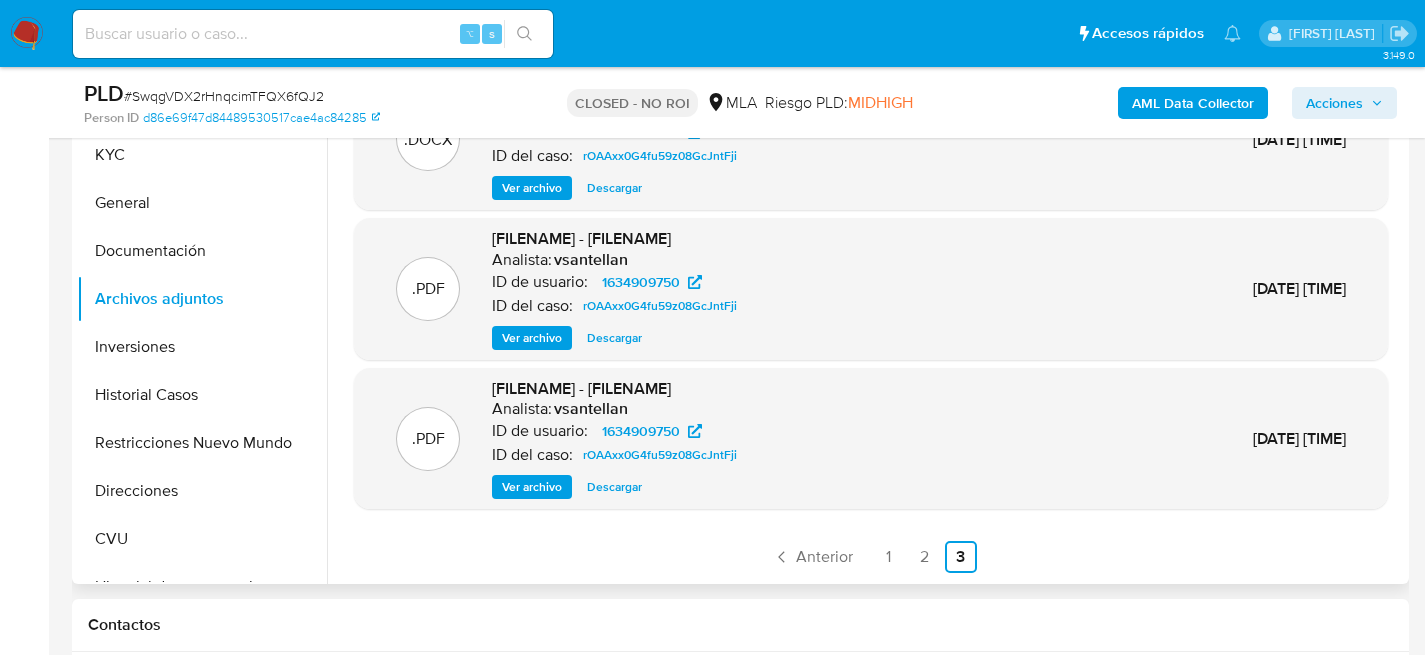 scroll, scrollTop: 0, scrollLeft: 0, axis: both 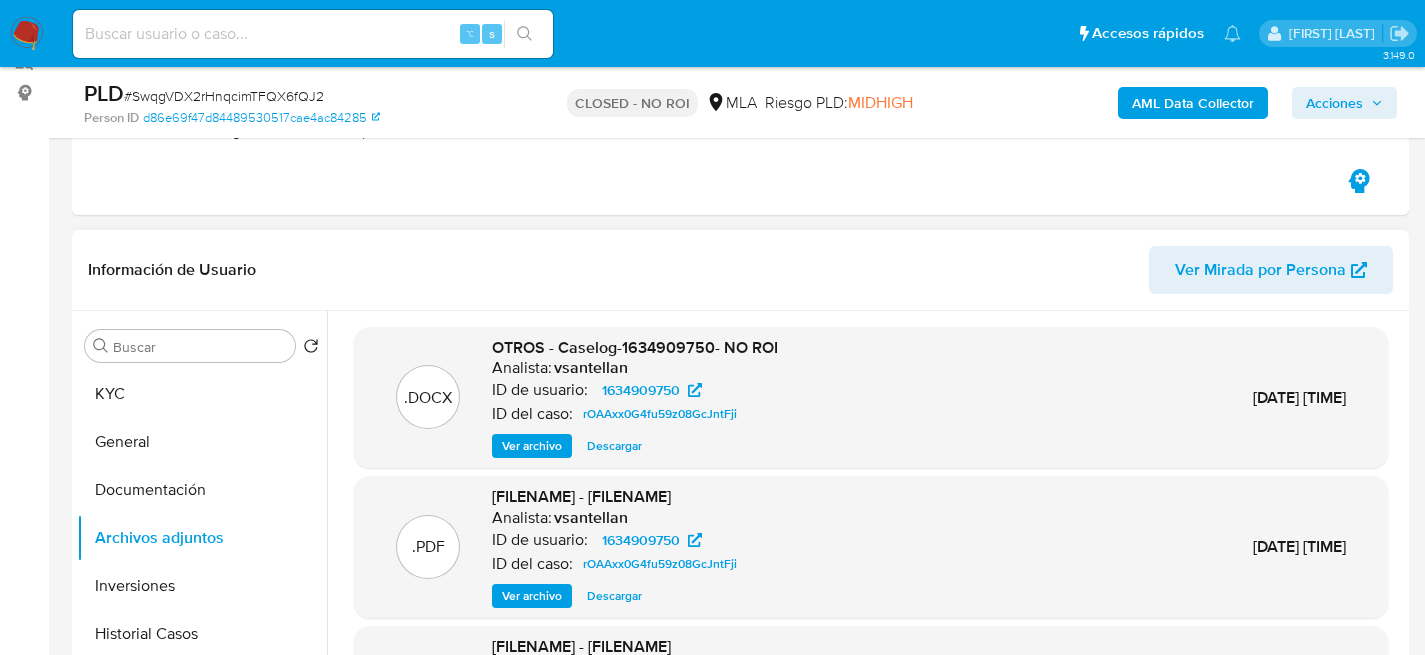 click on "Ver archivo" at bounding box center [532, 446] 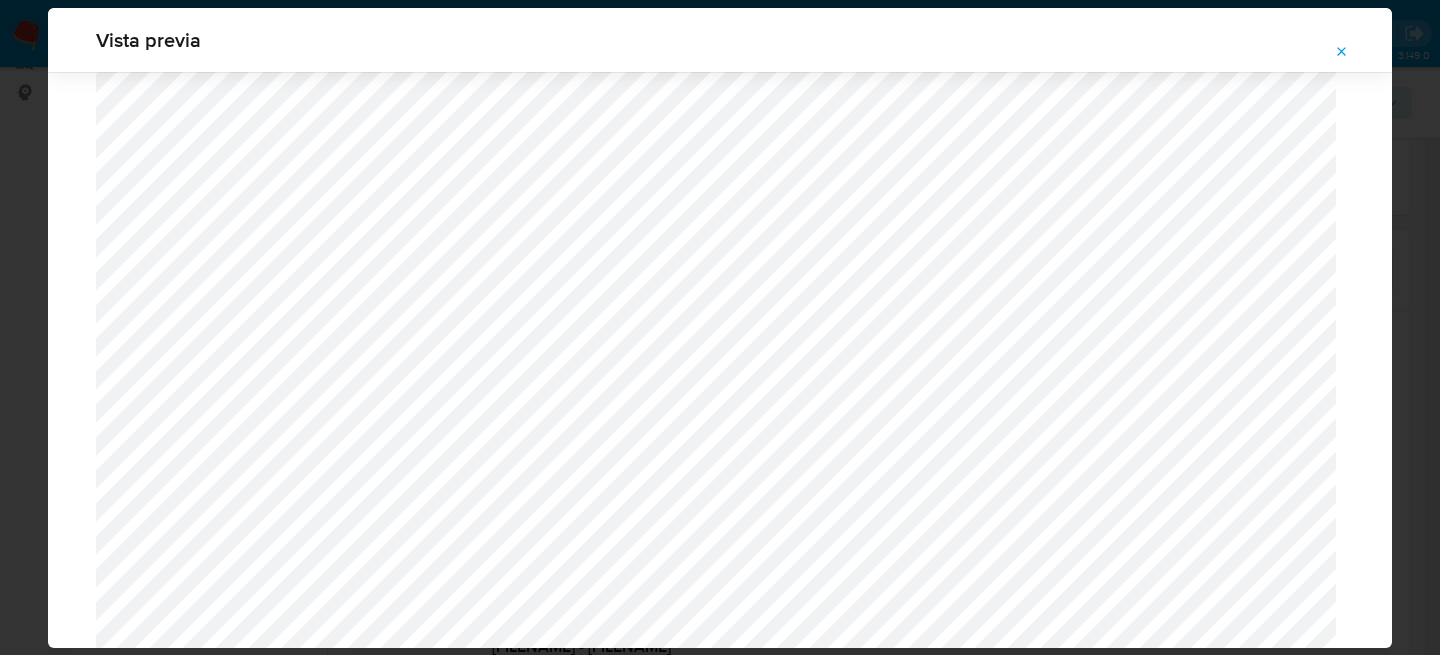 scroll, scrollTop: 2079, scrollLeft: 0, axis: vertical 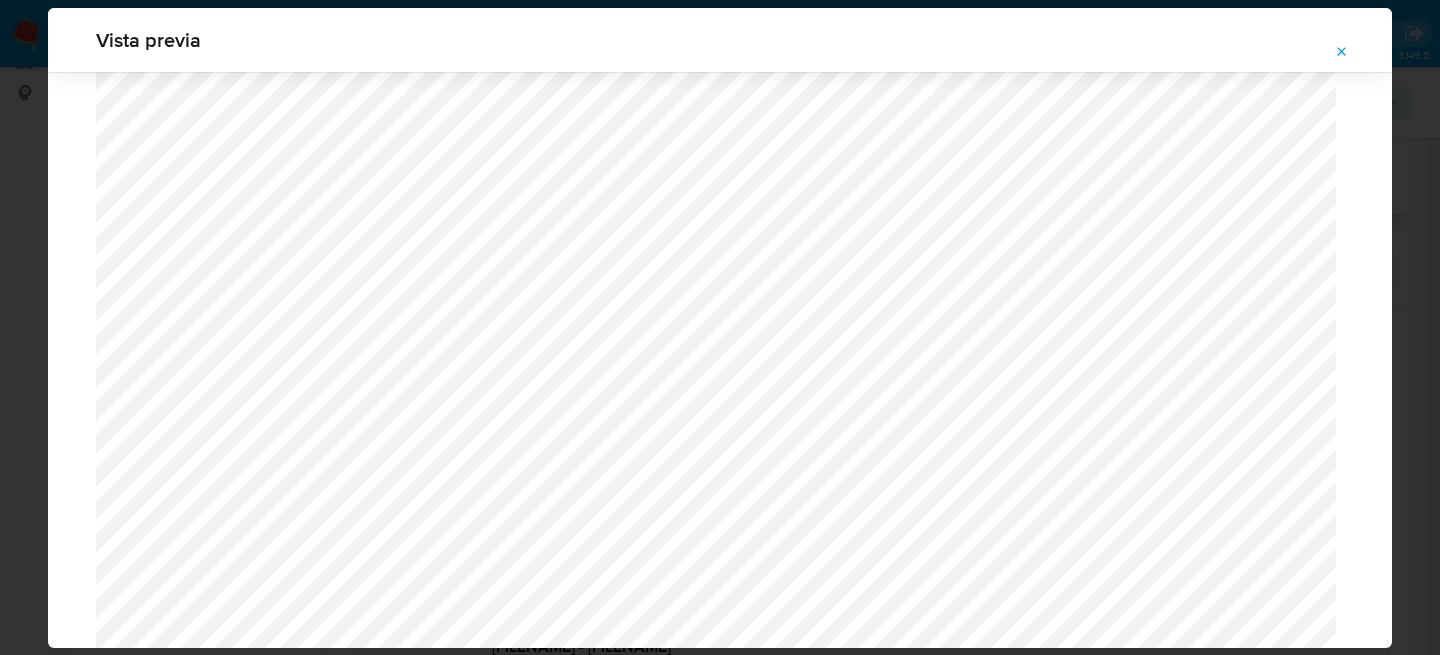 click at bounding box center (1342, 52) 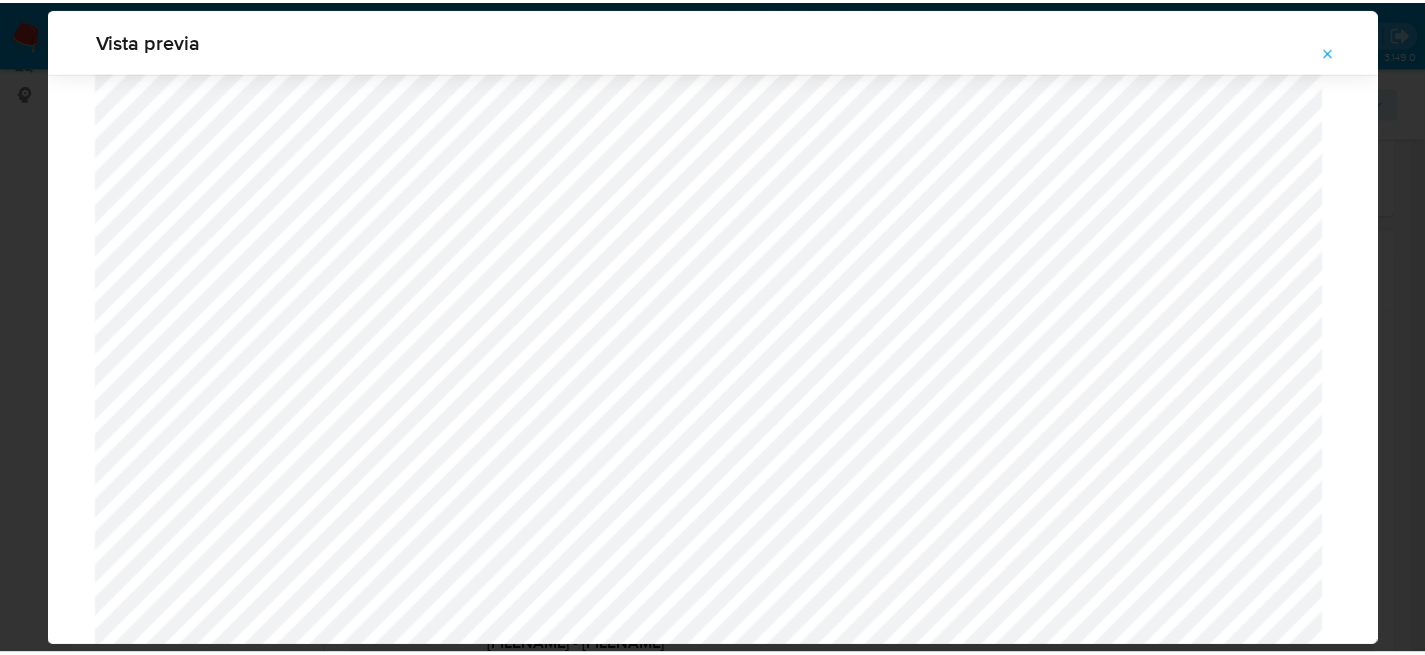 scroll, scrollTop: 64, scrollLeft: 0, axis: vertical 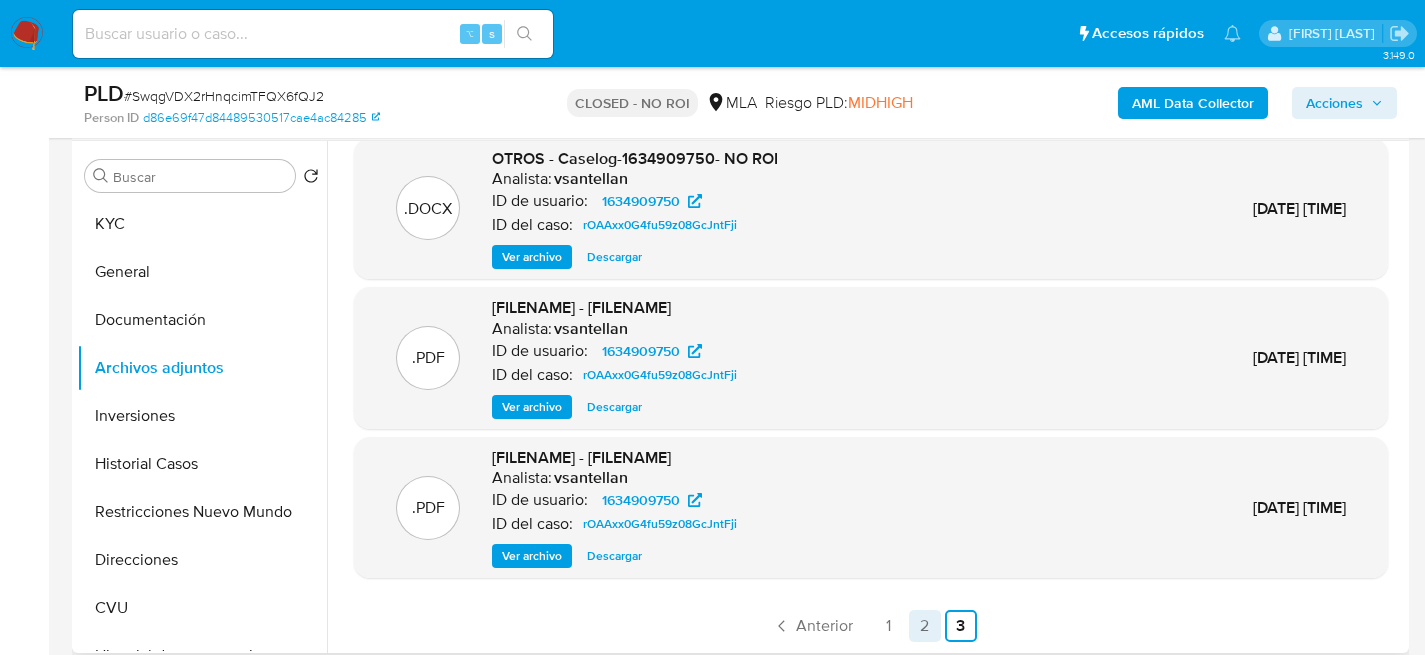 click on "2" at bounding box center [925, 626] 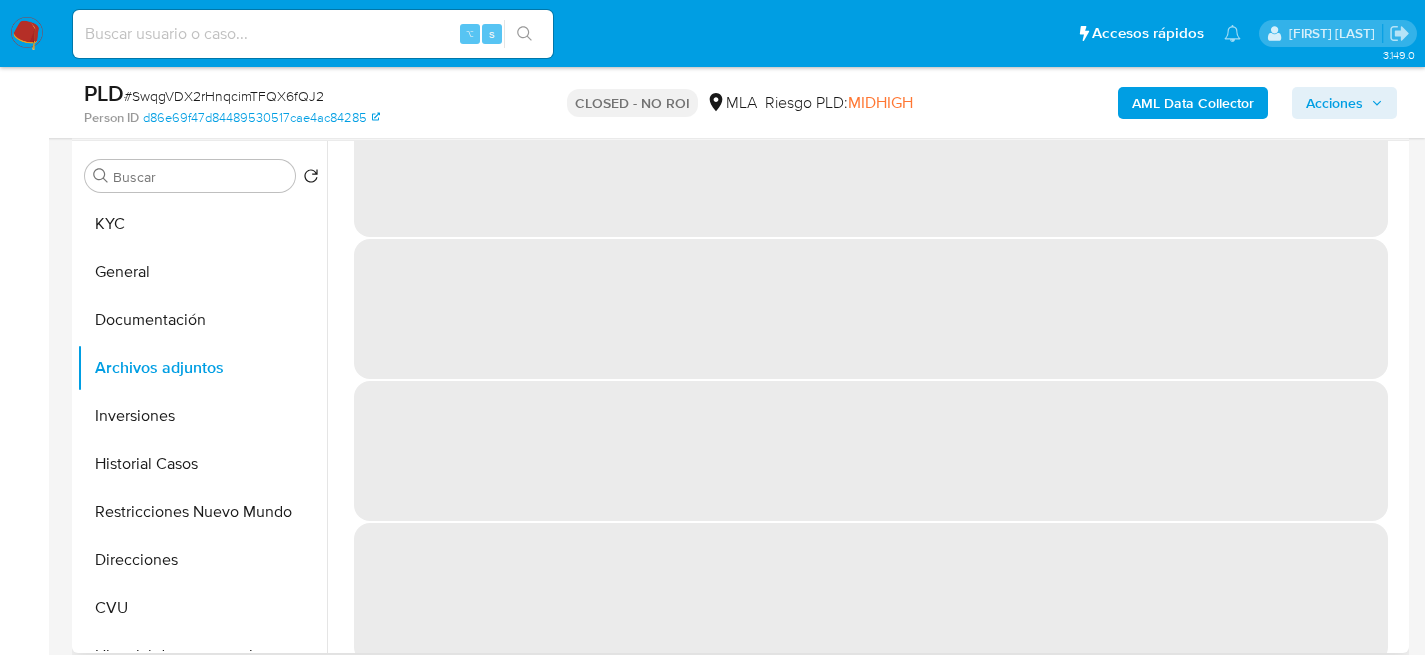 scroll, scrollTop: 0, scrollLeft: 0, axis: both 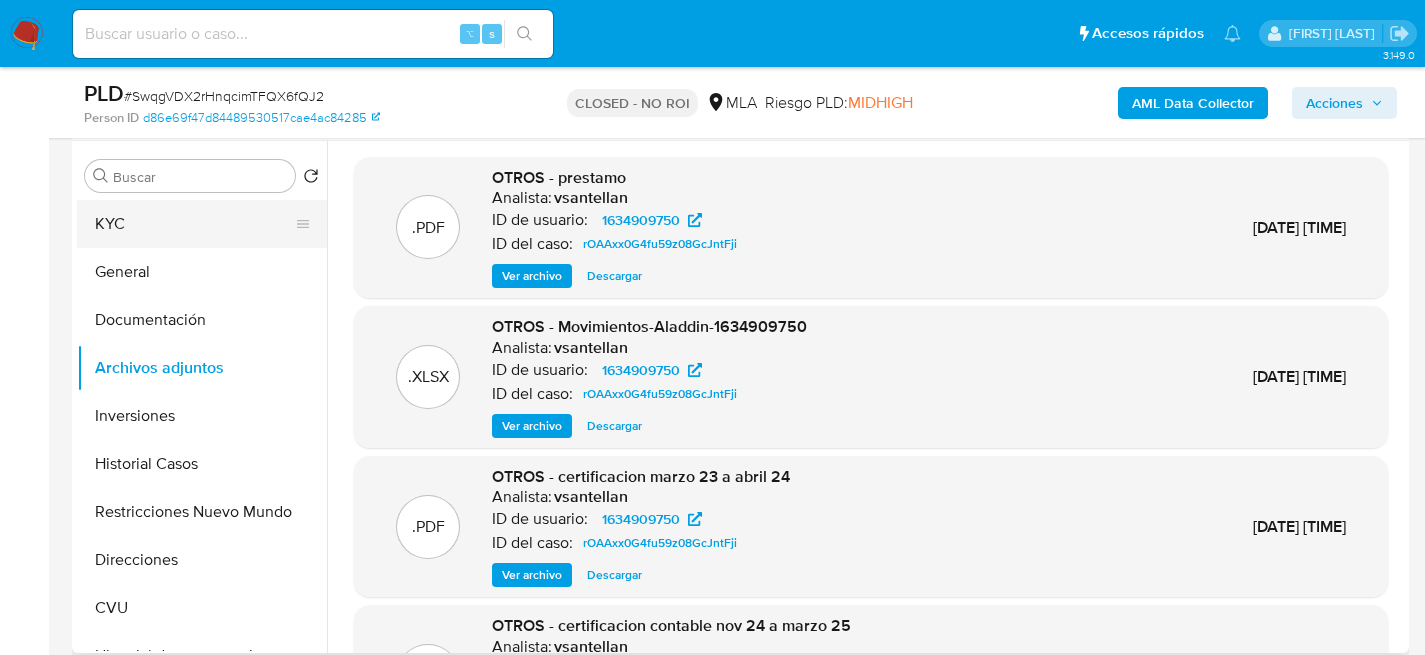 click on "KYC" at bounding box center [194, 224] 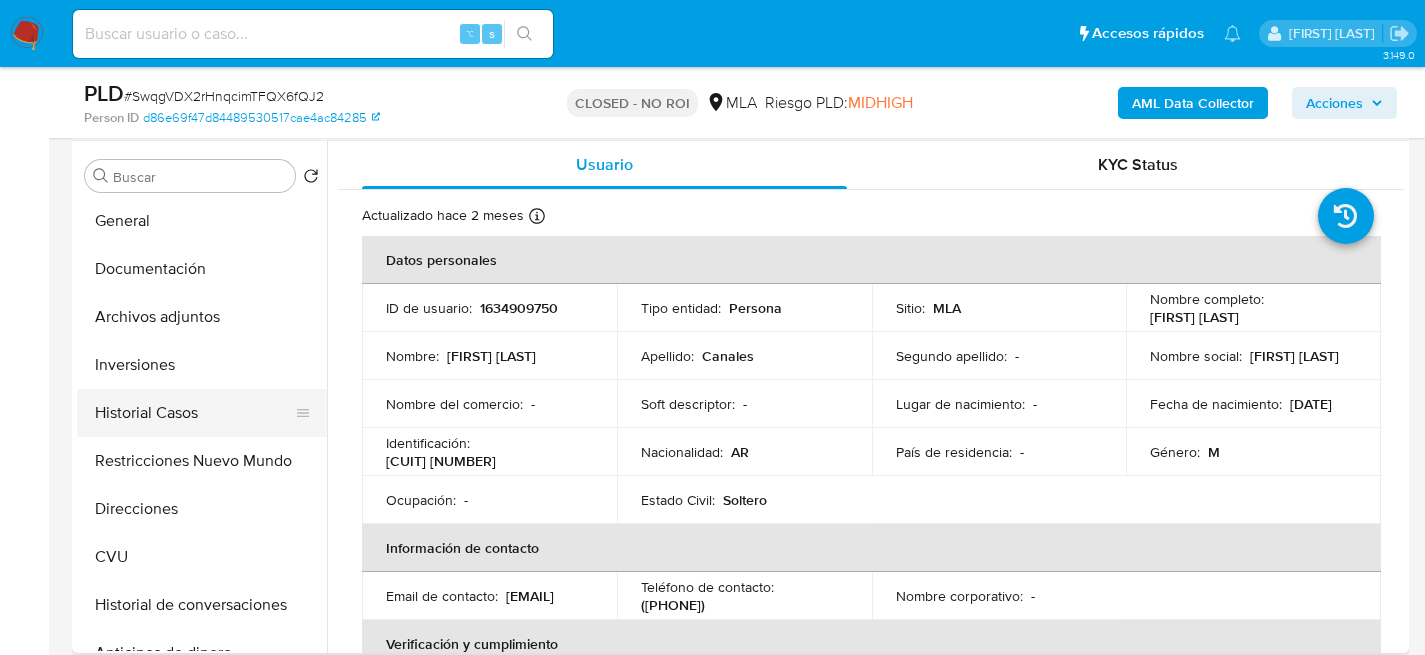 scroll, scrollTop: 0, scrollLeft: 0, axis: both 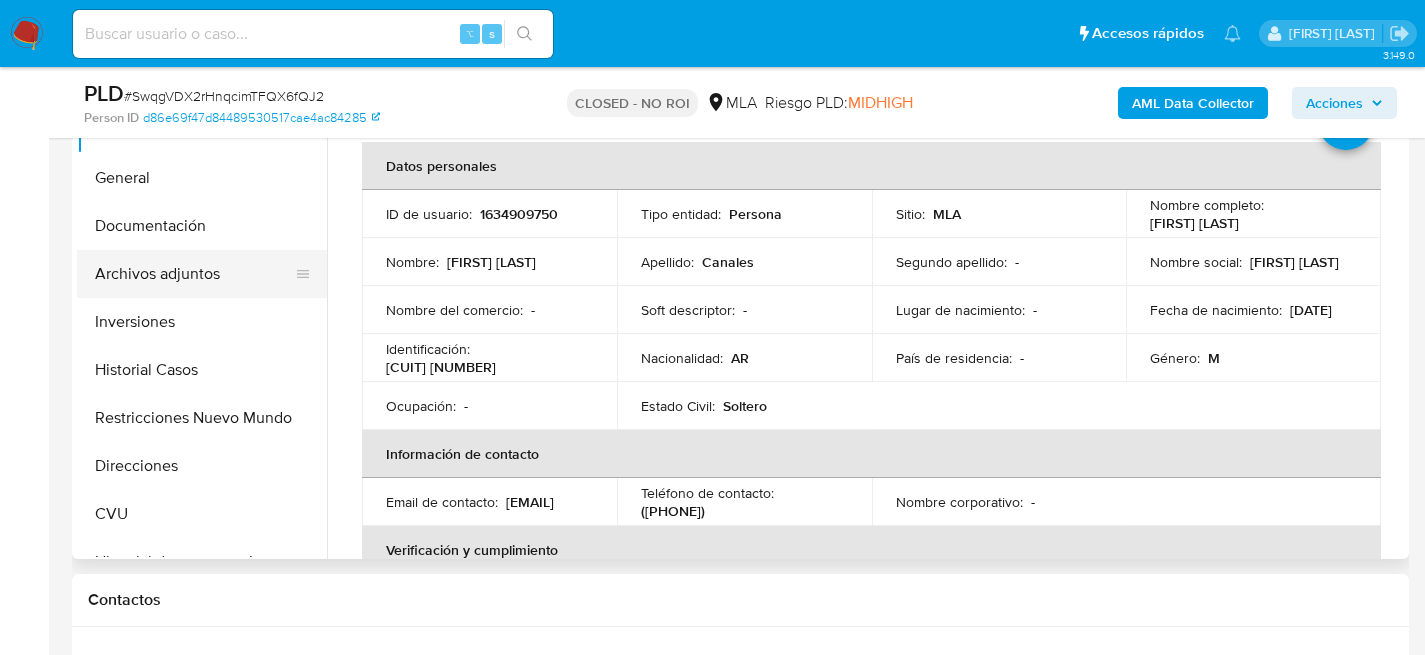 click on "Archivos adjuntos" at bounding box center (194, 274) 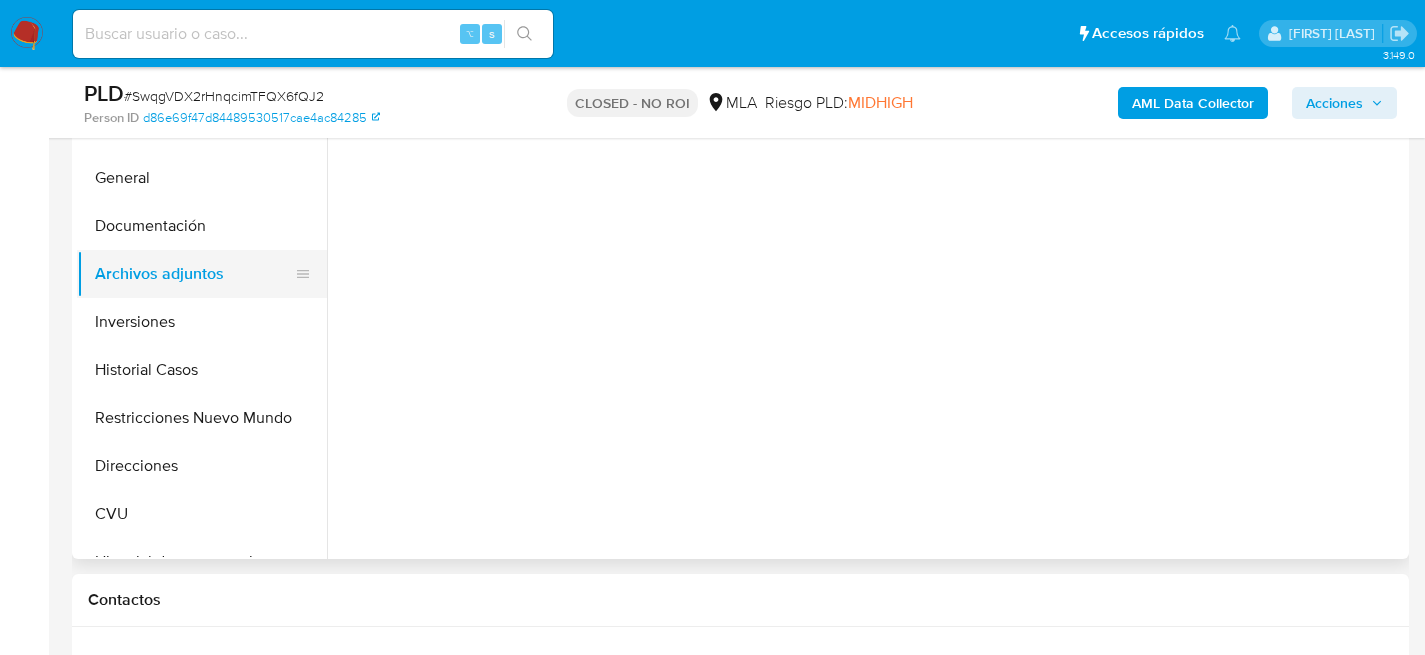 click on "Archivos adjuntos" at bounding box center [194, 274] 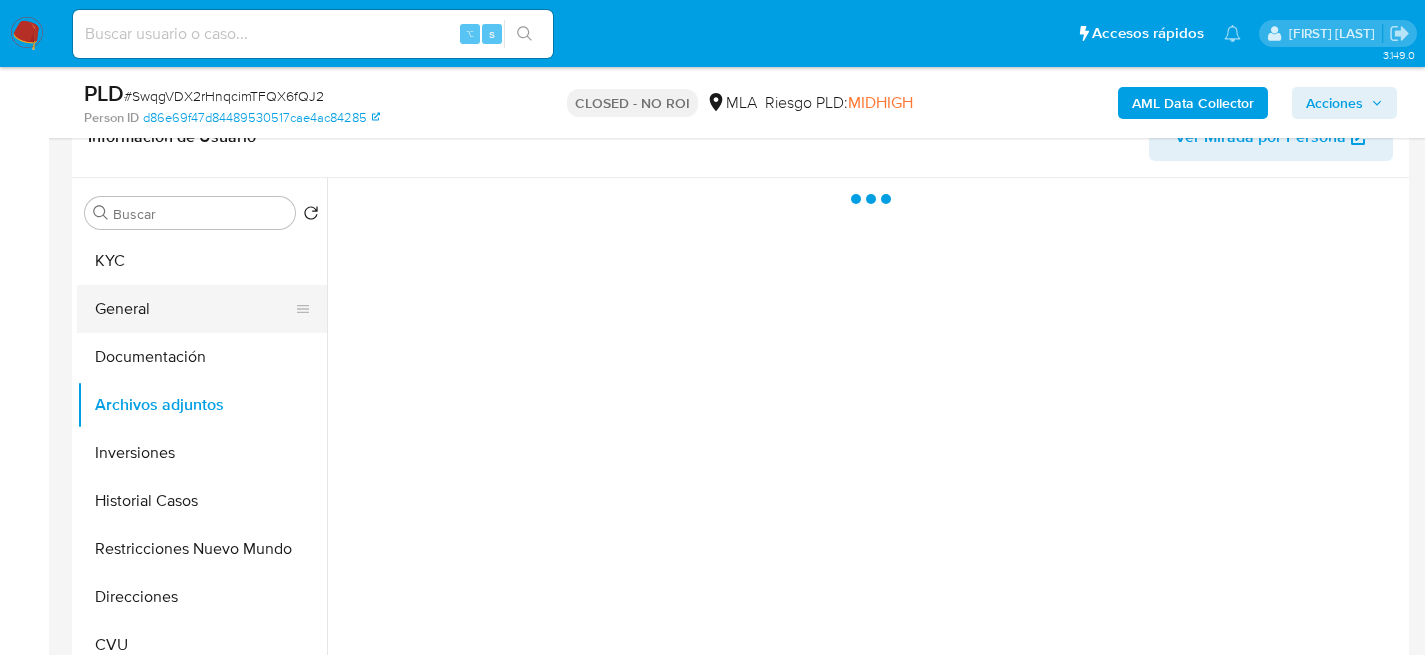 scroll, scrollTop: 482, scrollLeft: 0, axis: vertical 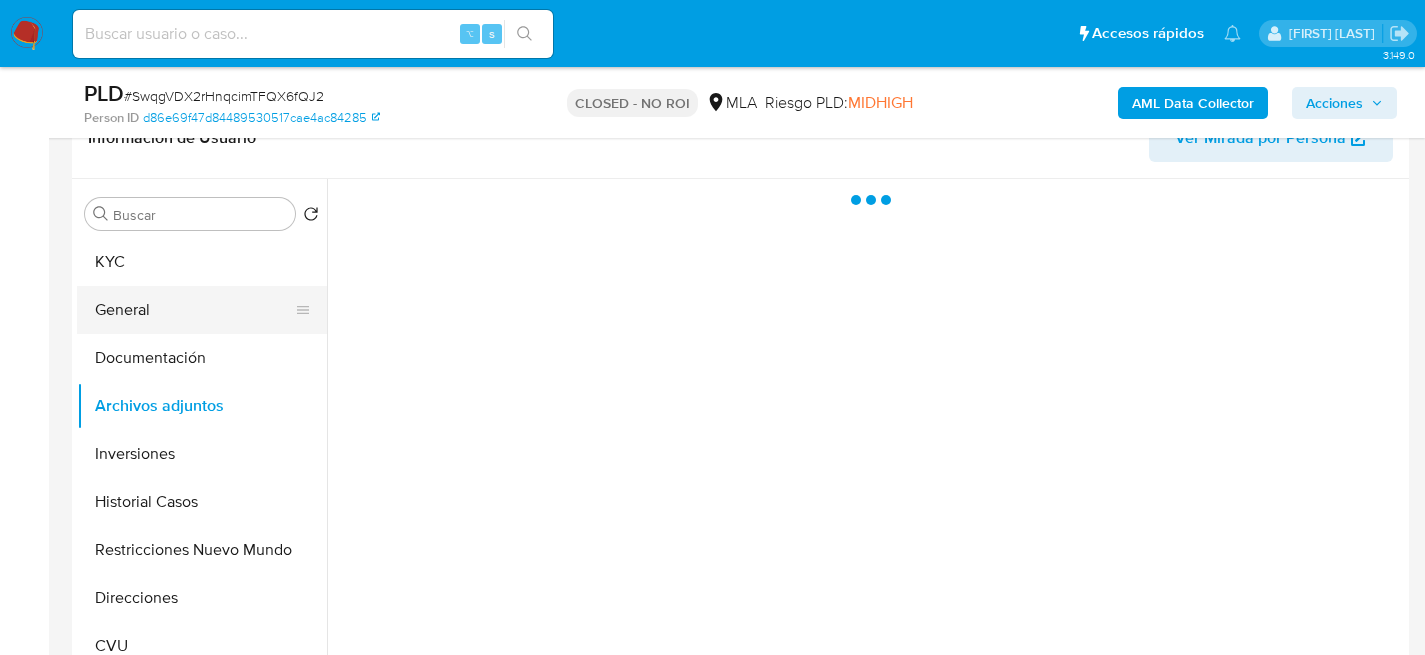 click on "General" at bounding box center [194, 310] 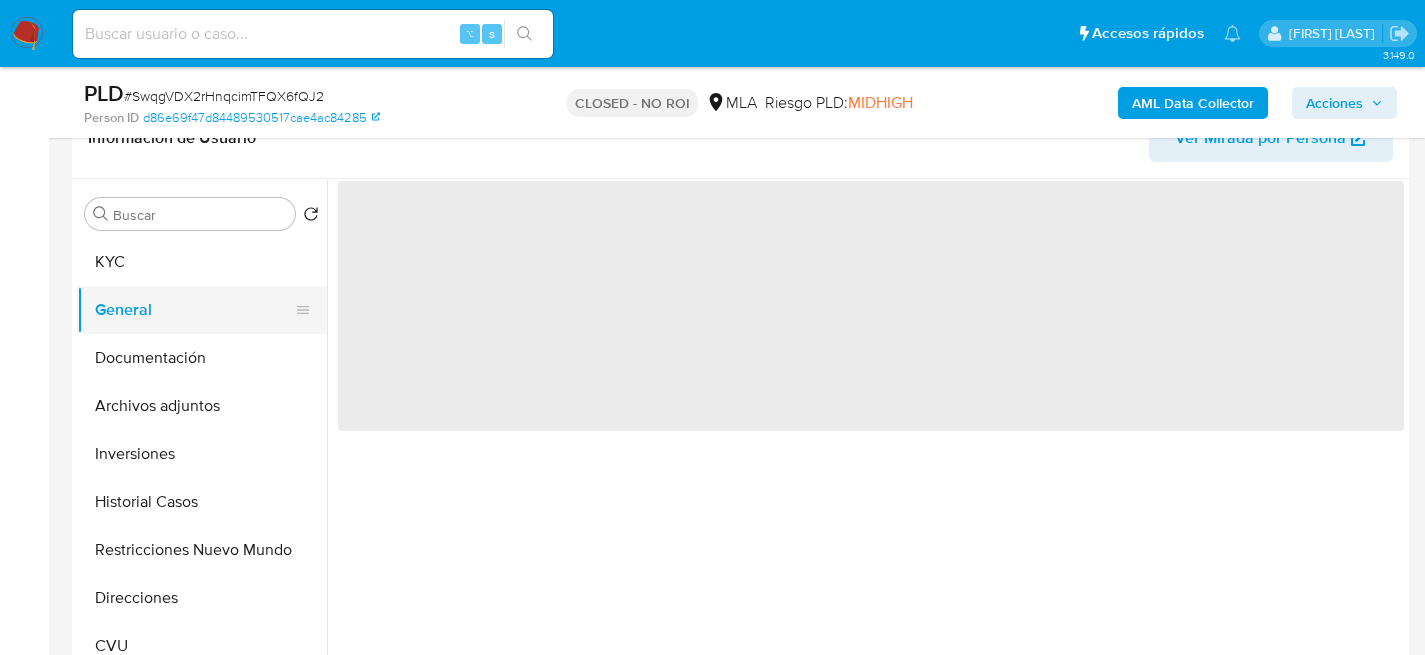 click on "General" at bounding box center (194, 310) 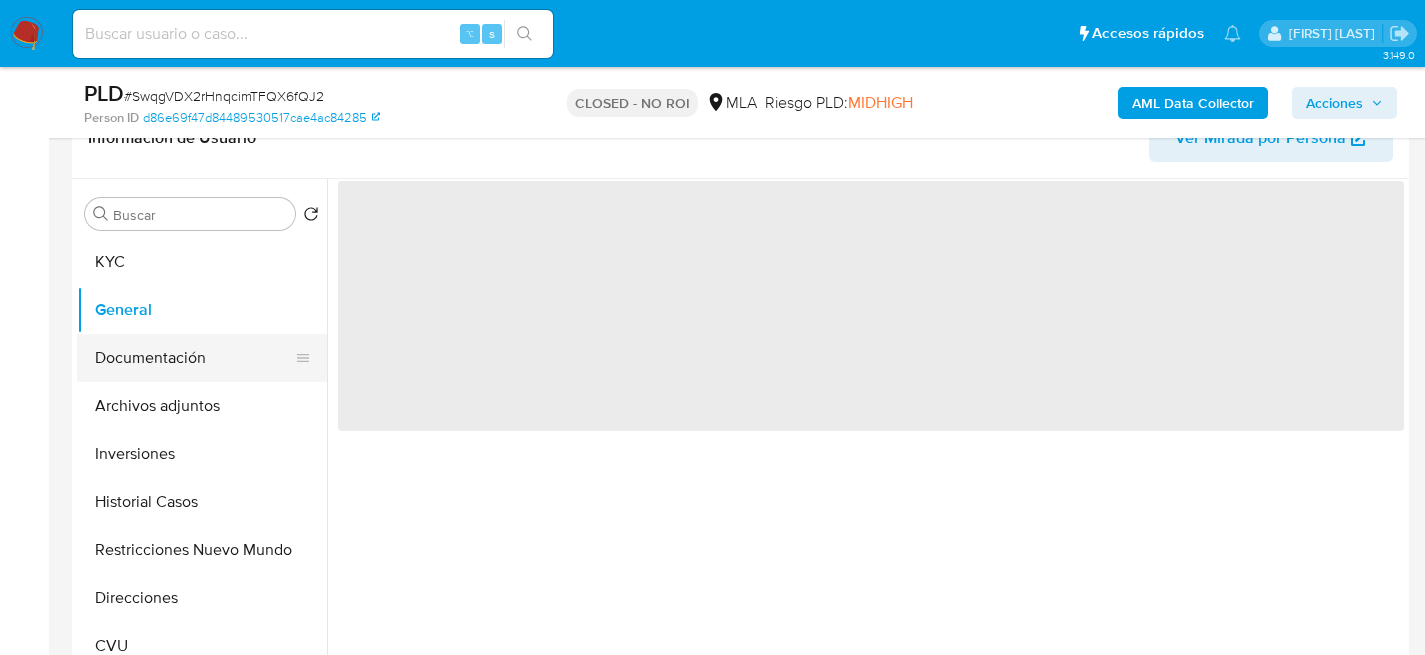 click on "Documentación" at bounding box center [194, 358] 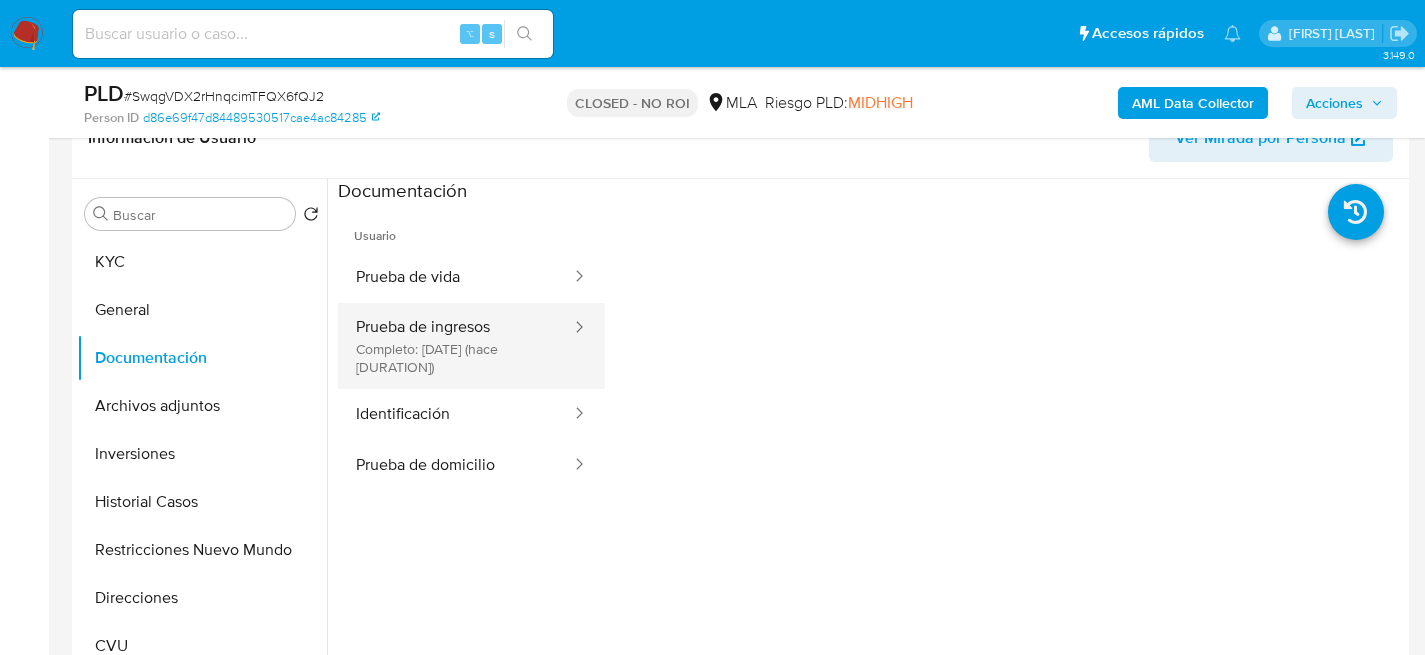 click on "Prueba de ingresos Completo: [DATE] (hace [DURATION])" at bounding box center (455, 346) 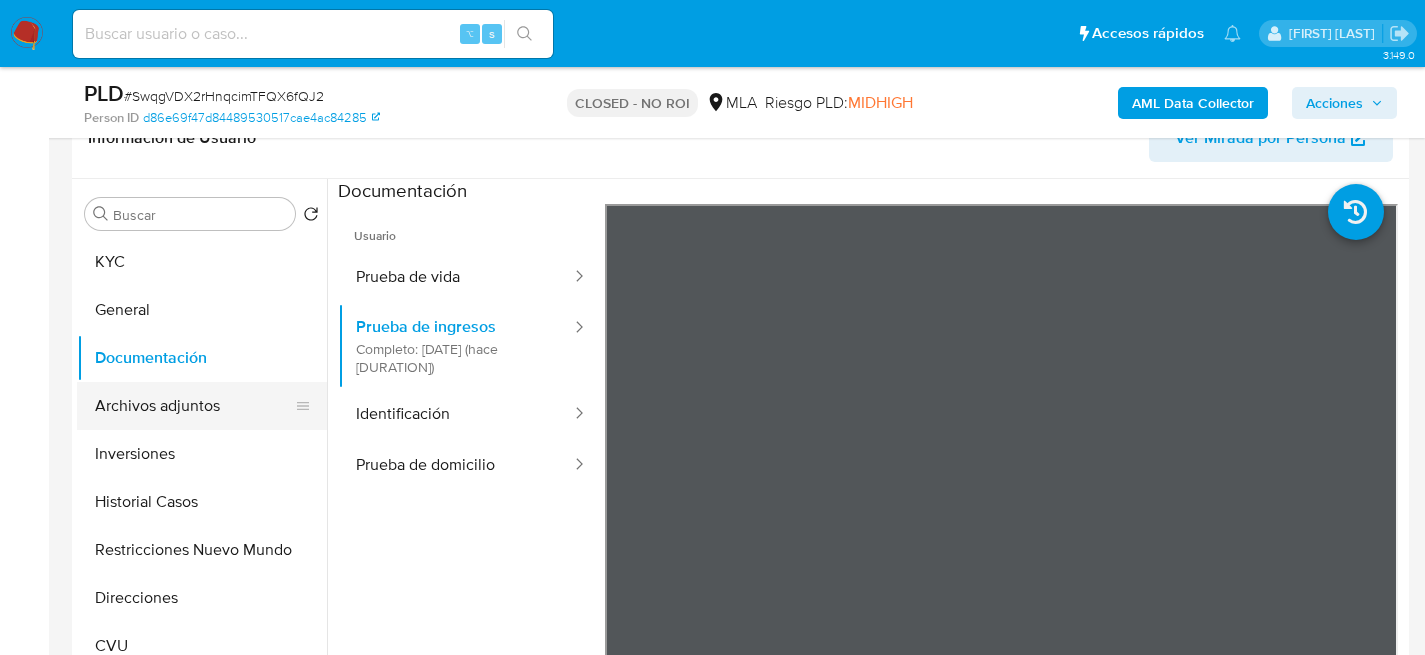 click on "Archivos adjuntos" at bounding box center [194, 406] 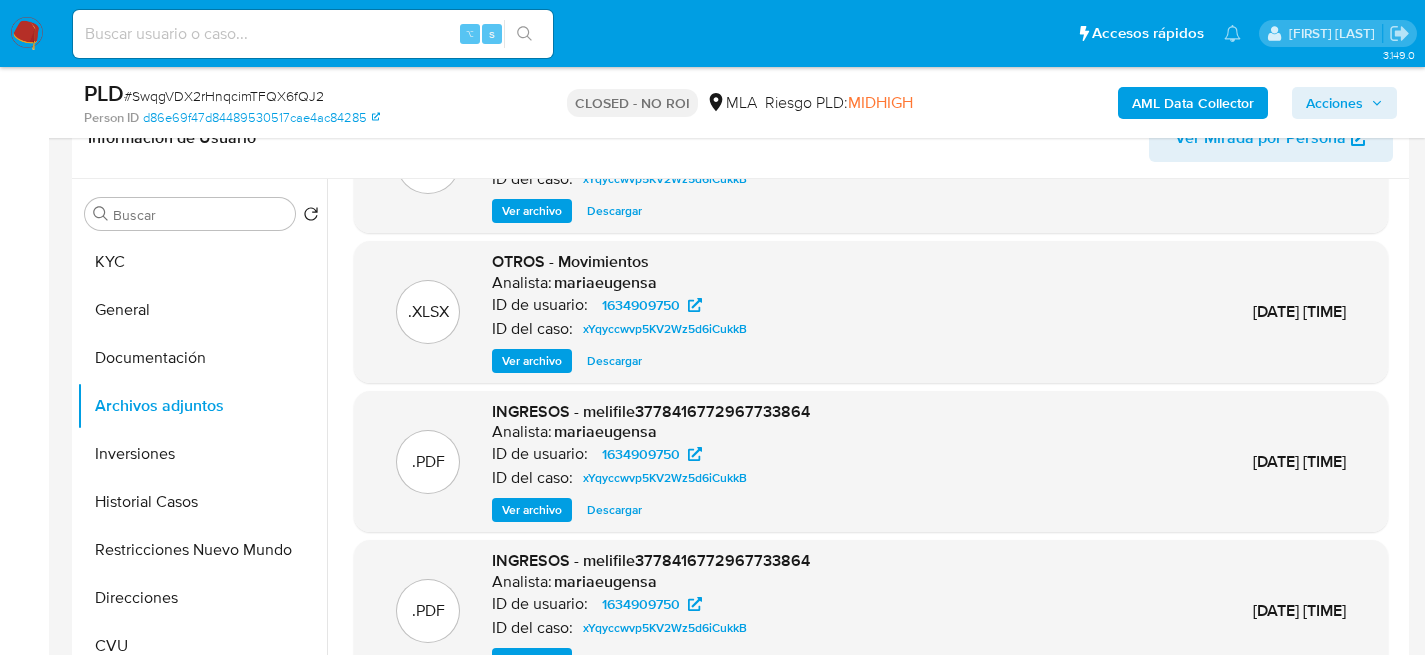 scroll, scrollTop: 168, scrollLeft: 0, axis: vertical 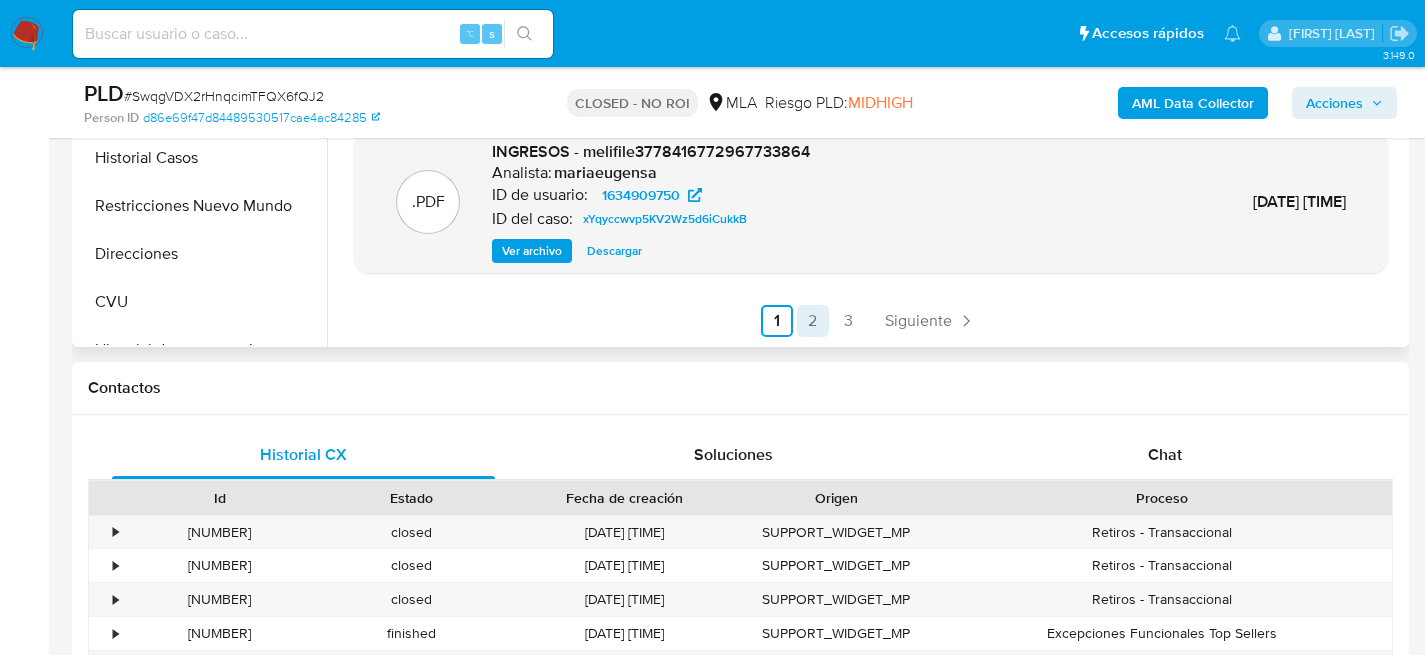 click on "2" at bounding box center [813, 321] 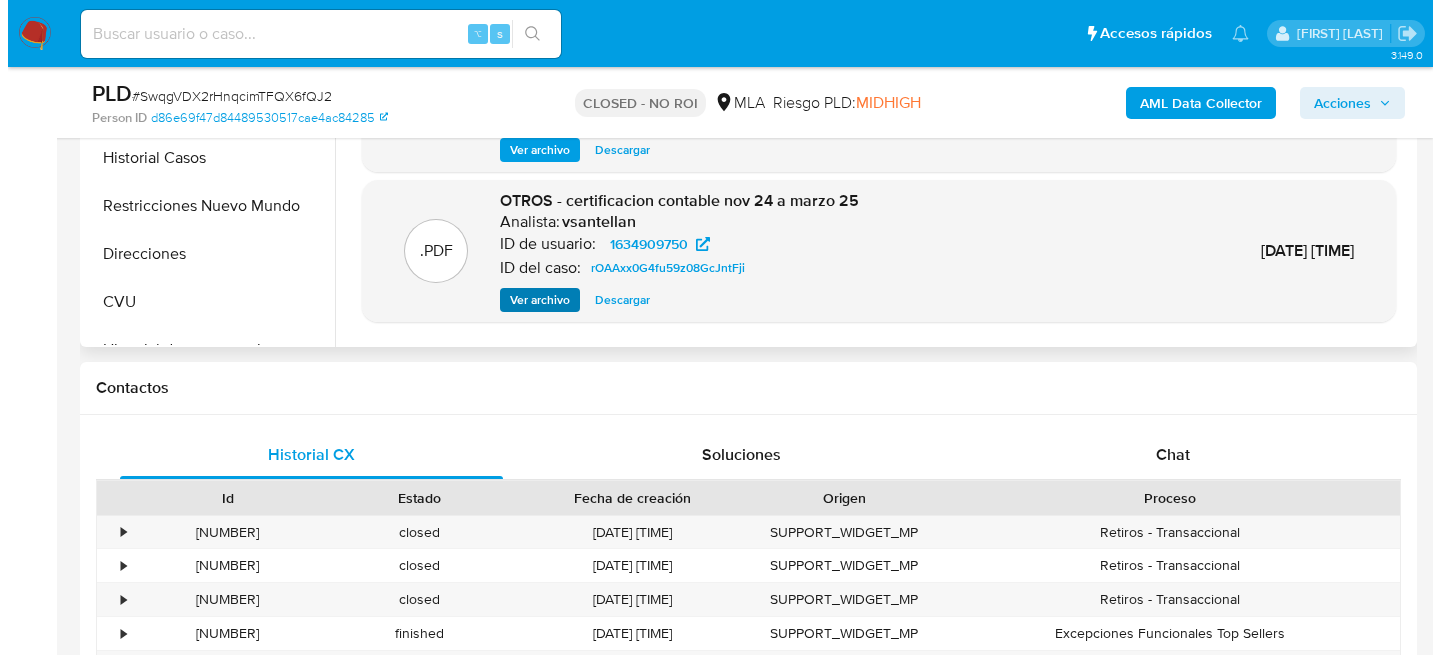 scroll, scrollTop: 124, scrollLeft: 0, axis: vertical 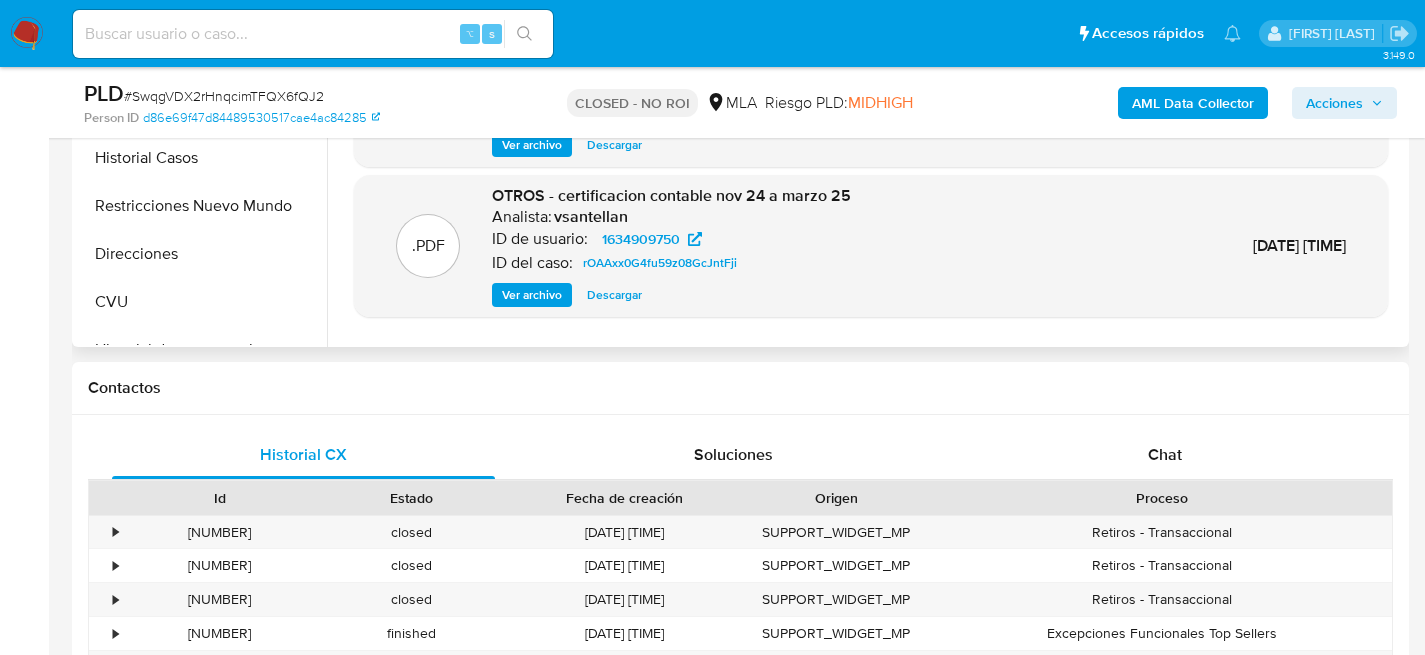 click on "Ver archivo" at bounding box center (532, 295) 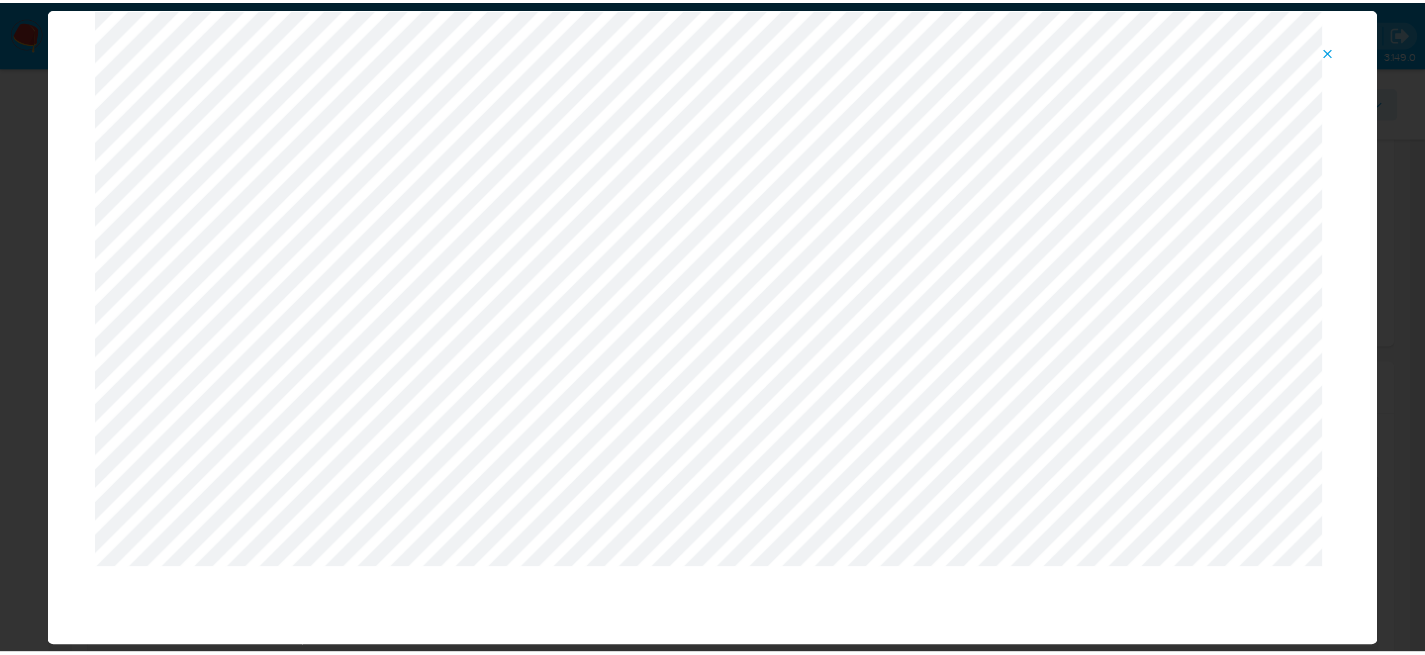 scroll, scrollTop: 64, scrollLeft: 0, axis: vertical 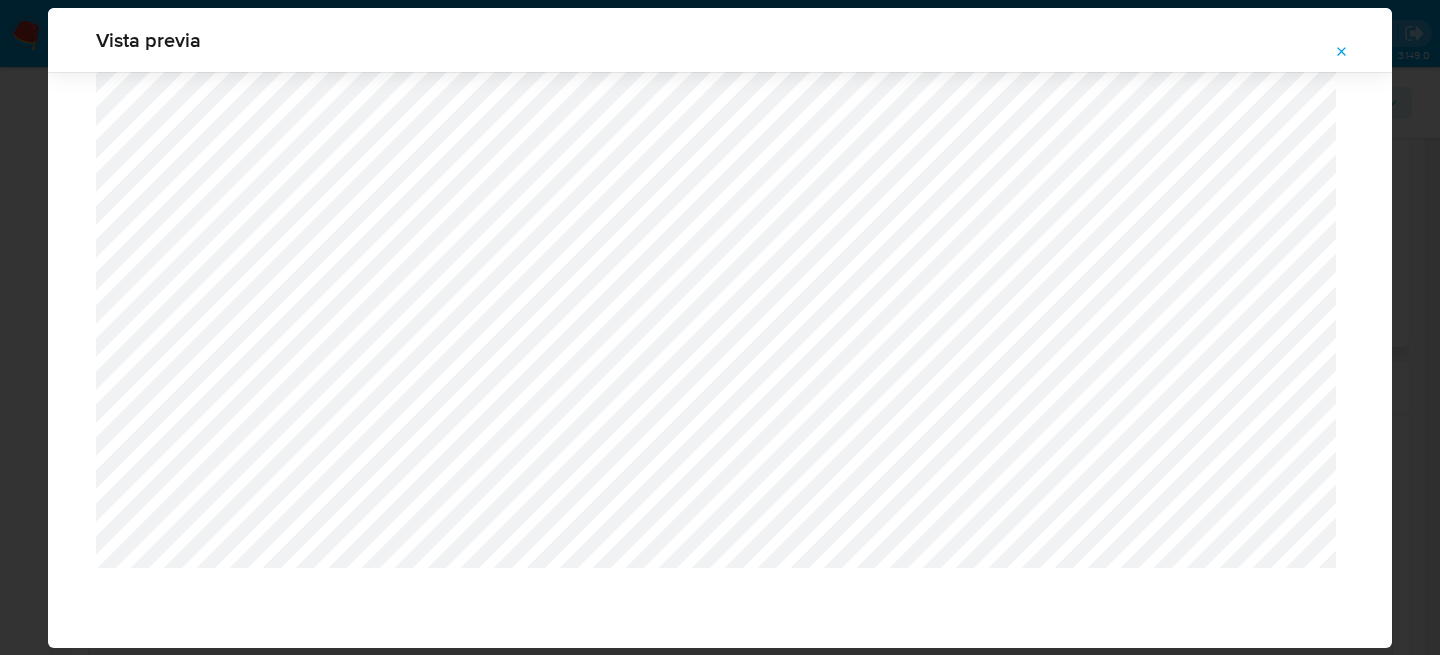 click at bounding box center [1342, 52] 